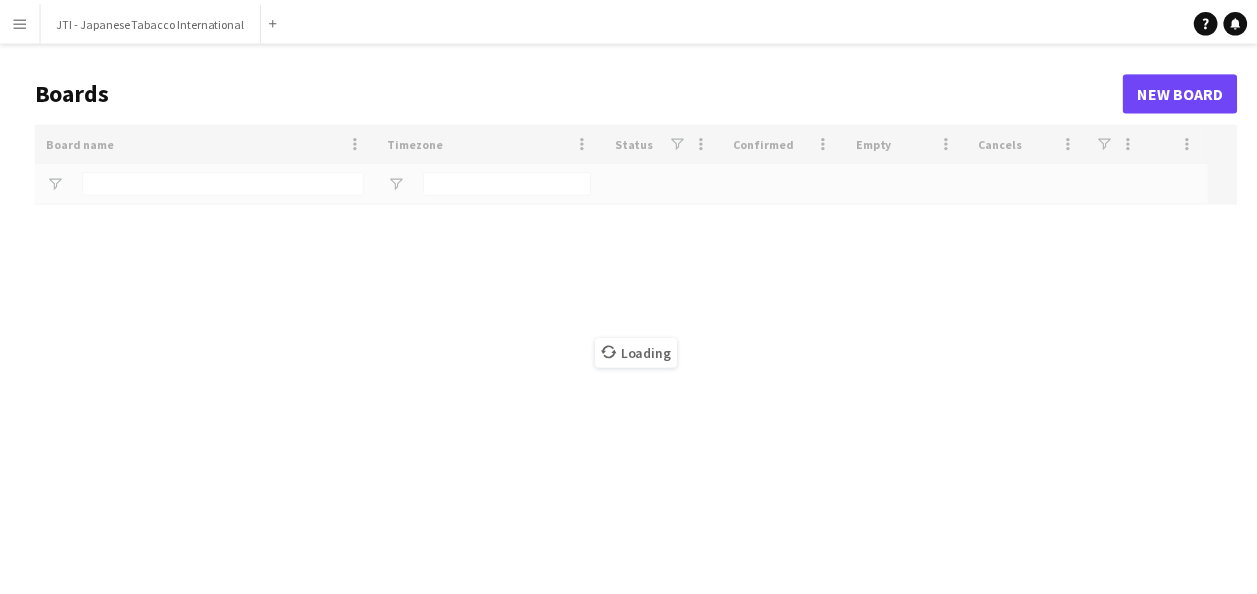 scroll, scrollTop: 0, scrollLeft: 0, axis: both 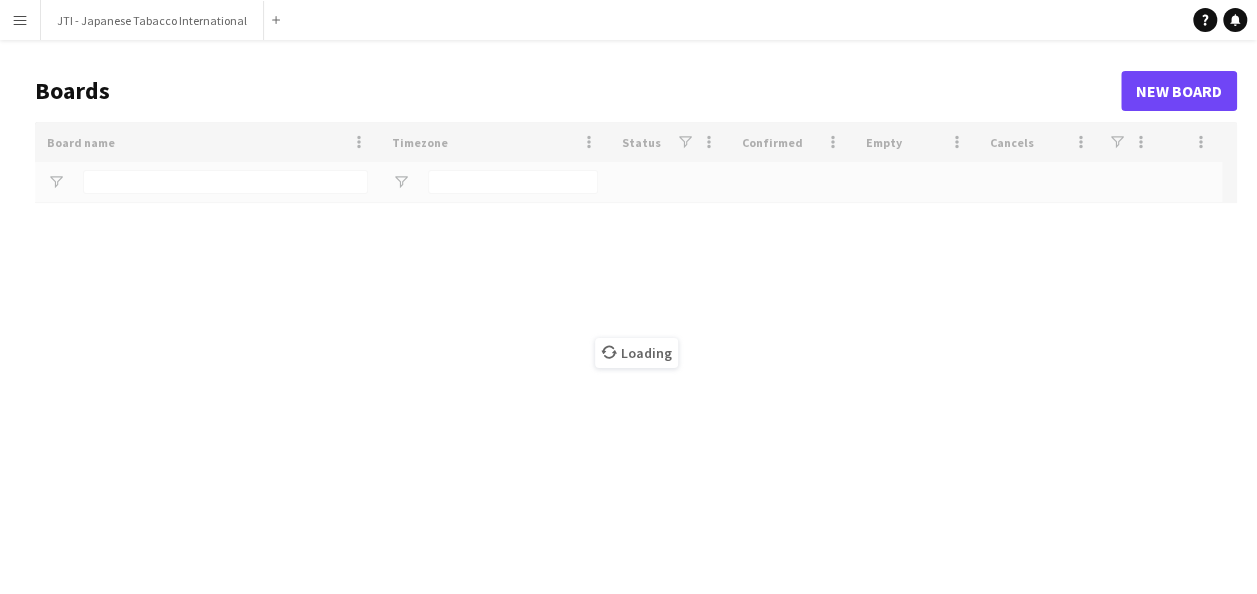 type on "***" 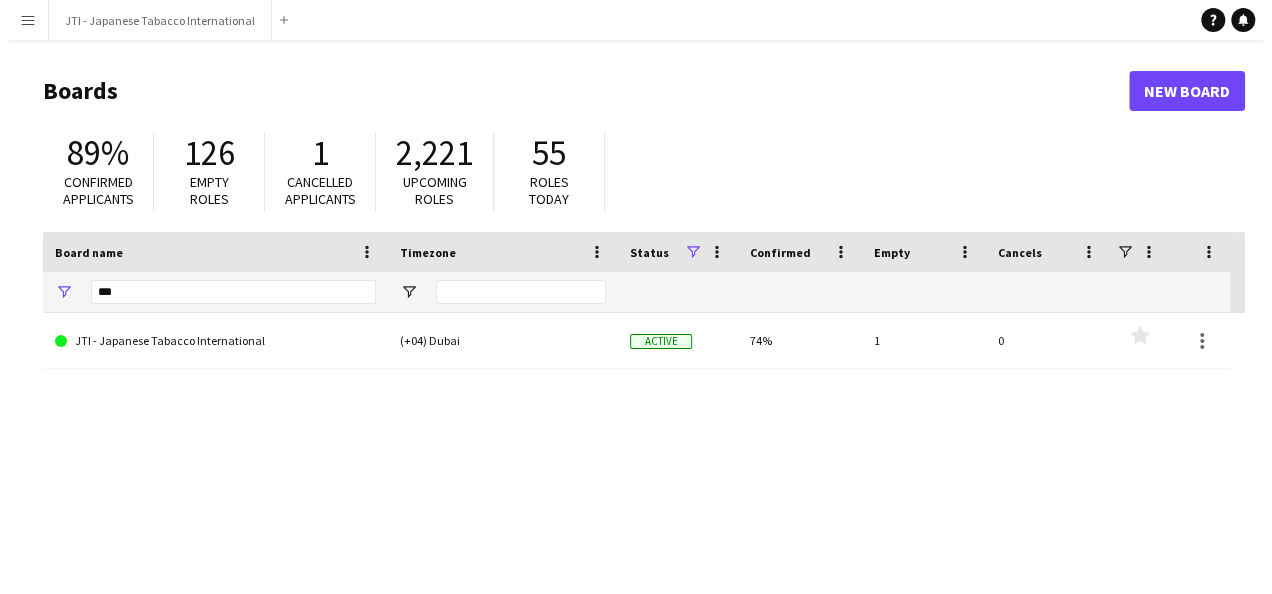 scroll, scrollTop: 0, scrollLeft: 0, axis: both 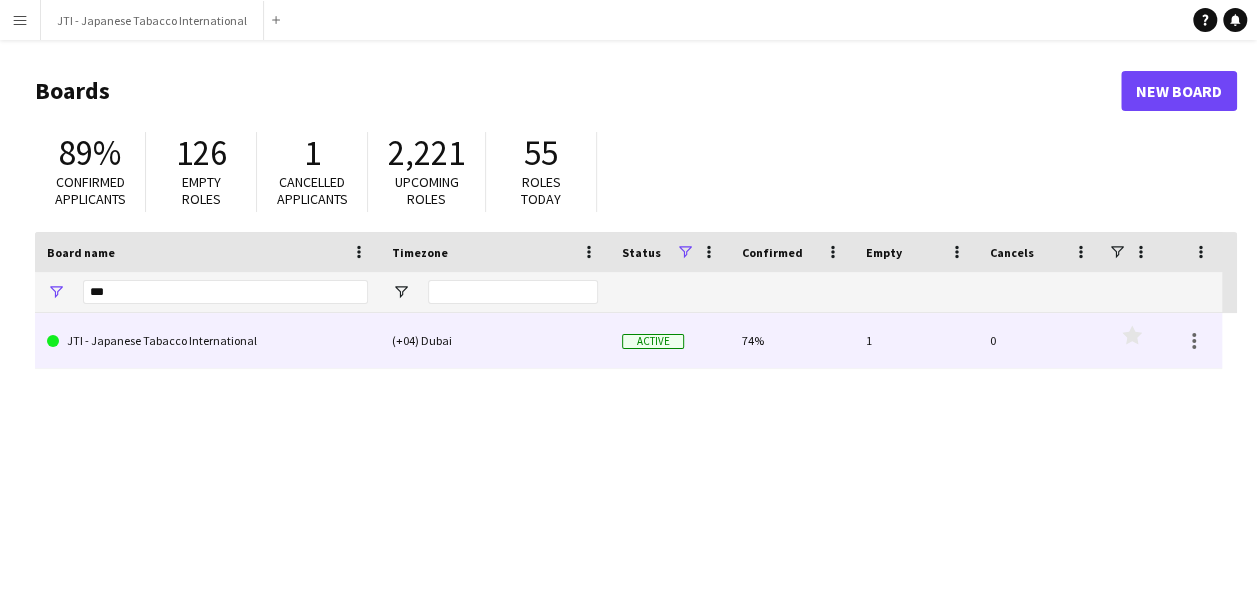 click on "JTI - Japanese Tabacco International" 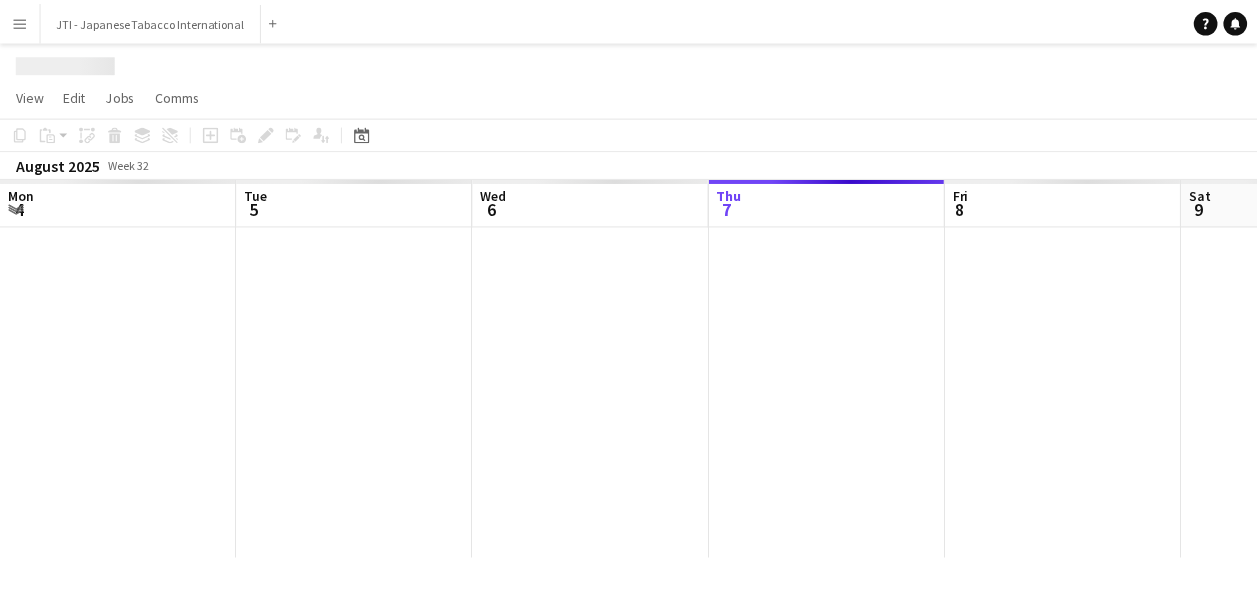 scroll, scrollTop: 0, scrollLeft: 478, axis: horizontal 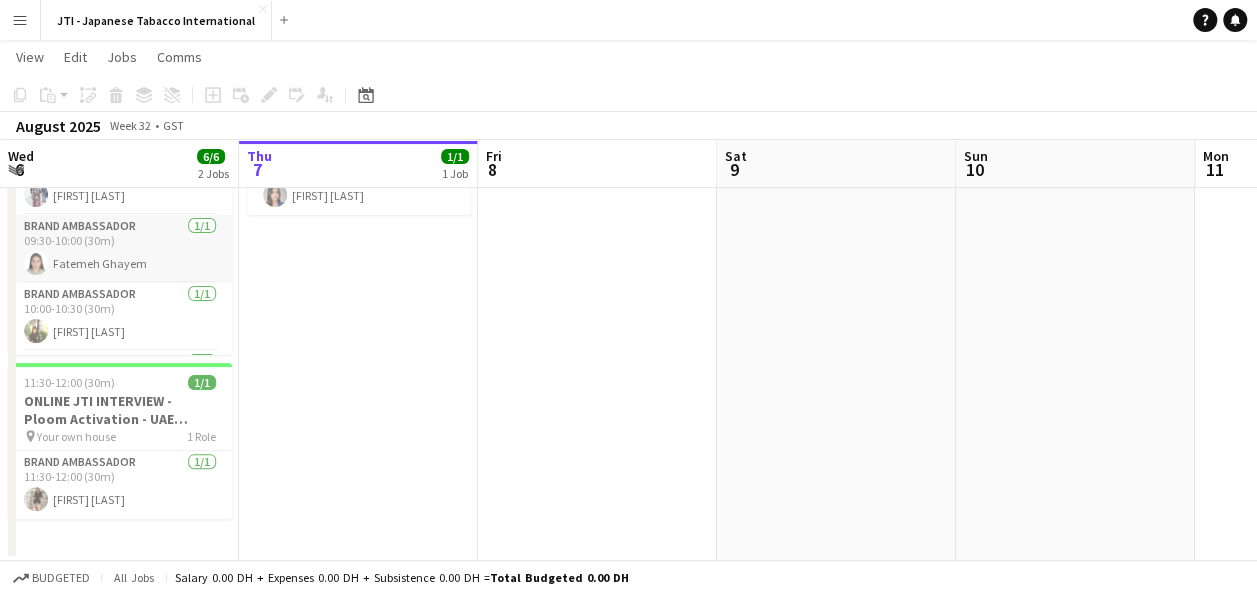click on "Brand Ambassador    1/1   09:30-10:00 (30m)
[FIRST] [LAST]" at bounding box center (120, 249) 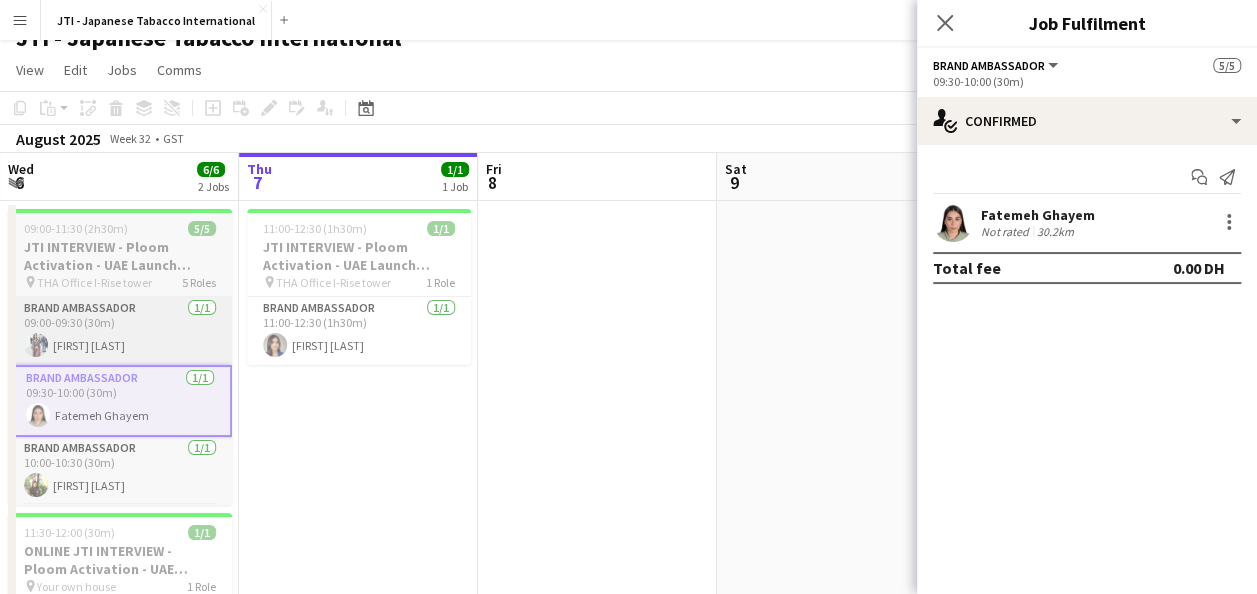 scroll, scrollTop: 0, scrollLeft: 0, axis: both 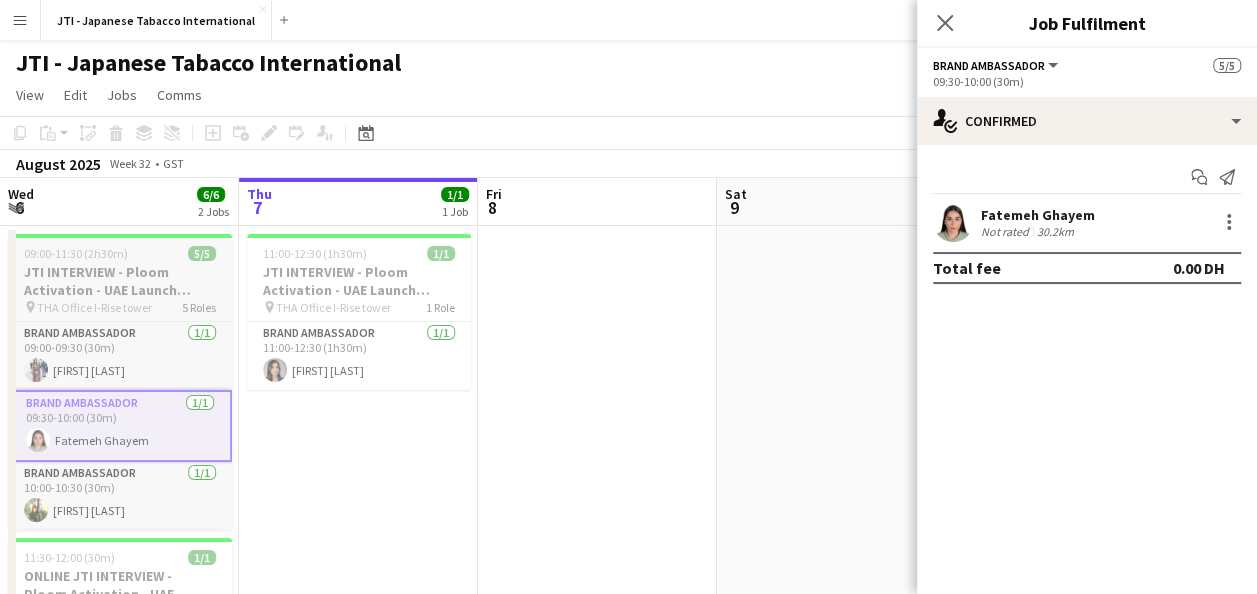 click on "JTI INTERVIEW - Ploom Activation - UAE Launch Program" at bounding box center (120, 281) 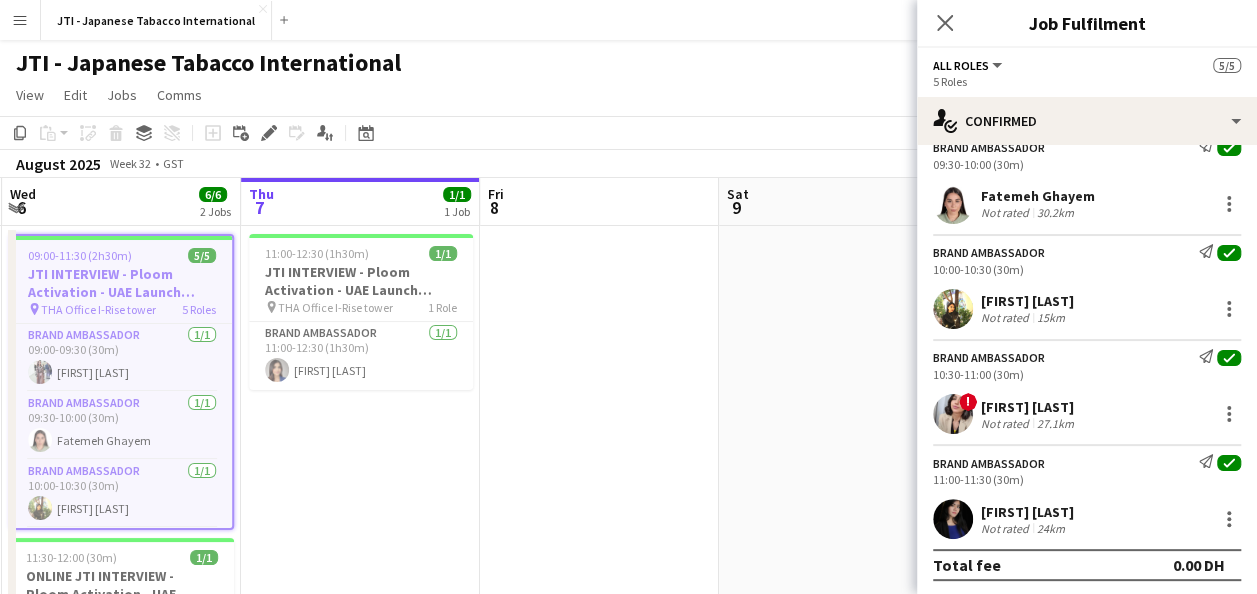 scroll, scrollTop: 0, scrollLeft: 0, axis: both 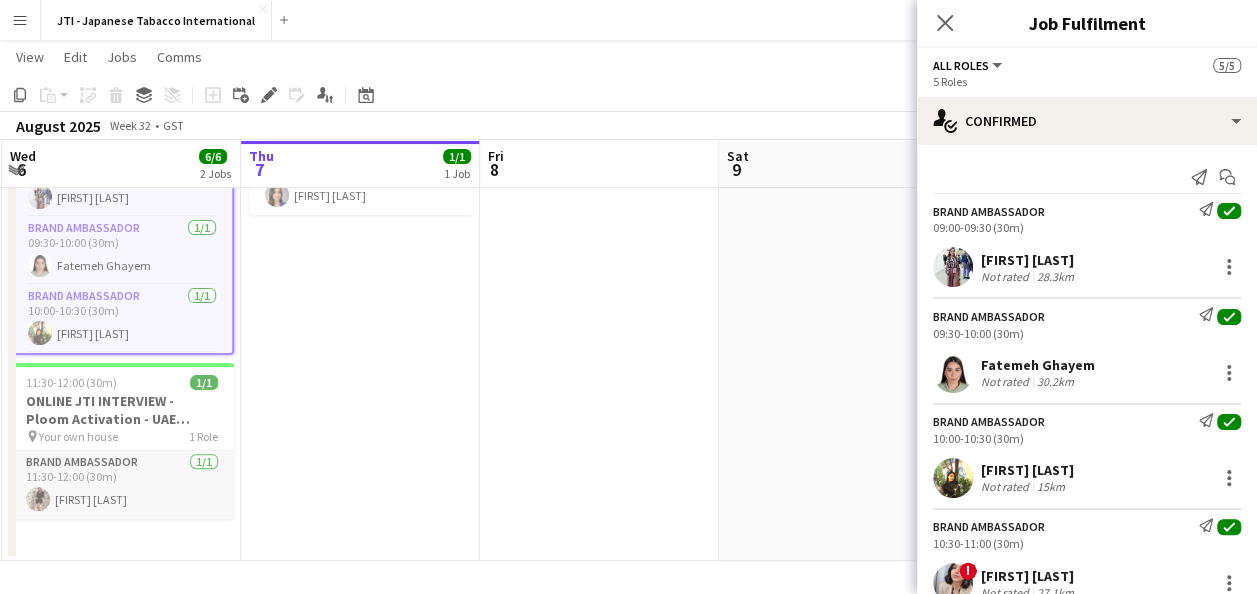 click on "Brand Ambassador    1/1   11:30-12:00 (30m)
[FIRST] [LAST]" at bounding box center (122, 485) 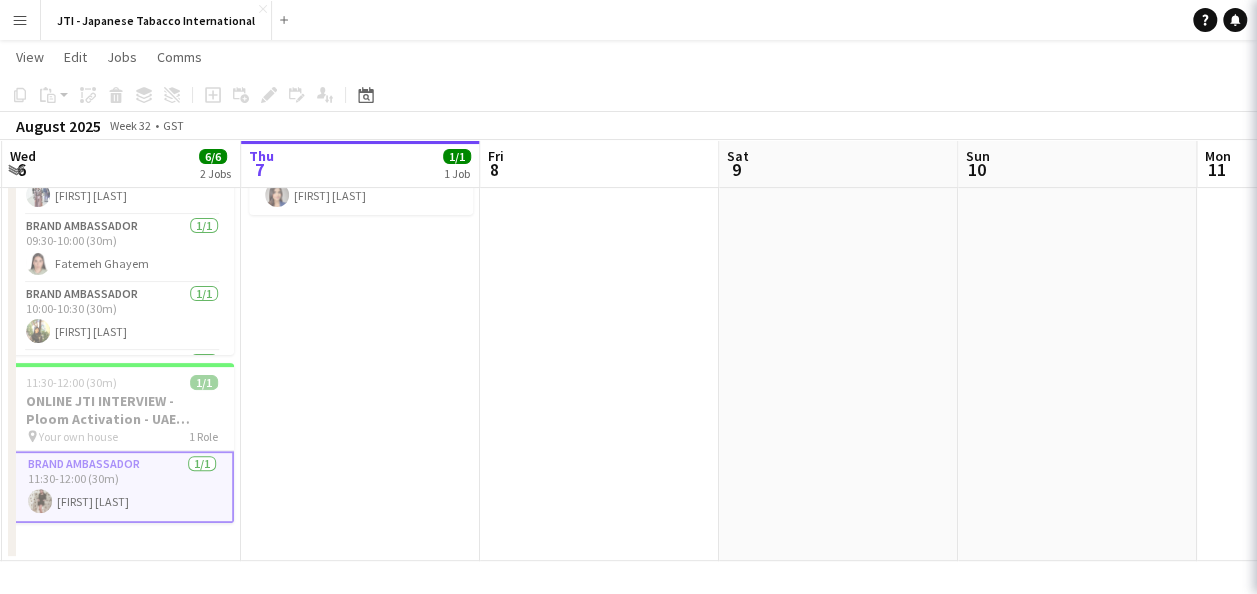 scroll, scrollTop: 0, scrollLeft: 474, axis: horizontal 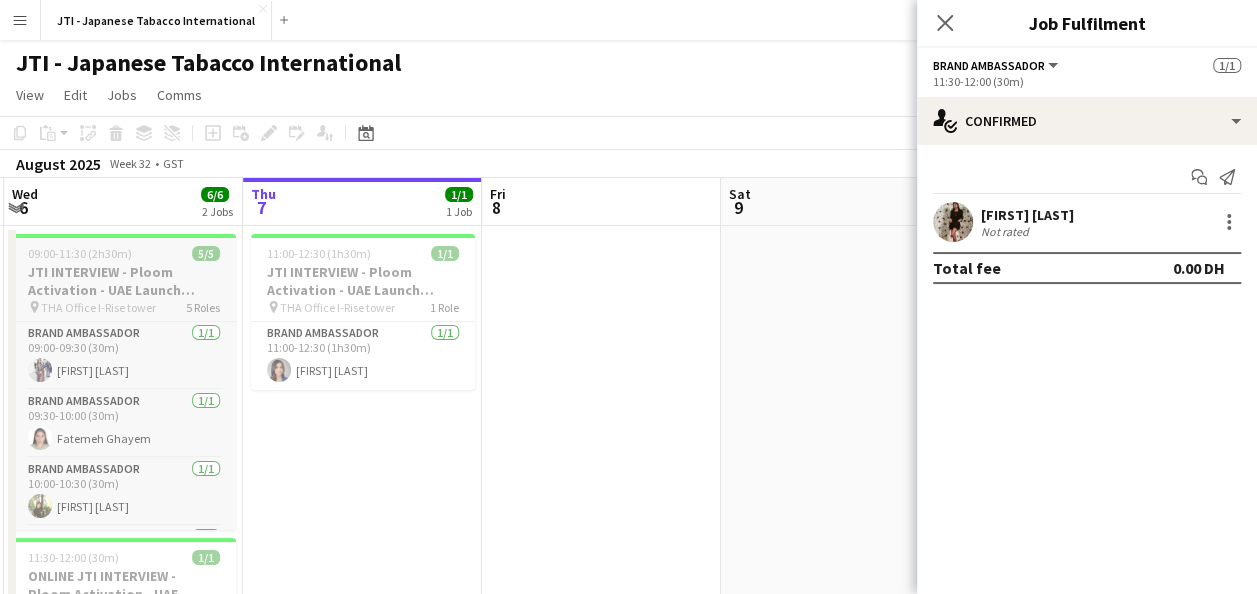 click on "JTI INTERVIEW - Ploom Activation - UAE Launch Program" at bounding box center [124, 281] 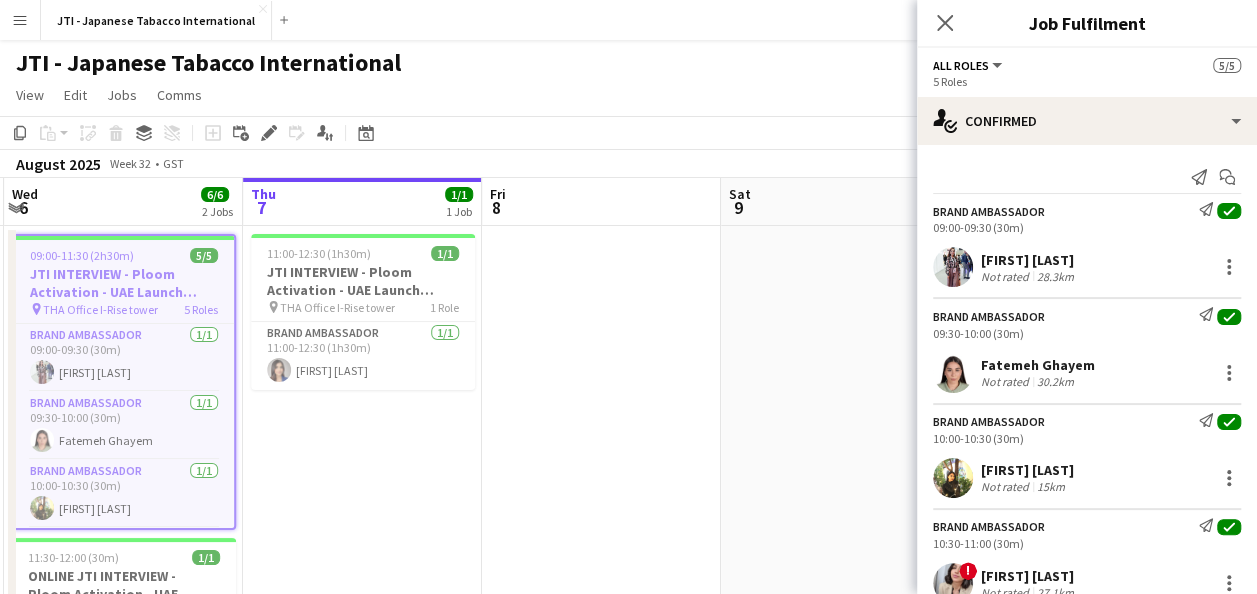 scroll, scrollTop: 0, scrollLeft: 473, axis: horizontal 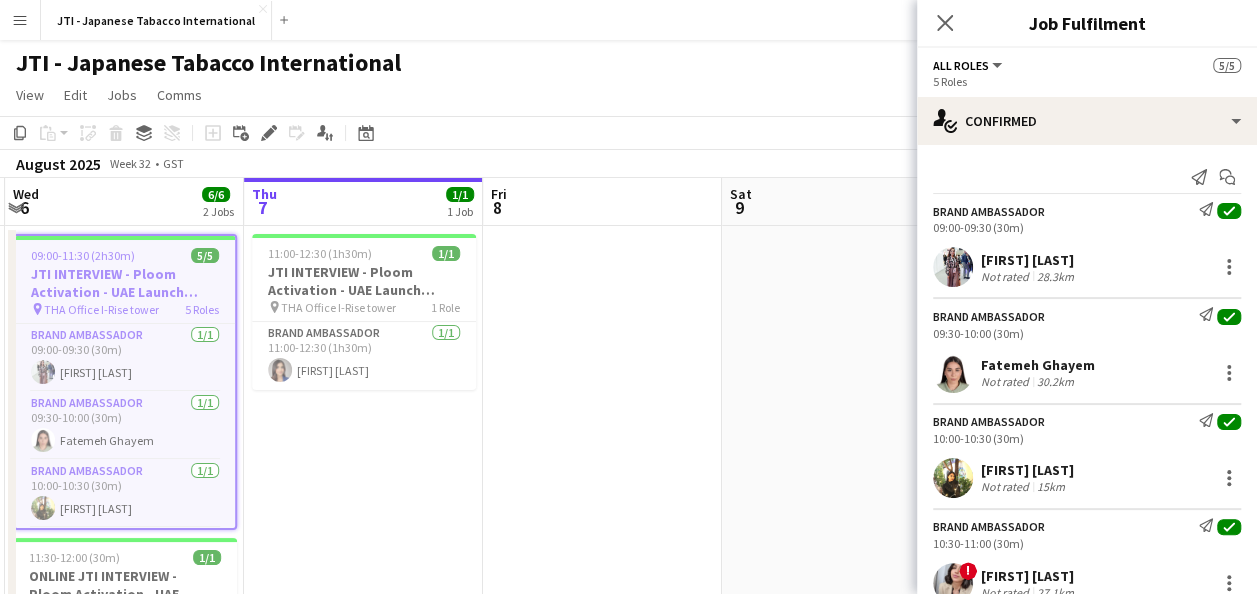 click on "Menu
Boards
Boards   Boards   All jobs   Status
Workforce
Workforce   My Workforce   Recruiting
Comms
Comms
Pay
Pay   Approvals
Platform Settings
Platform Settings   Your settings
Training Academy
Training Academy
Knowledge Base
Knowledge Base
Product Updates
Product Updates   Log Out   Privacy   JTI - Japanese Tabacco International
Close
Add
Help
Notifications
JTI - Japanese Tabacco International   View  Day view expanded Day view collapsed Month view Date picker Jump to today Expand Linked Jobs Collapse Linked Jobs  Edit" at bounding box center (628, 385) 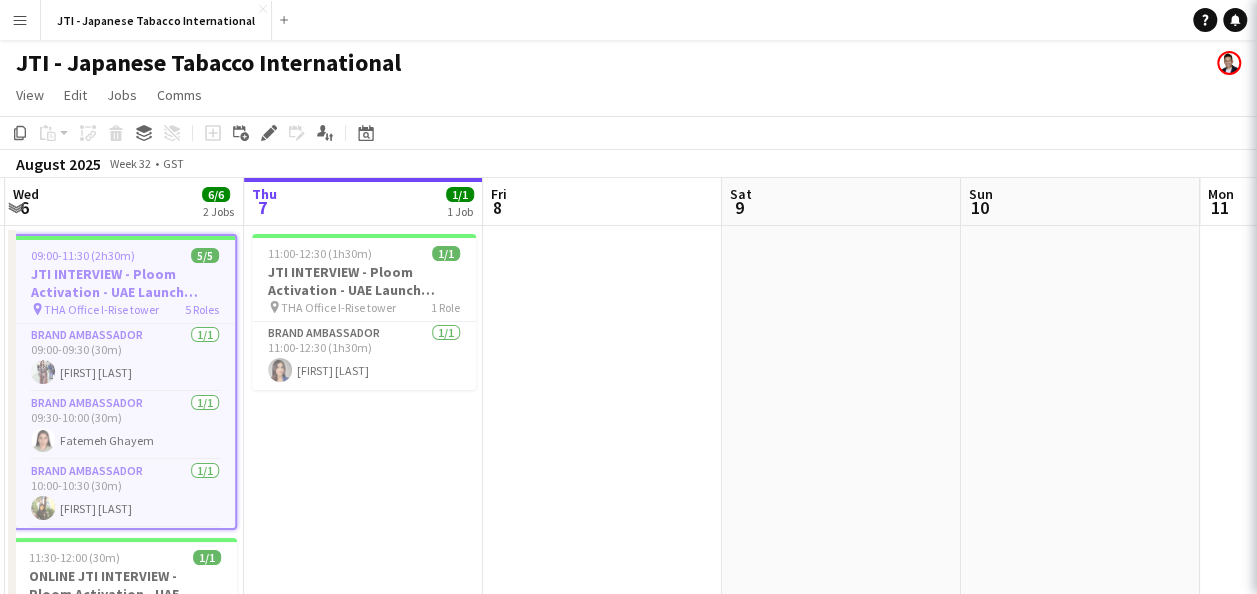 scroll, scrollTop: 0, scrollLeft: 470, axis: horizontal 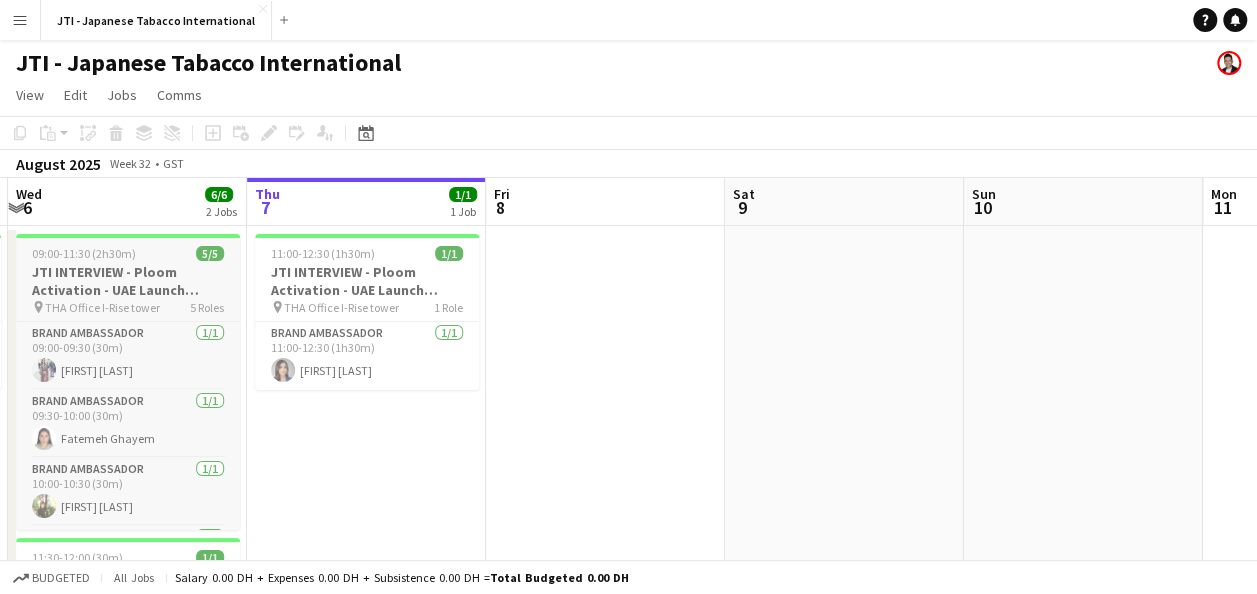 click on "THA Office I-Rise tower" at bounding box center (102, 307) 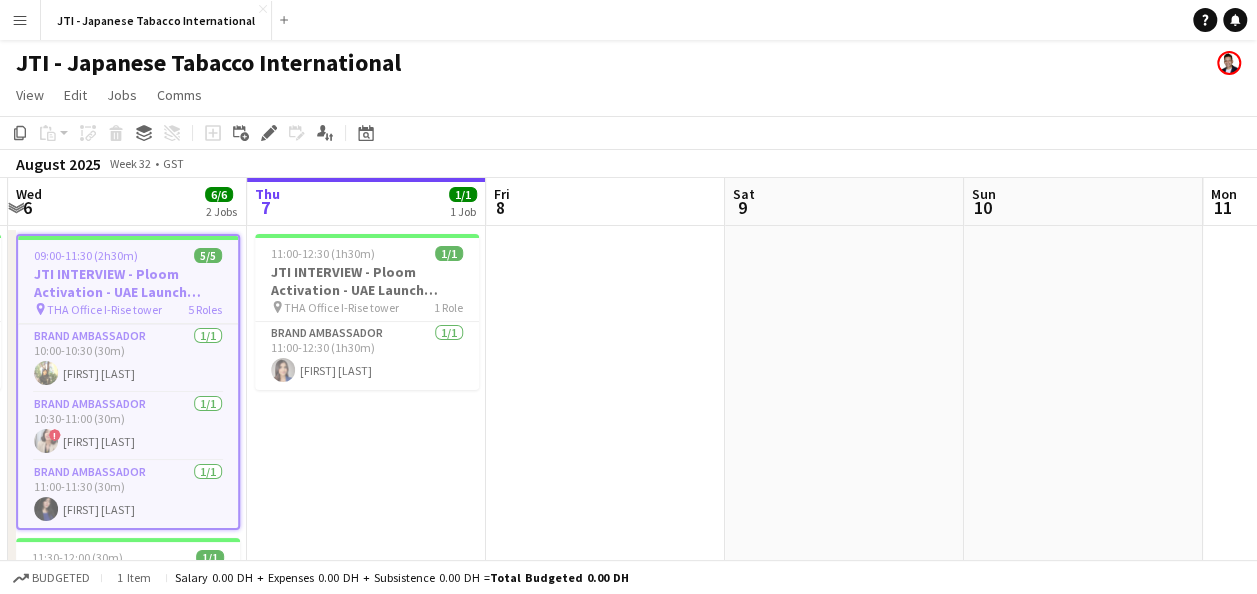 scroll, scrollTop: 0, scrollLeft: 0, axis: both 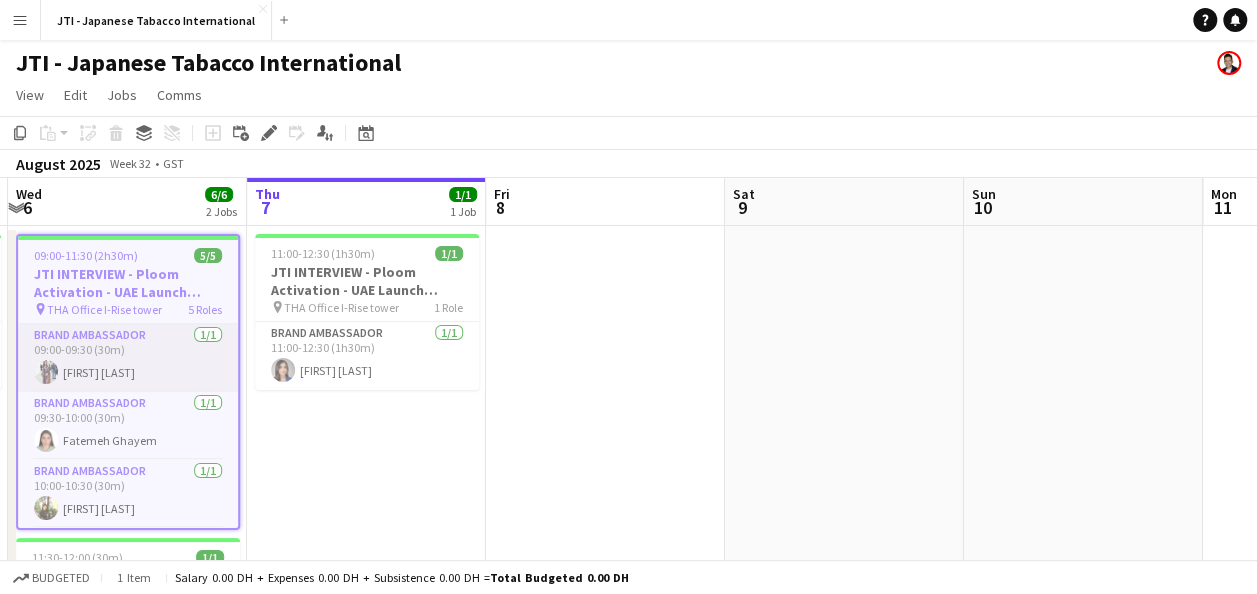 click on "Brand Ambassador    1/1   09:00-09:30 (30m)
[FIRST] [LAST]" at bounding box center (128, 358) 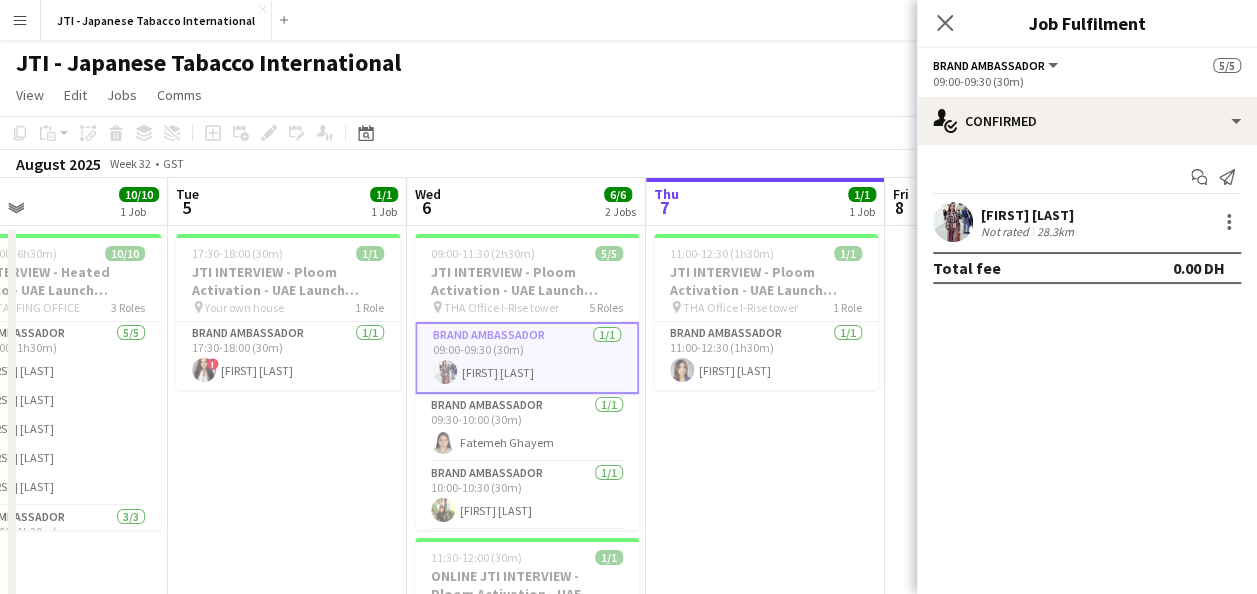 scroll, scrollTop: 0, scrollLeft: 548, axis: horizontal 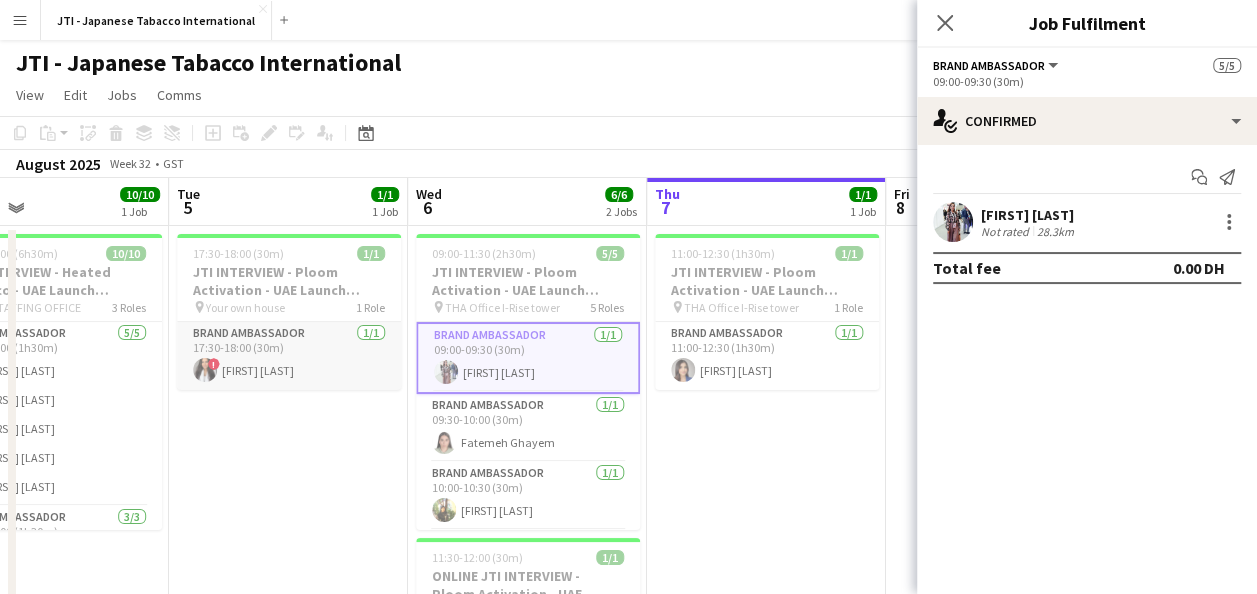 click on "Brand Ambassador    1/1   17:30-18:00 (30m)
! [FIRST] [LAST]" at bounding box center [289, 356] 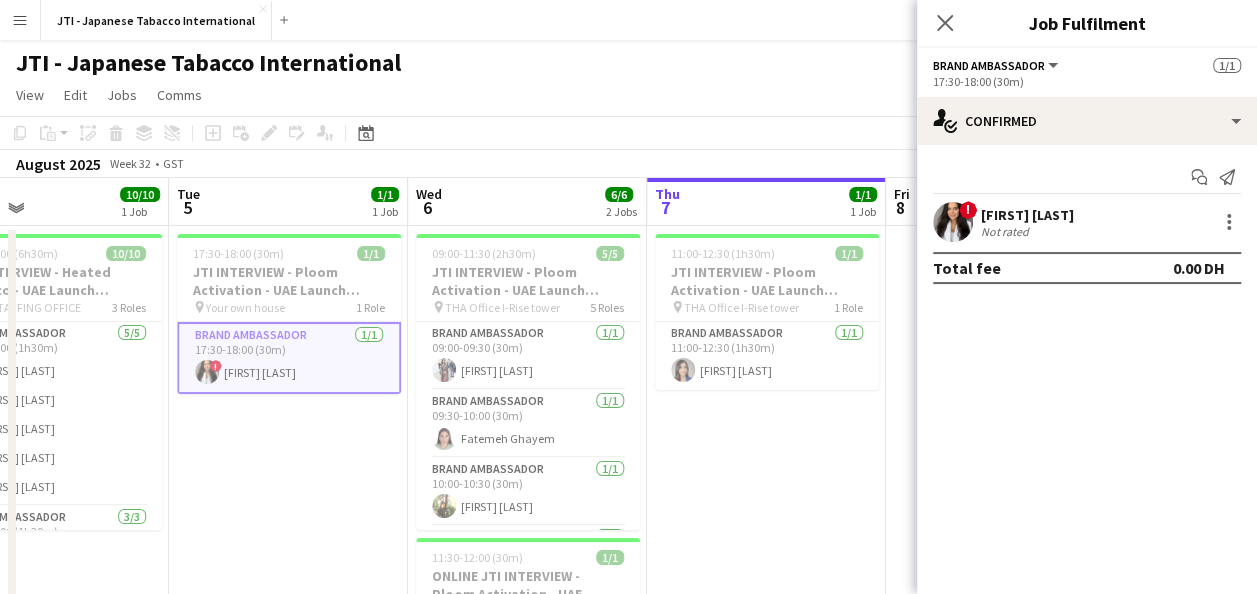 click on "Brand Ambassador    1/1   17:30-18:00 (30m)
! [FIRST] [LAST]" at bounding box center [289, 358] 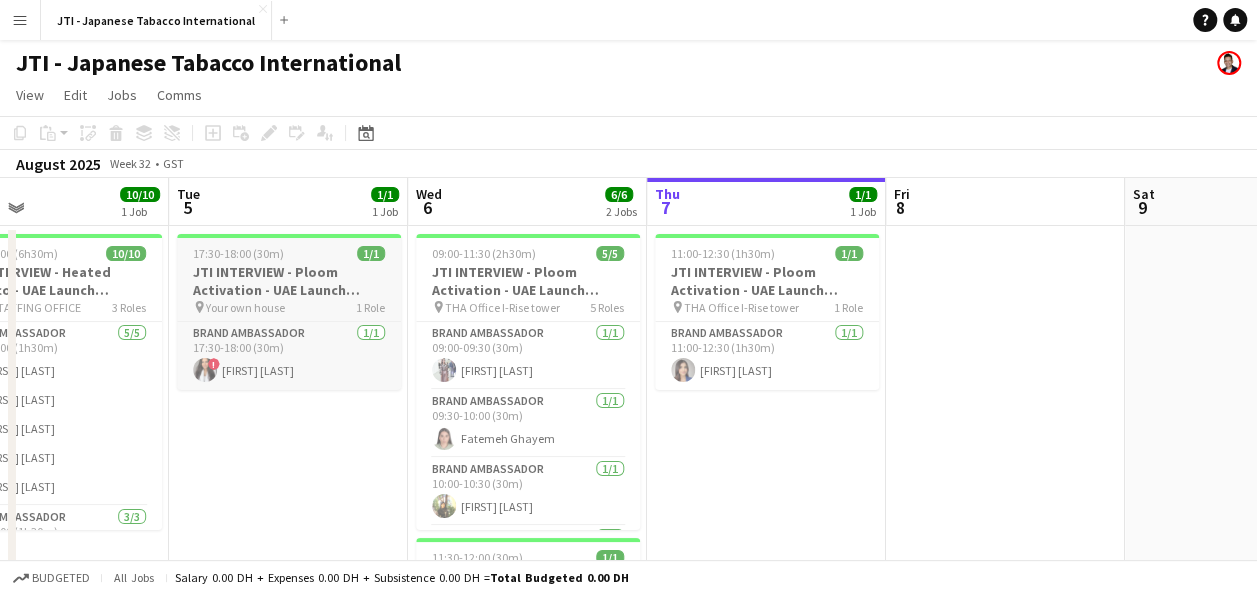 click on "Your own house" at bounding box center [245, 307] 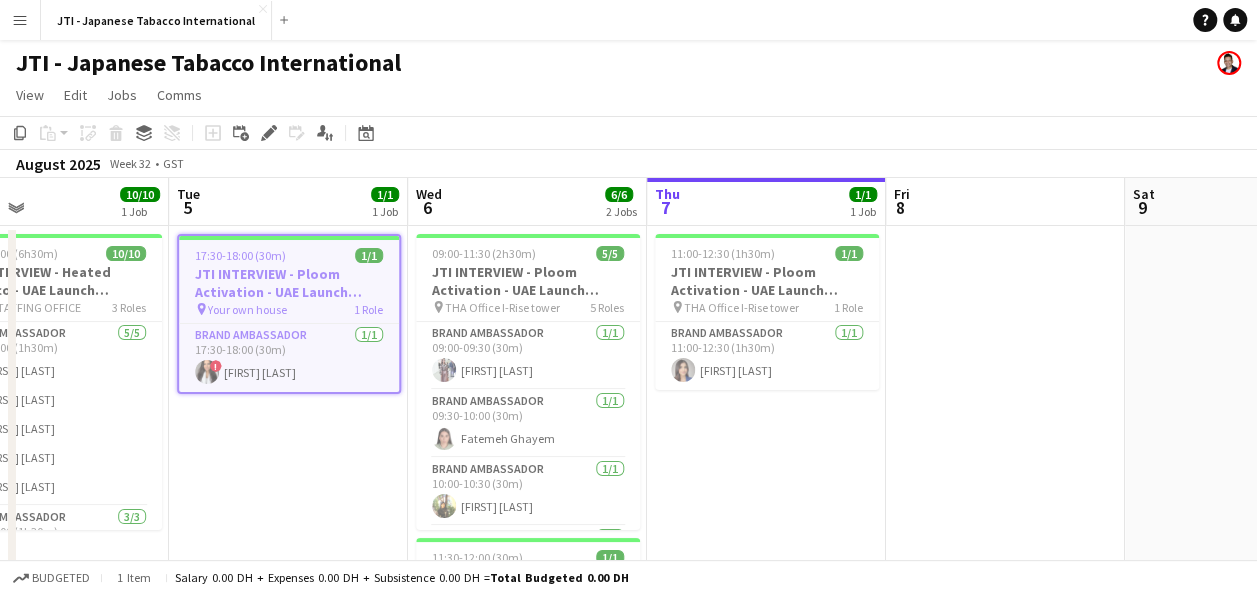 click on "JTI INTERVIEW - Ploom Activation - UAE Launch Program" at bounding box center (289, 283) 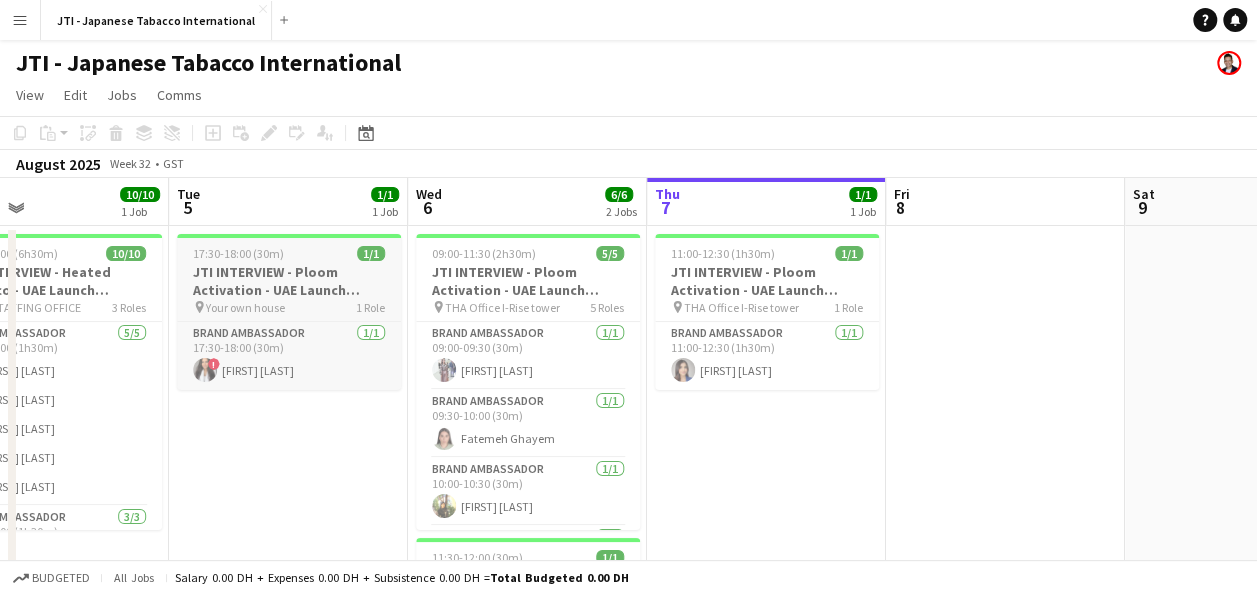 click on "JTI INTERVIEW - Ploom Activation - UAE Launch Program" at bounding box center [289, 281] 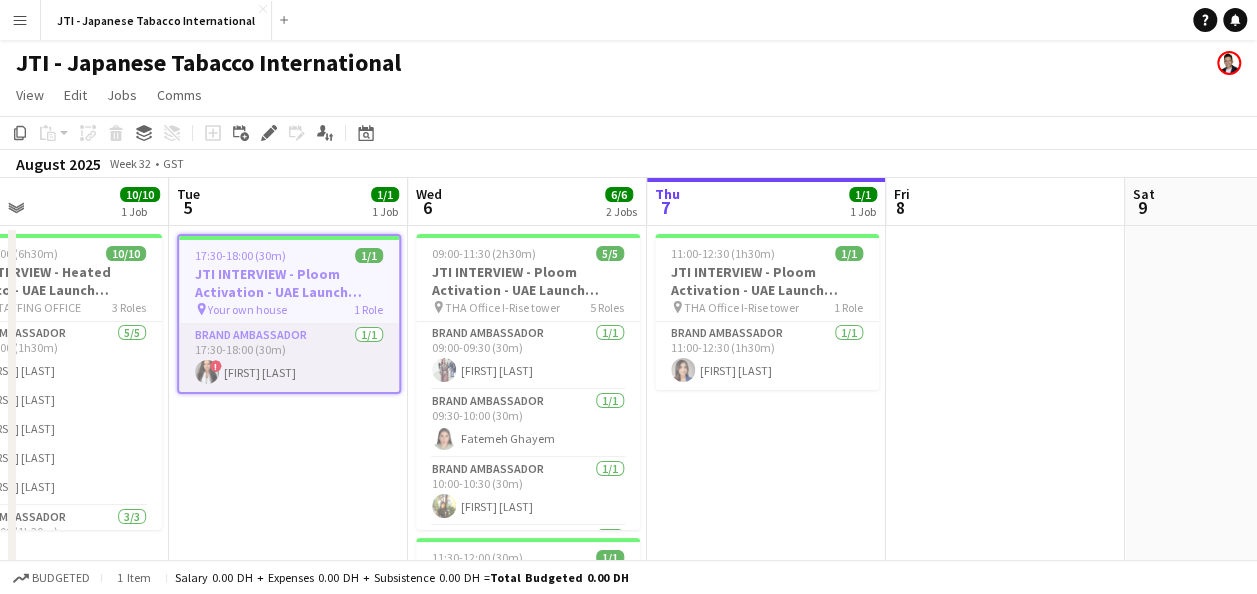 click on "Brand Ambassador    1/1   17:30-18:00 (30m)
! [FIRST] [LAST]" at bounding box center [289, 358] 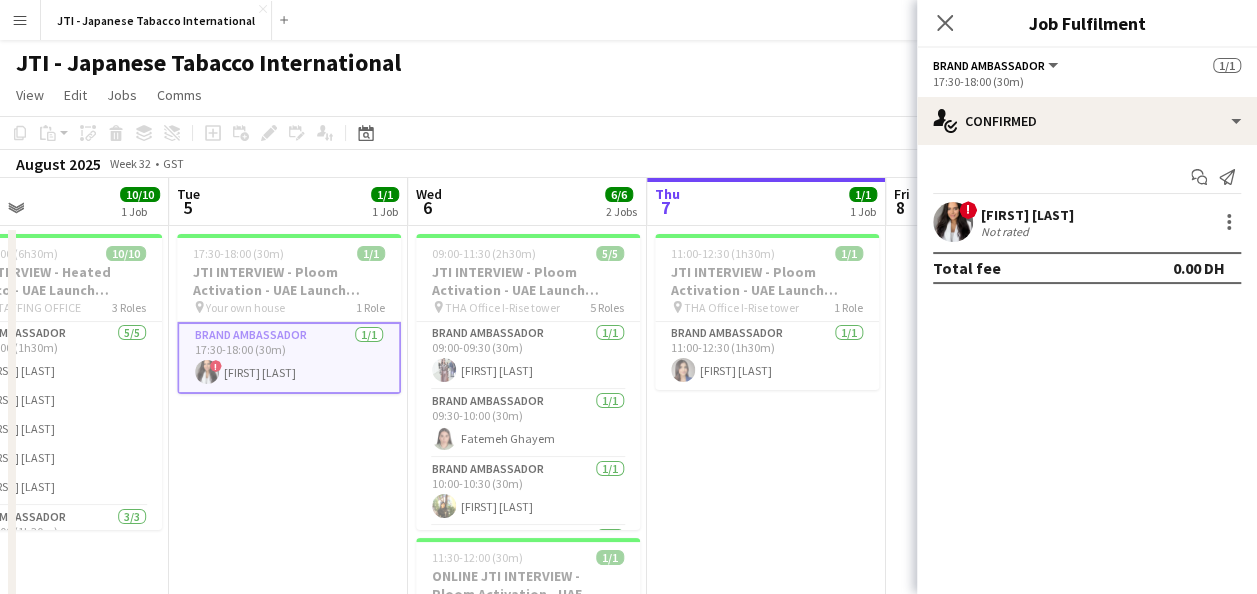 click on "[FIRST] [LAST]" at bounding box center (1027, 215) 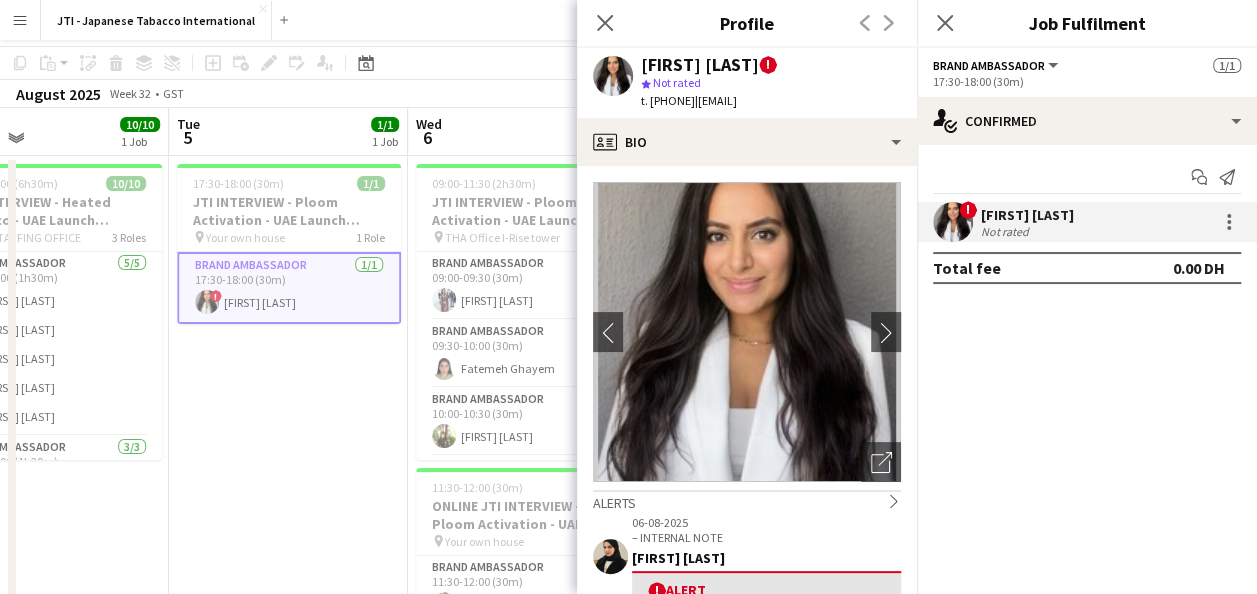 scroll, scrollTop: 0, scrollLeft: 0, axis: both 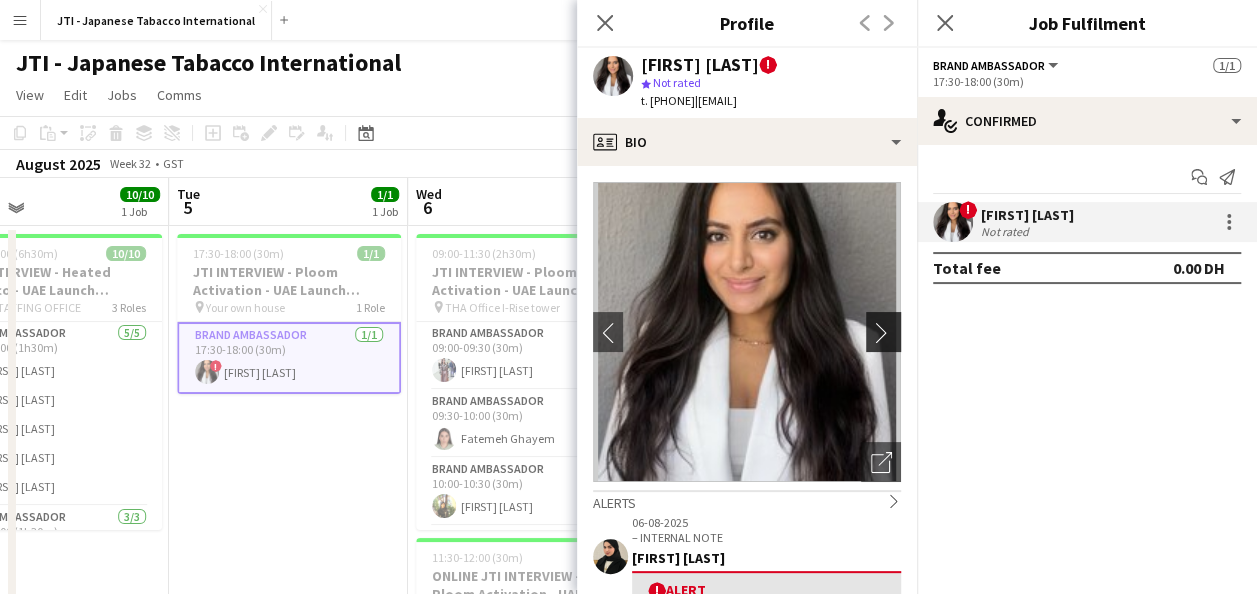 click on "chevron-right" 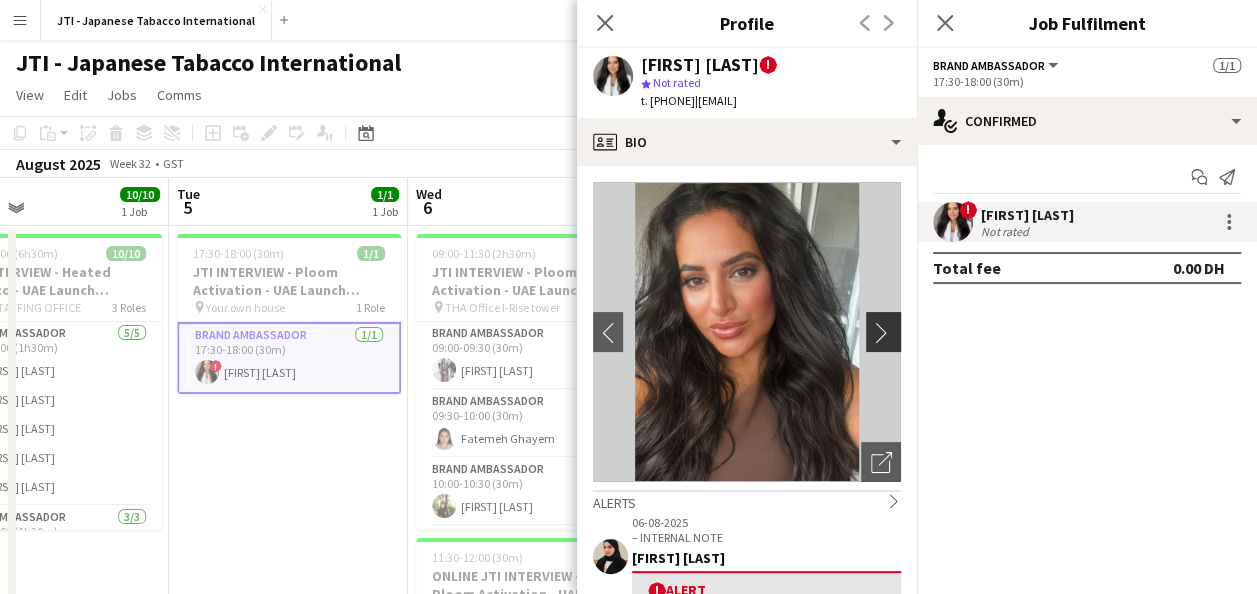click on "chevron-right" 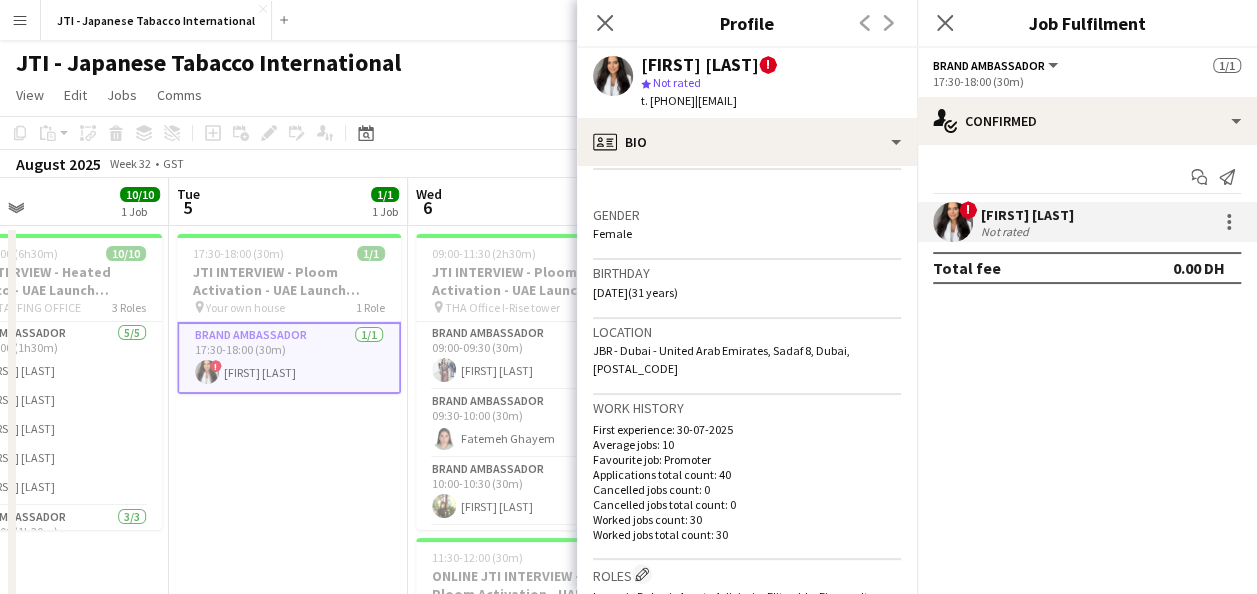 scroll, scrollTop: 500, scrollLeft: 0, axis: vertical 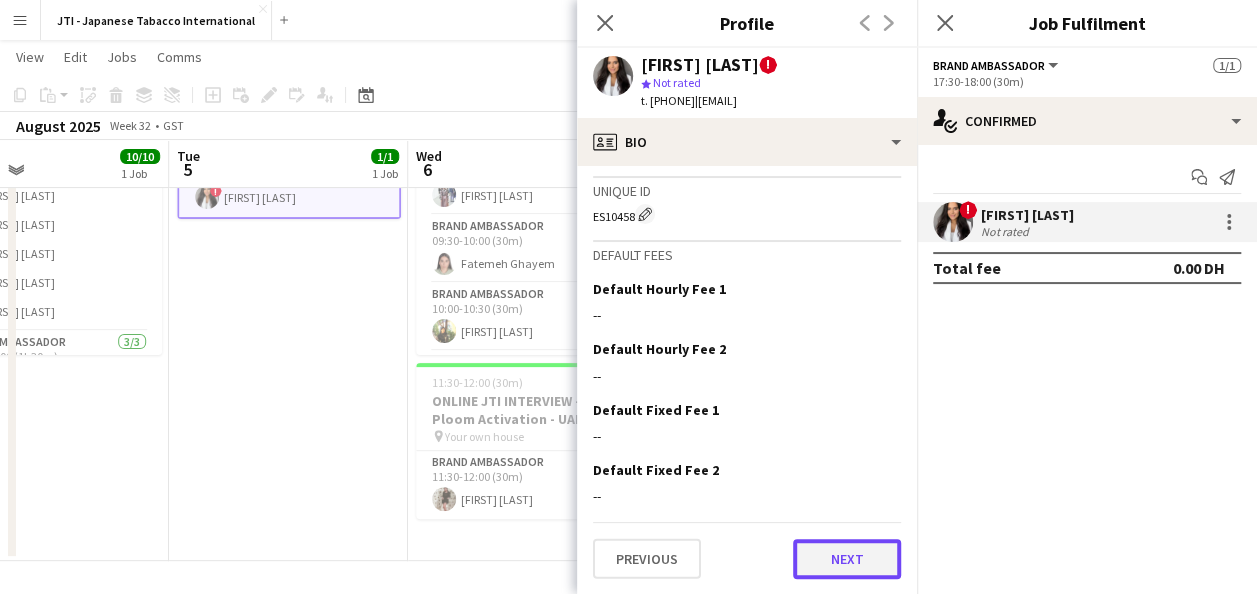 click on "Next" 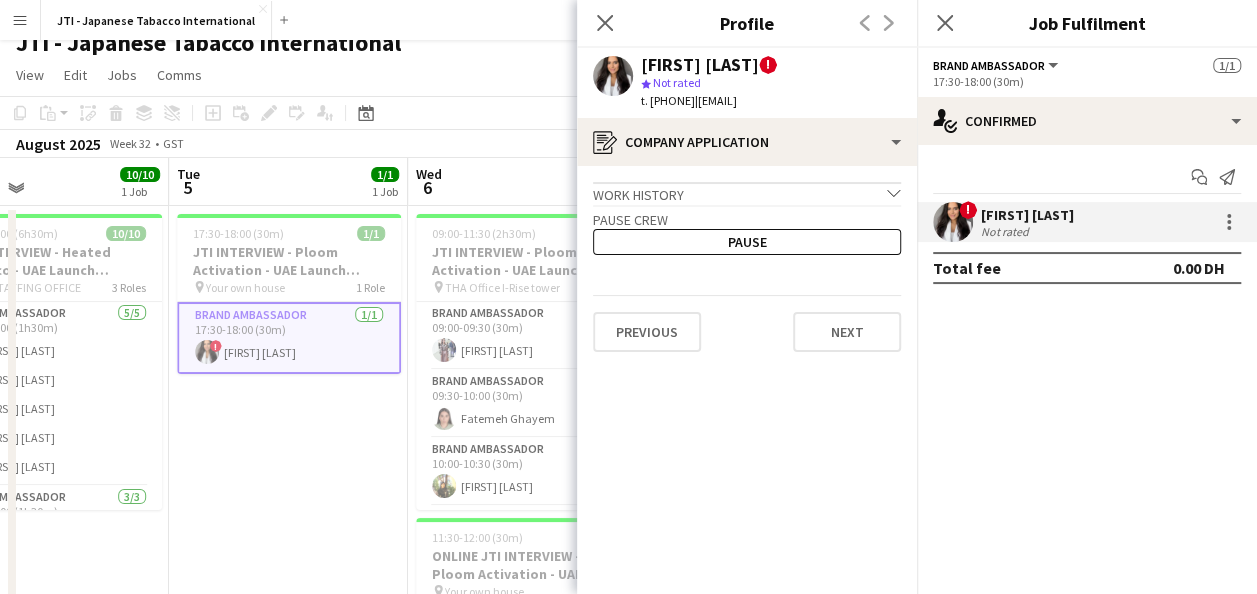 scroll, scrollTop: 0, scrollLeft: 0, axis: both 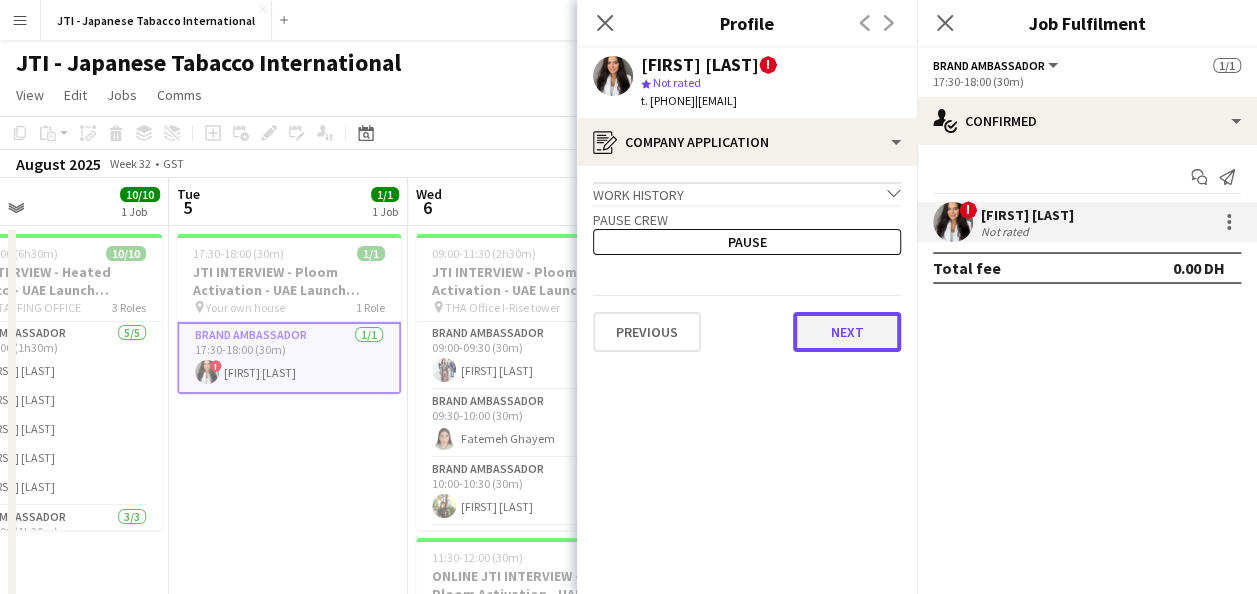 click on "Next" 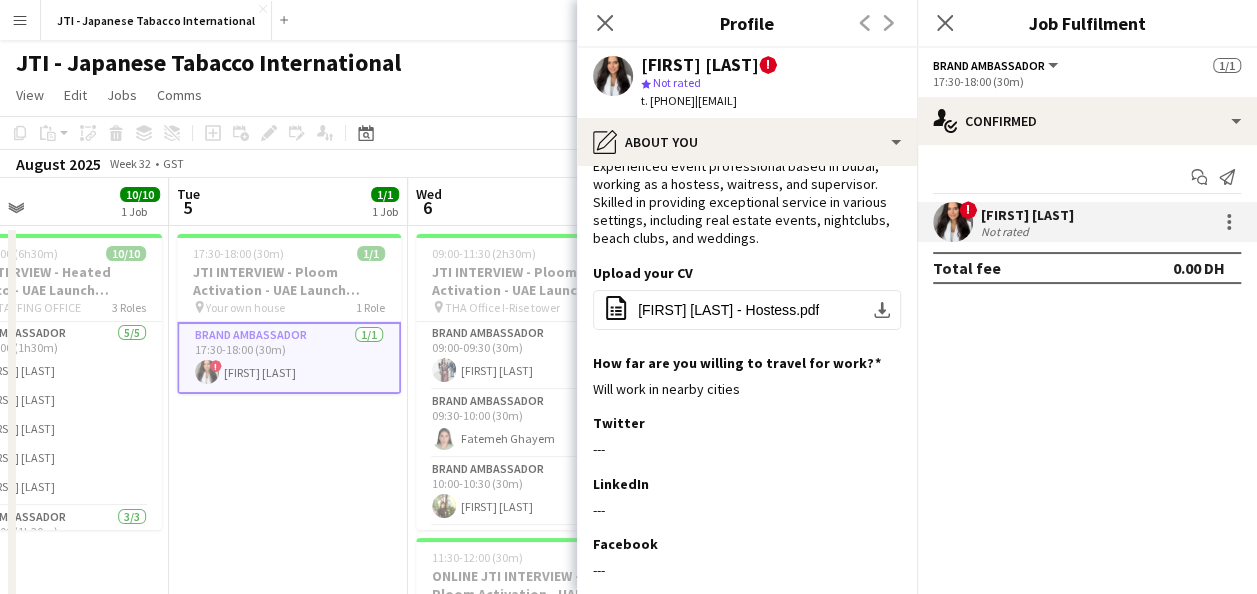 scroll, scrollTop: 0, scrollLeft: 0, axis: both 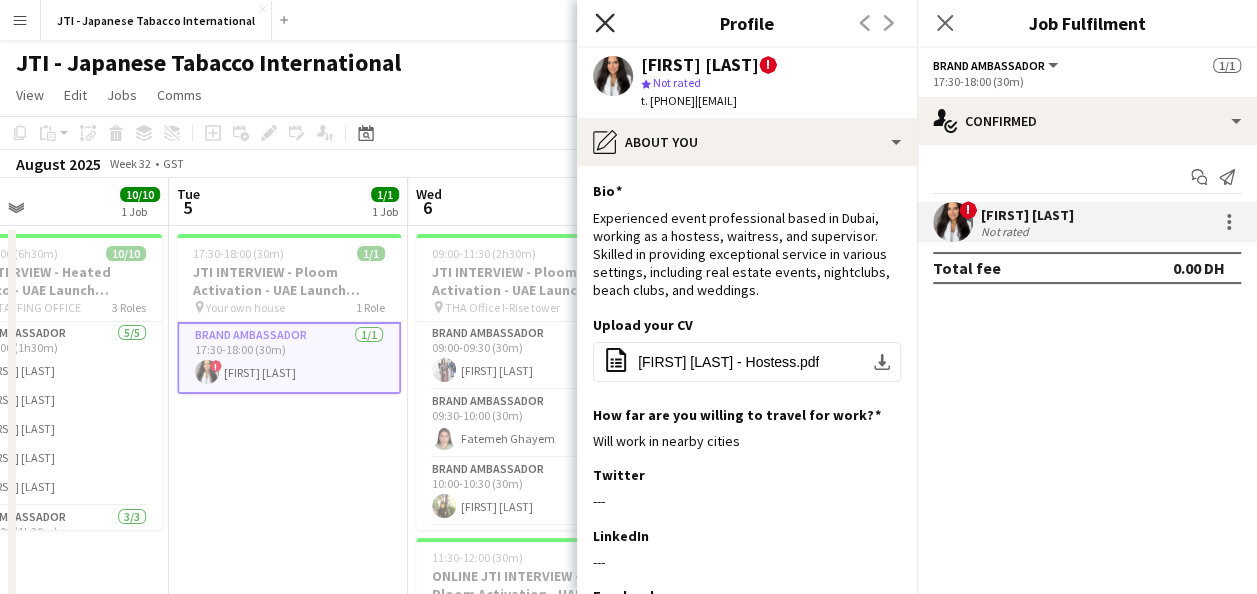 click on "Close pop-in" 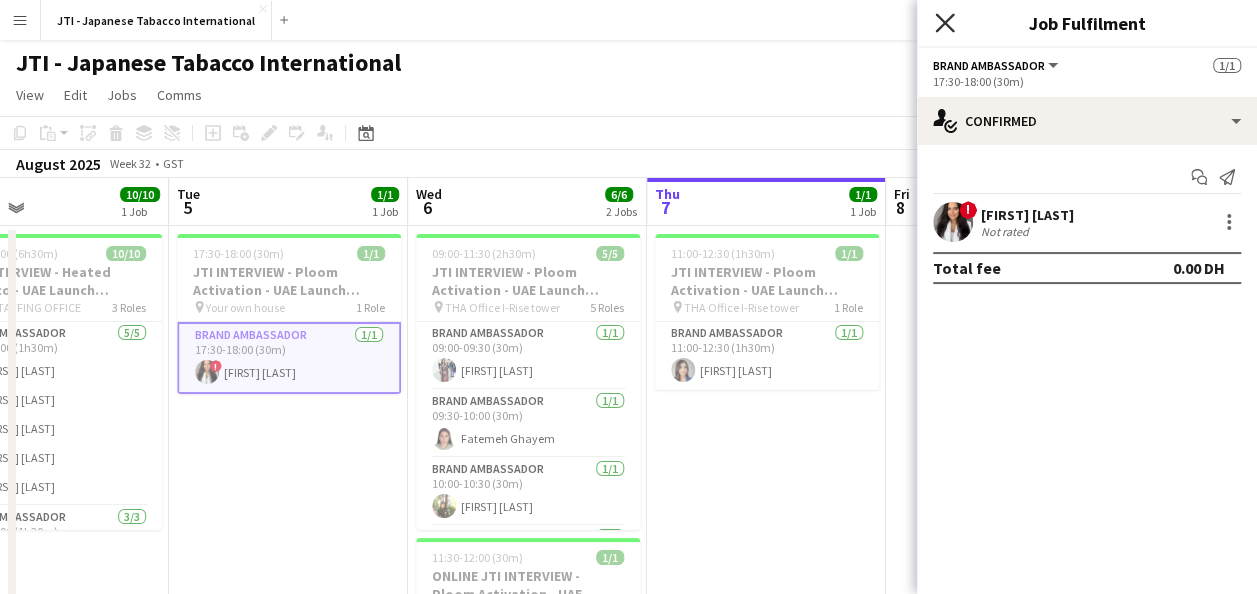 click 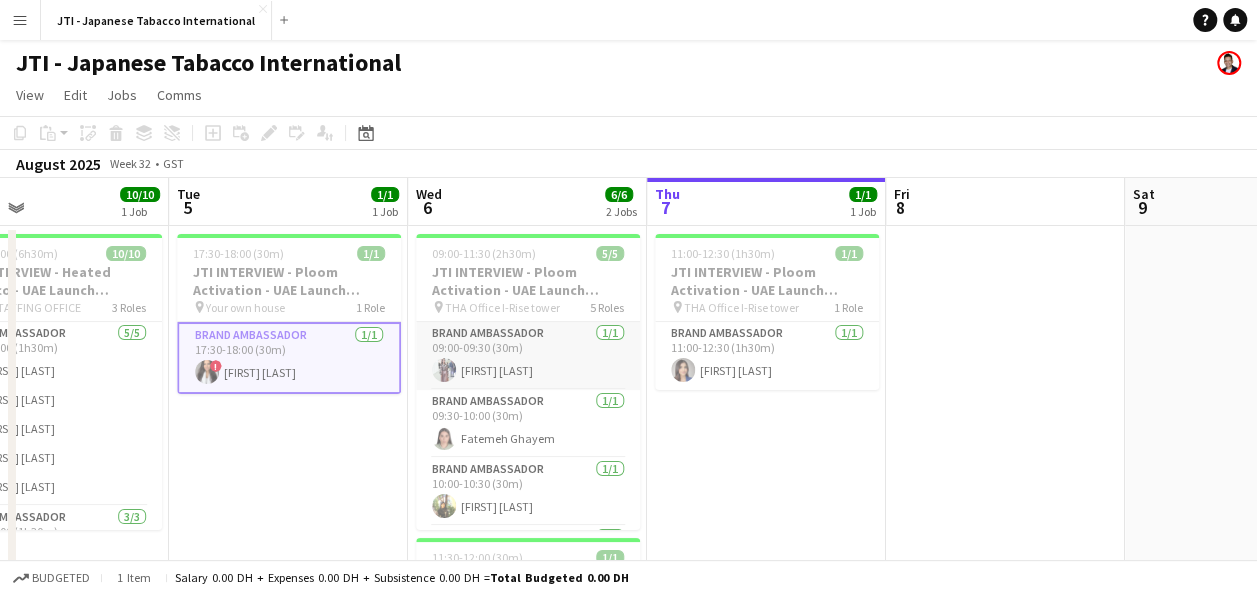 click on "Brand Ambassador    1/1   09:00-09:30 (30m)
[FIRST] [LAST]" at bounding box center (528, 356) 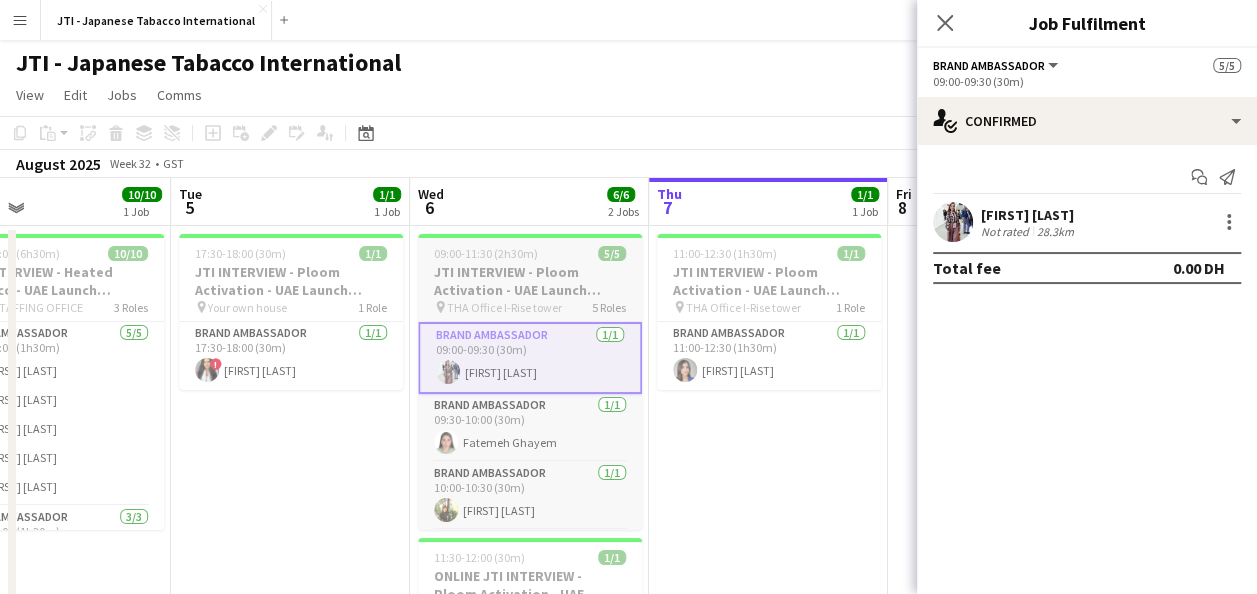 click on "JTI INTERVIEW - Ploom Activation - UAE Launch Program" at bounding box center (530, 281) 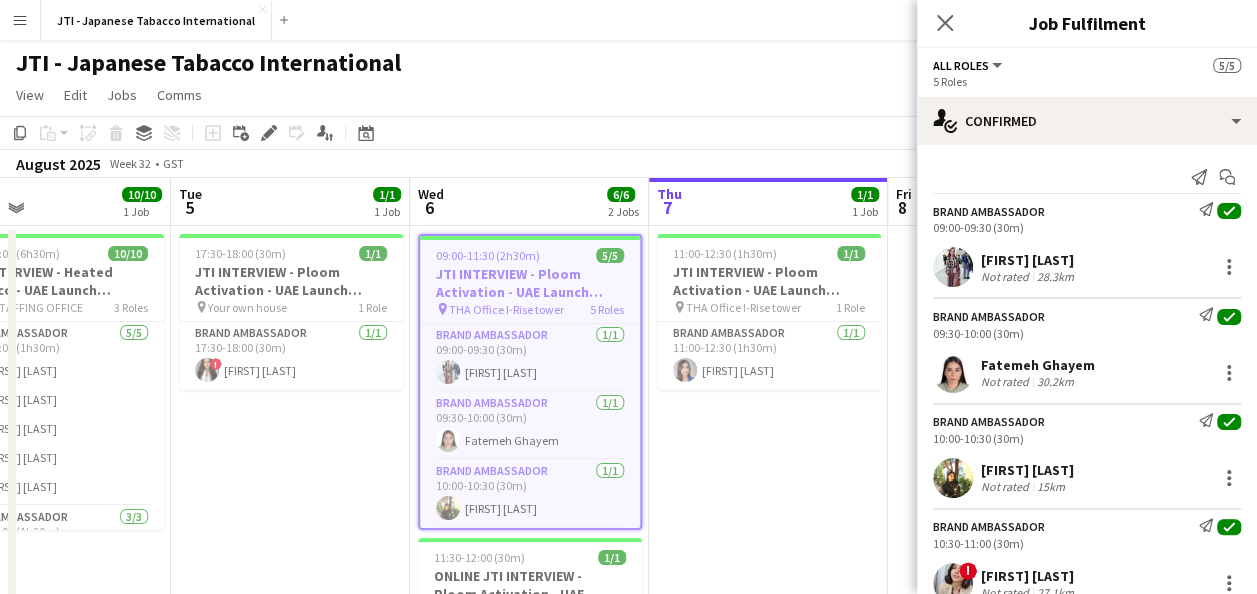 click on "5 Roles" 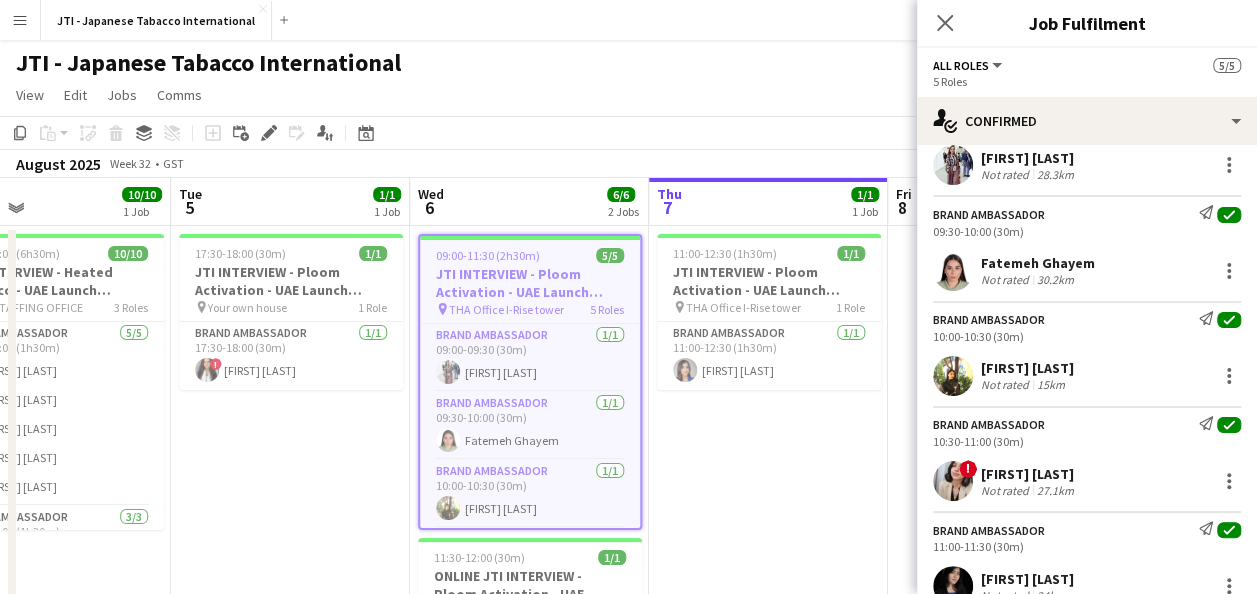scroll, scrollTop: 169, scrollLeft: 0, axis: vertical 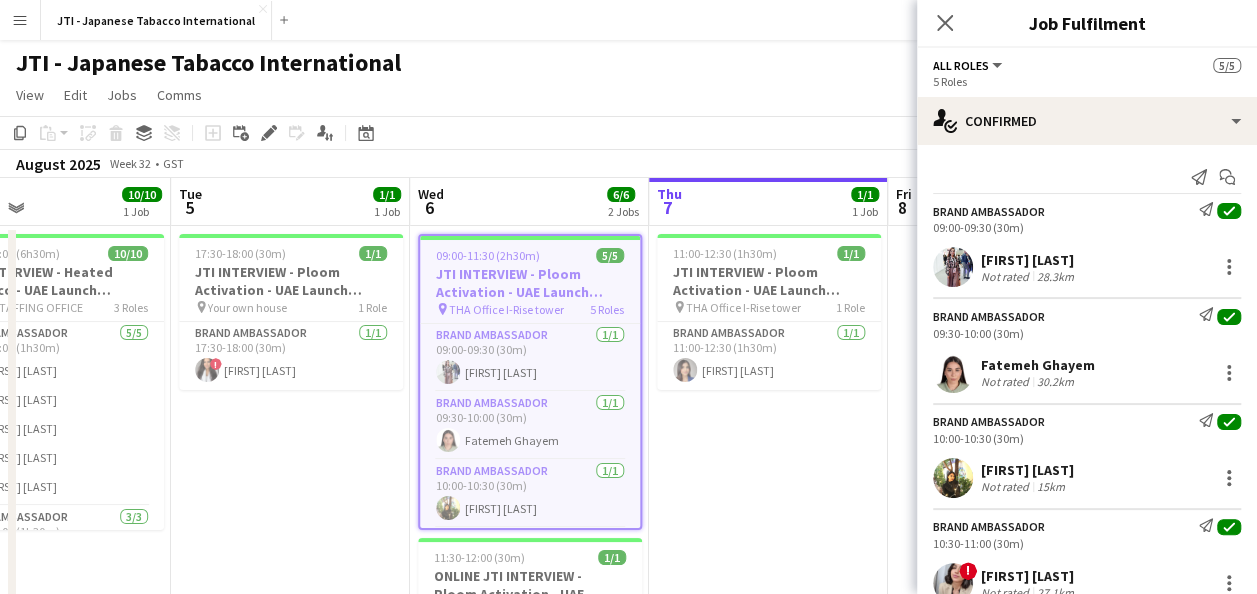 drag, startPoint x: 577, startPoint y: 266, endPoint x: 555, endPoint y: 270, distance: 22.36068 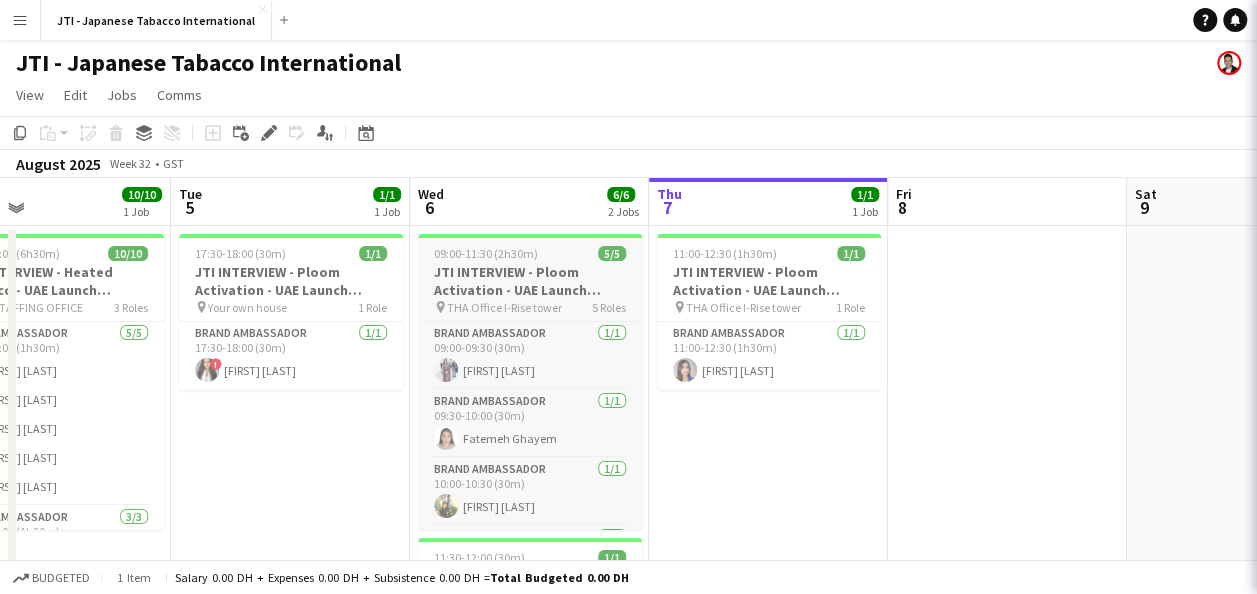scroll, scrollTop: 0, scrollLeft: 546, axis: horizontal 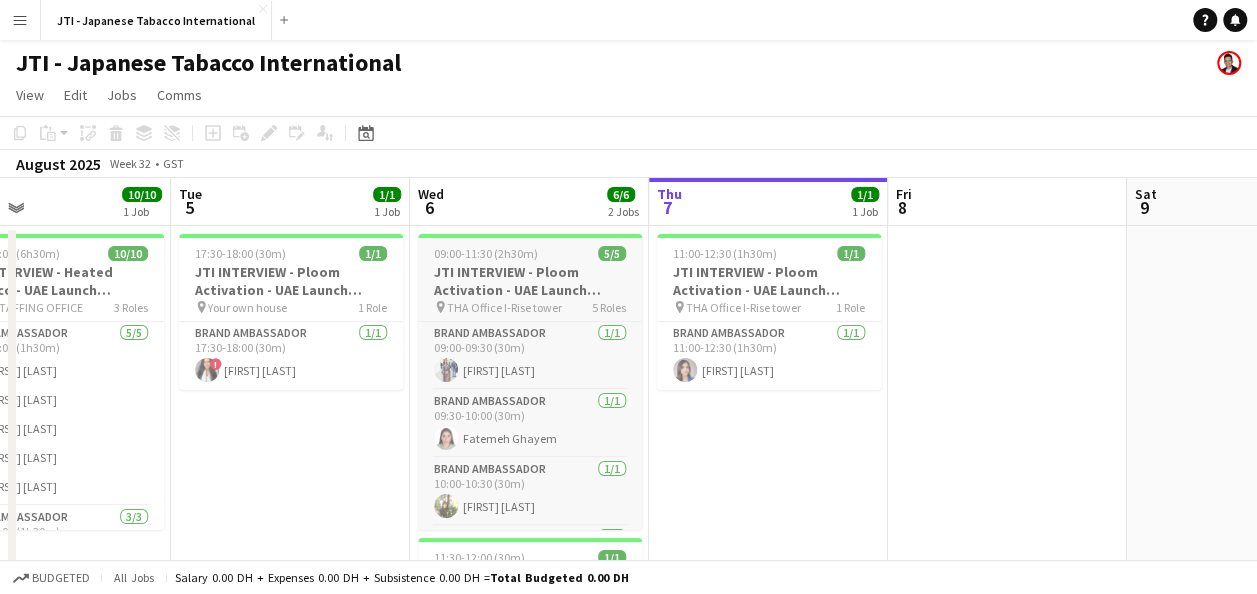 click on "09:00-11:30 (2h30m)    5/5" at bounding box center (530, 253) 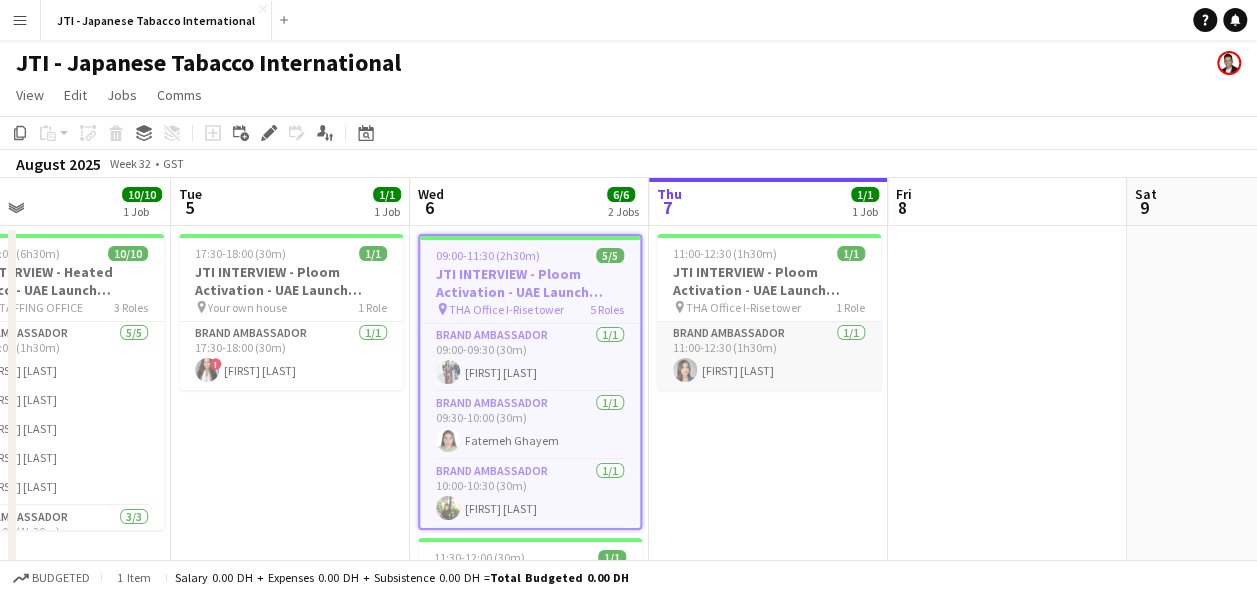click on "Brand Ambassador    1/1   11:00-12:30 (1h30m)
[FIRST] [LAST]" at bounding box center (769, 356) 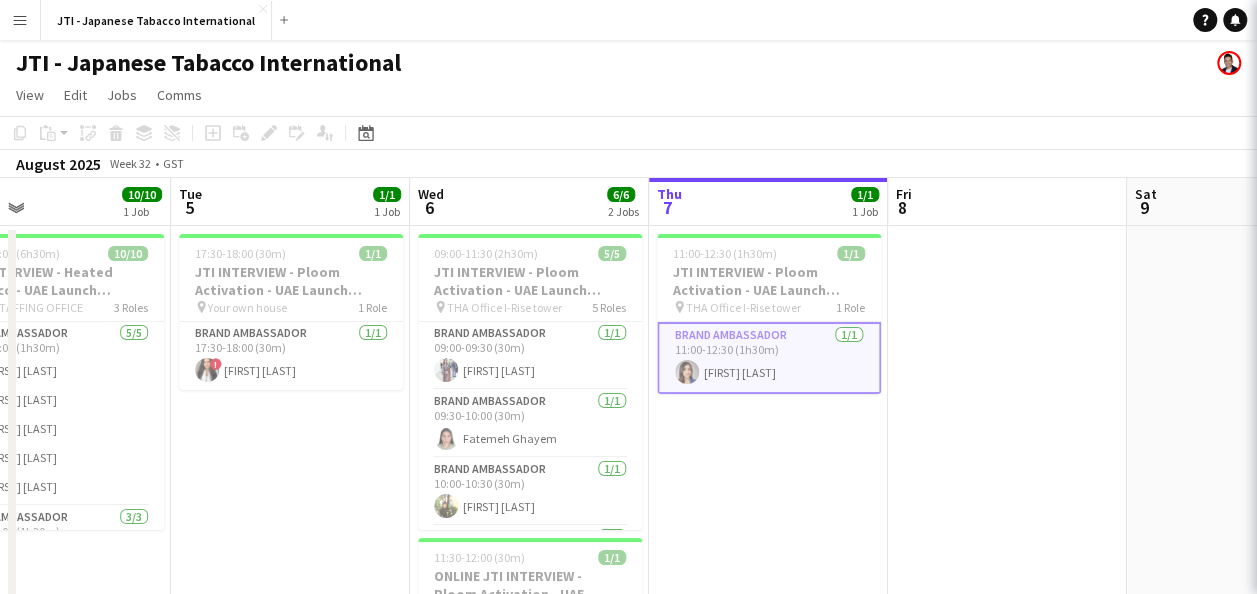 scroll, scrollTop: 0, scrollLeft: 545, axis: horizontal 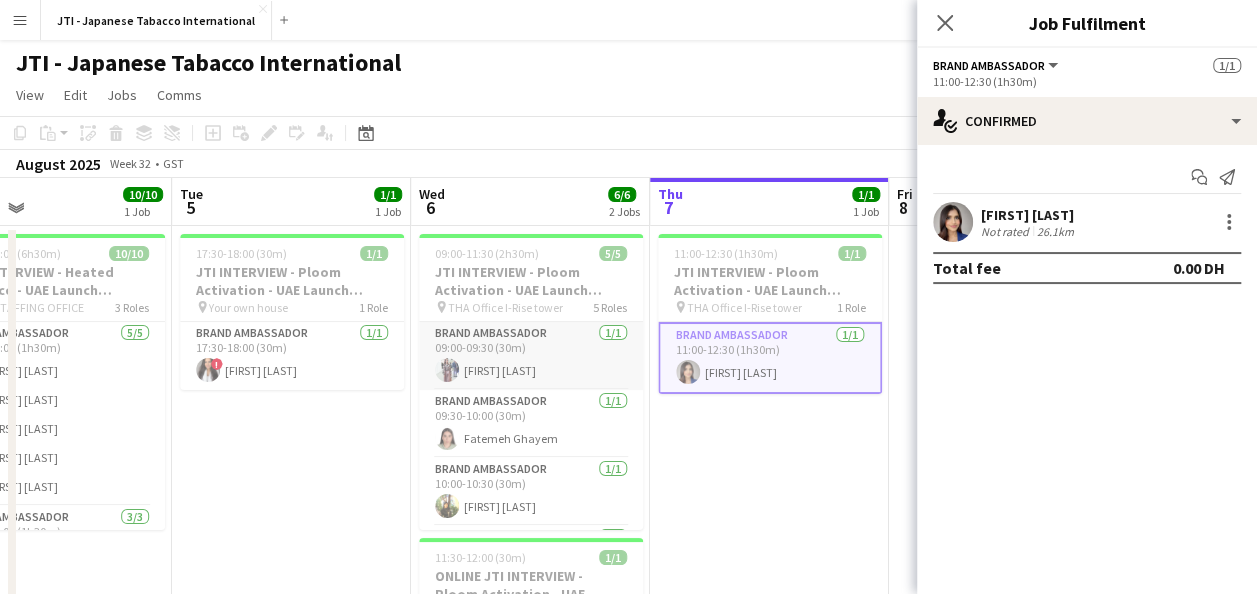 click on "Brand Ambassador    1/1   09:00-09:30 (30m)
[FIRST] [LAST]" at bounding box center [531, 356] 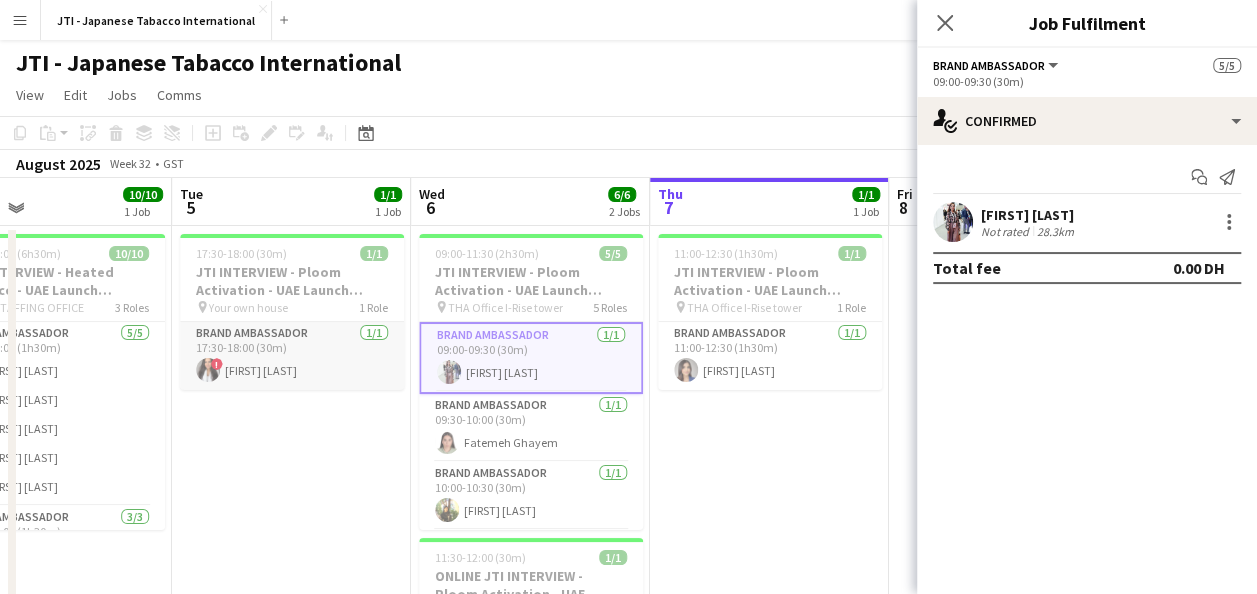 click on "Brand Ambassador    1/1   17:30-18:00 (30m)
! [FIRST] [LAST]" at bounding box center (292, 356) 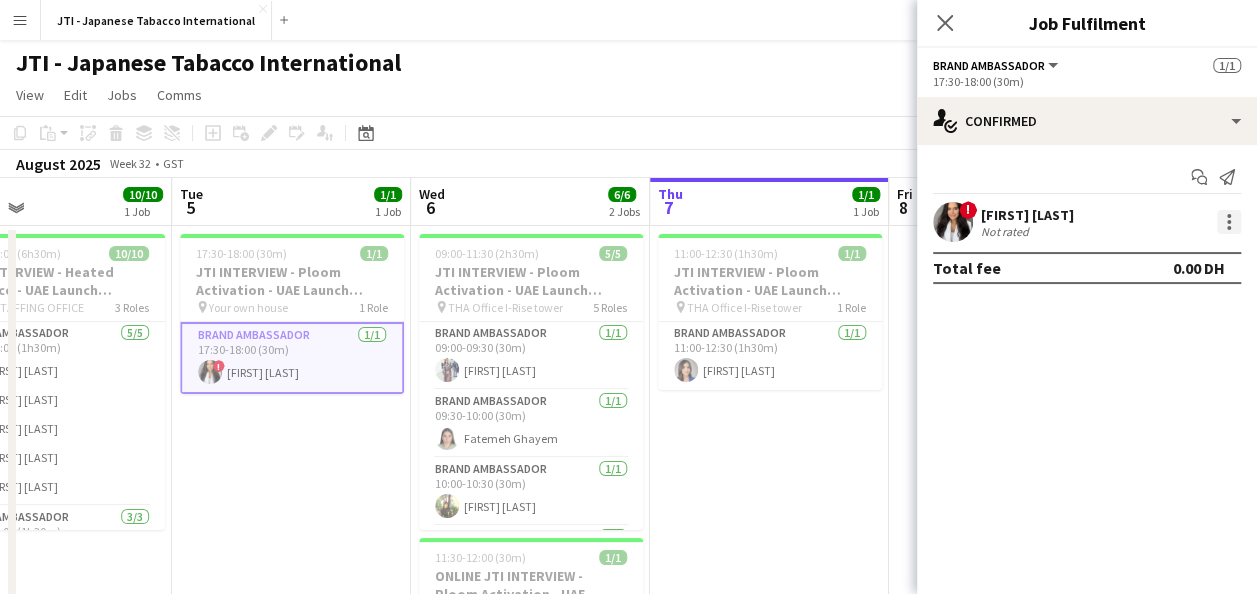click at bounding box center [1229, 228] 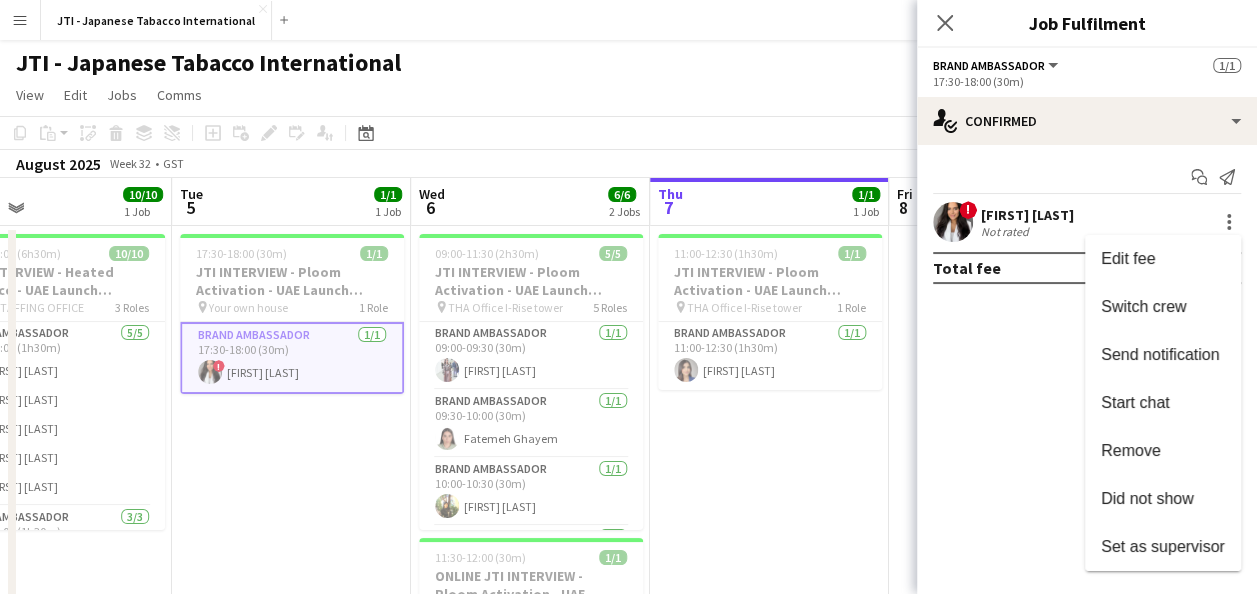 click at bounding box center [628, 297] 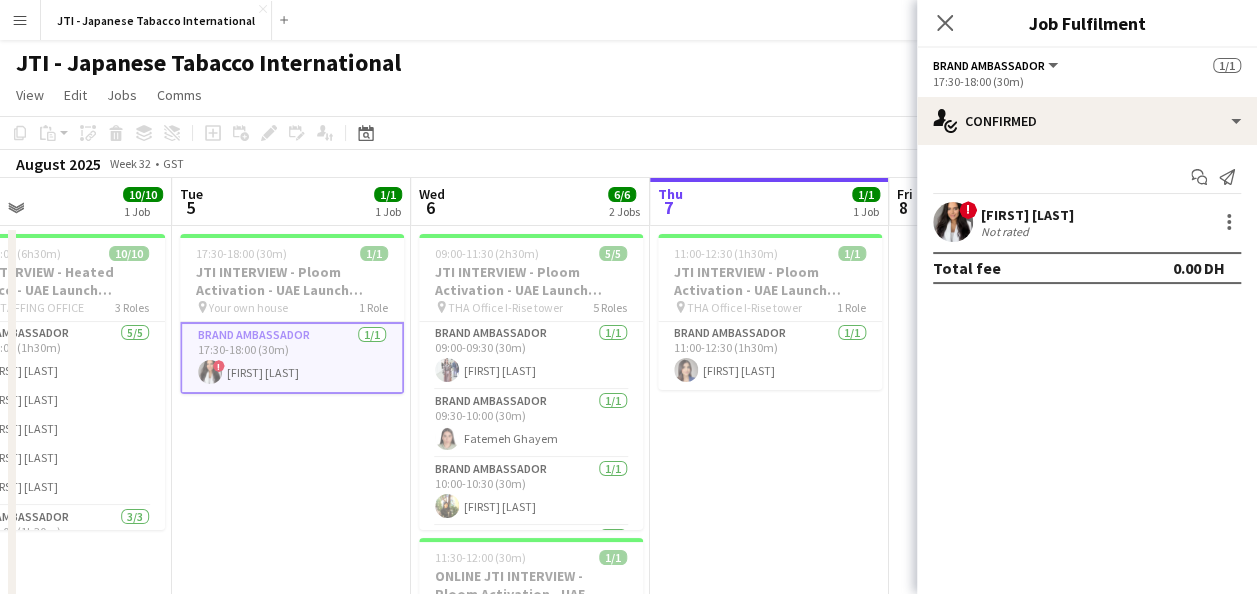 click on "View  Day view expanded Day view collapsed Month view Date picker Jump to today Expand Linked Jobs Collapse Linked Jobs  Edit  Copy Ctrl+C  Paste  Without Crew Ctrl+V With Crew Ctrl+Shift+V Paste as linked job  Group  Group Ungroup  Jobs  New Job Edit Job Delete Job New Linked Job Edit Linked Jobs Job fulfilment Promote Role Copy Role URL  Comms  Notify confirmed crew Create chat" 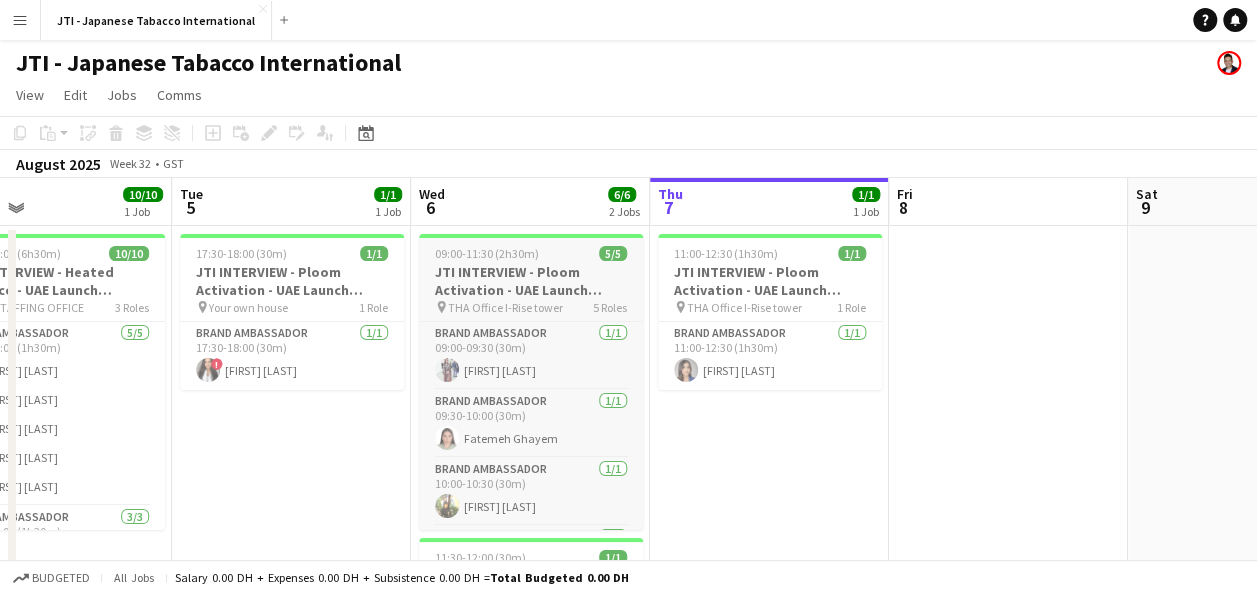 click on "THA Office I-Rise tower" at bounding box center (505, 307) 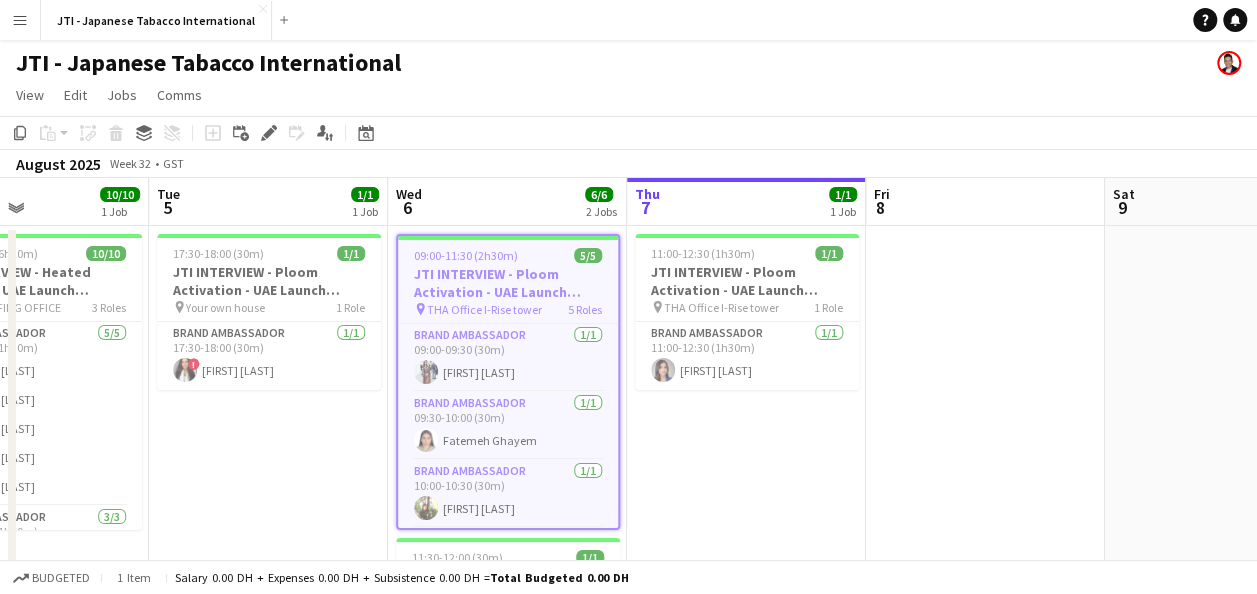 scroll, scrollTop: 0, scrollLeft: 571, axis: horizontal 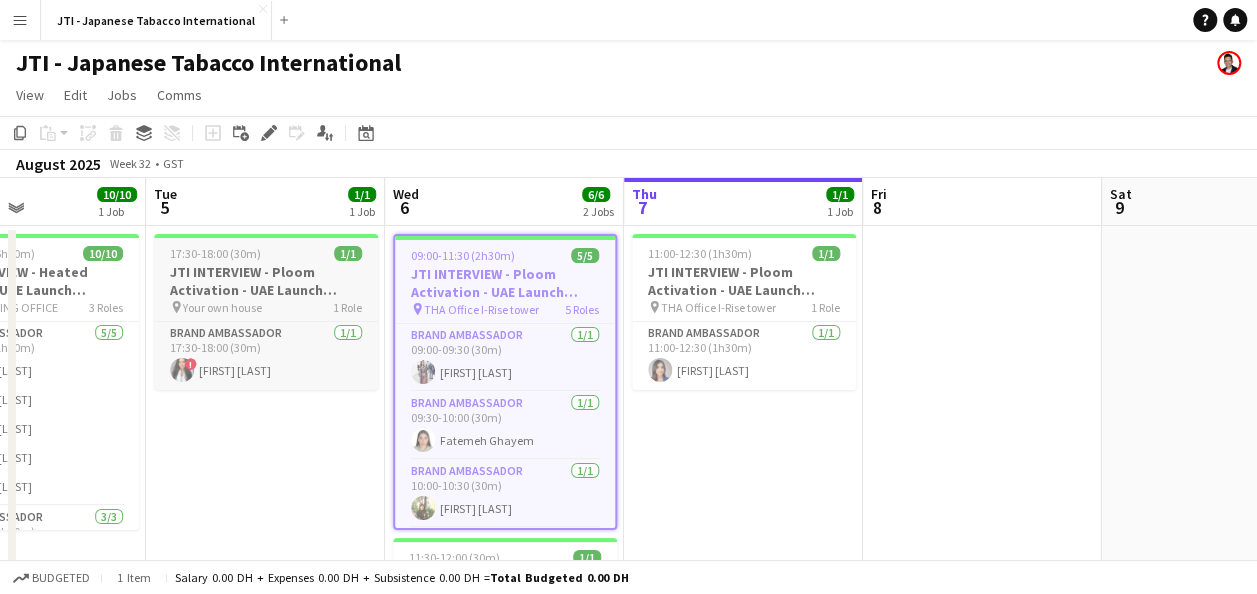 click on "JTI INTERVIEW - Ploom Activation - UAE Launch Program" at bounding box center (266, 281) 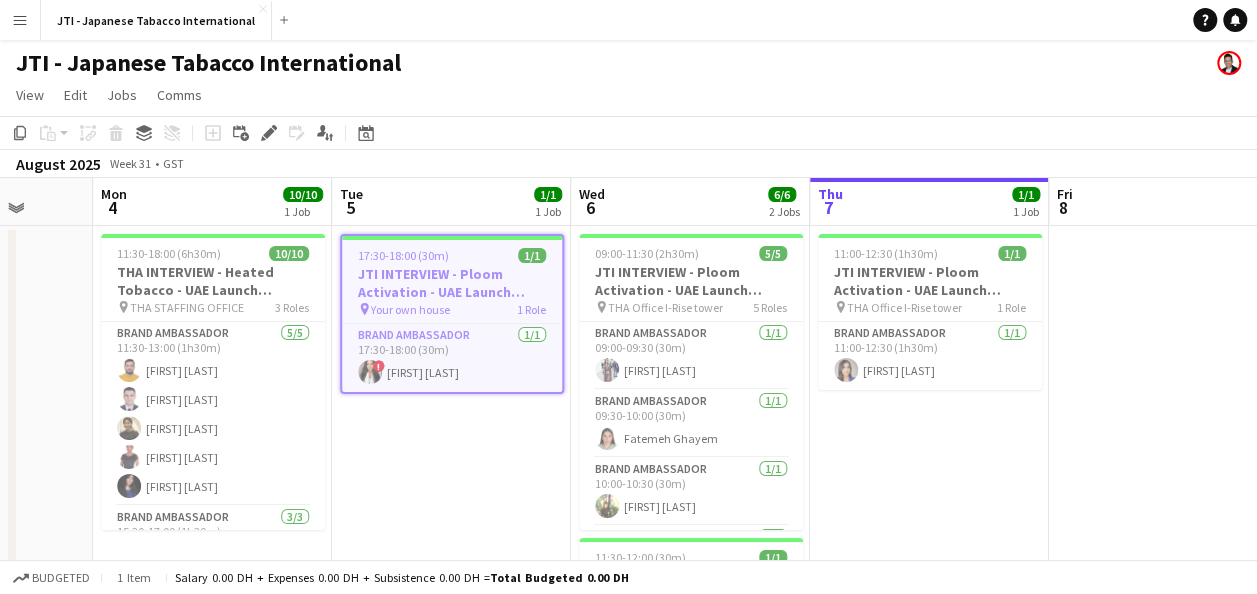 scroll, scrollTop: 0, scrollLeft: 616, axis: horizontal 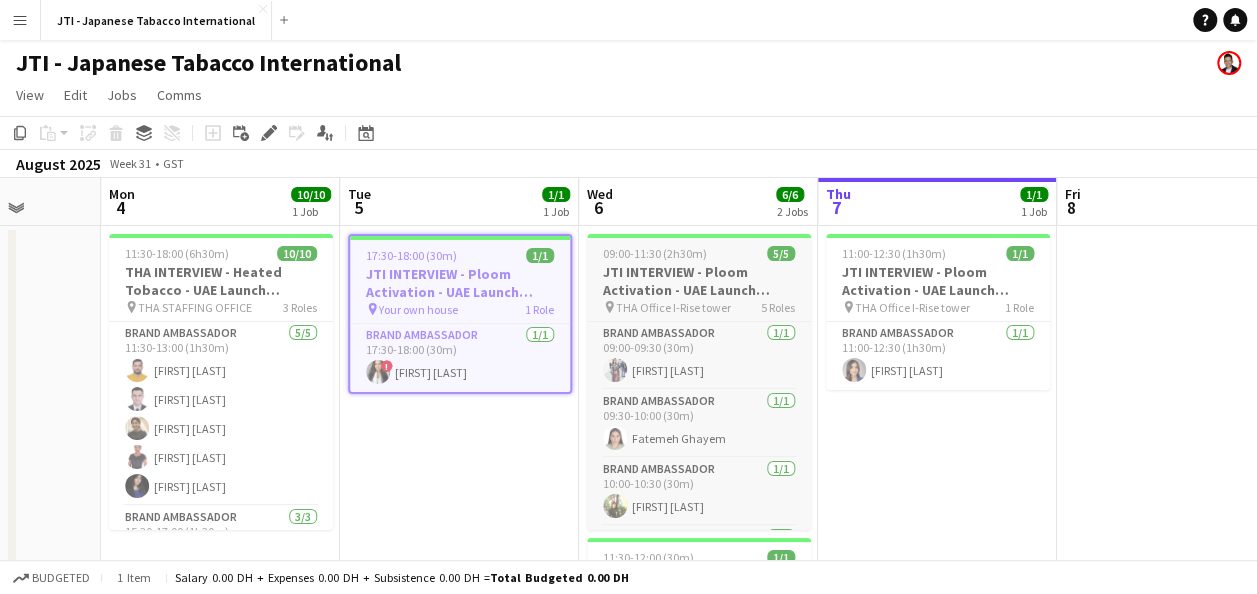 click on "JTI INTERVIEW - Ploom Activation - UAE Launch Program" at bounding box center [699, 281] 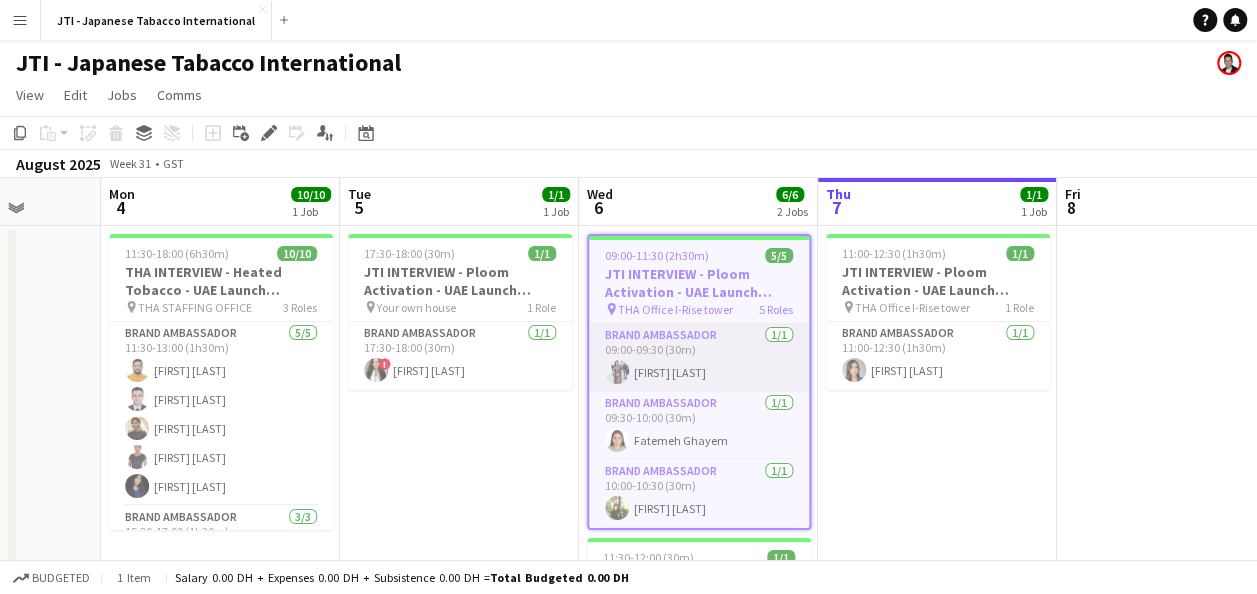 click on "Brand Ambassador    1/1   09:00-09:30 (30m)
[FIRST] [LAST]" at bounding box center [699, 358] 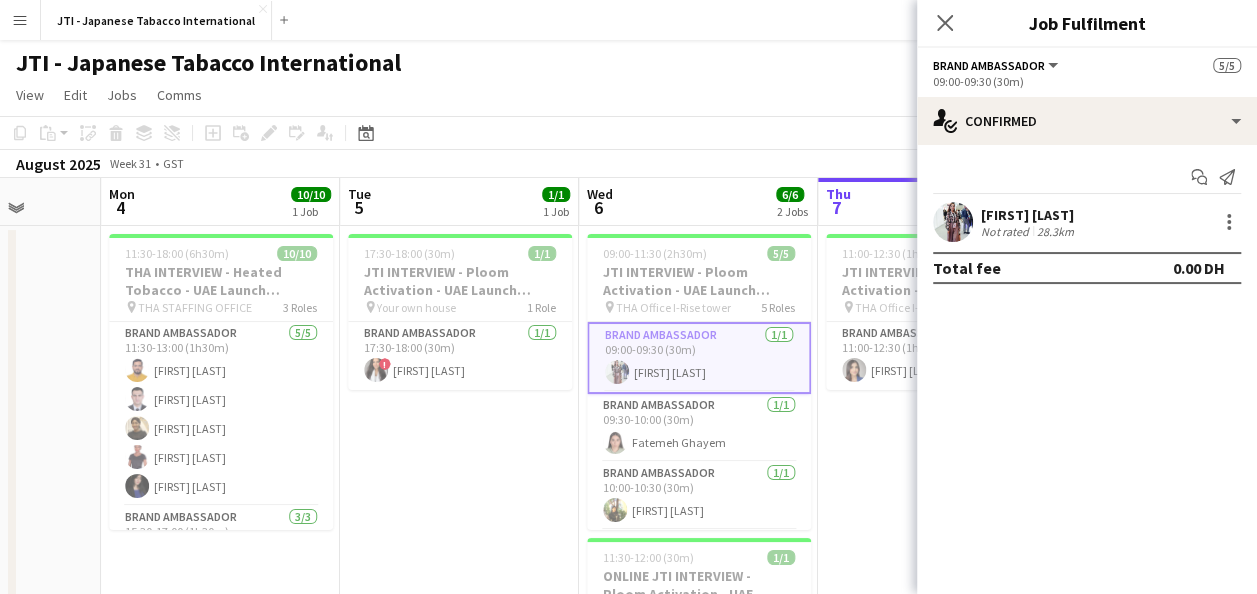drag, startPoint x: 874, startPoint y: 471, endPoint x: 692, endPoint y: 84, distance: 427.6599 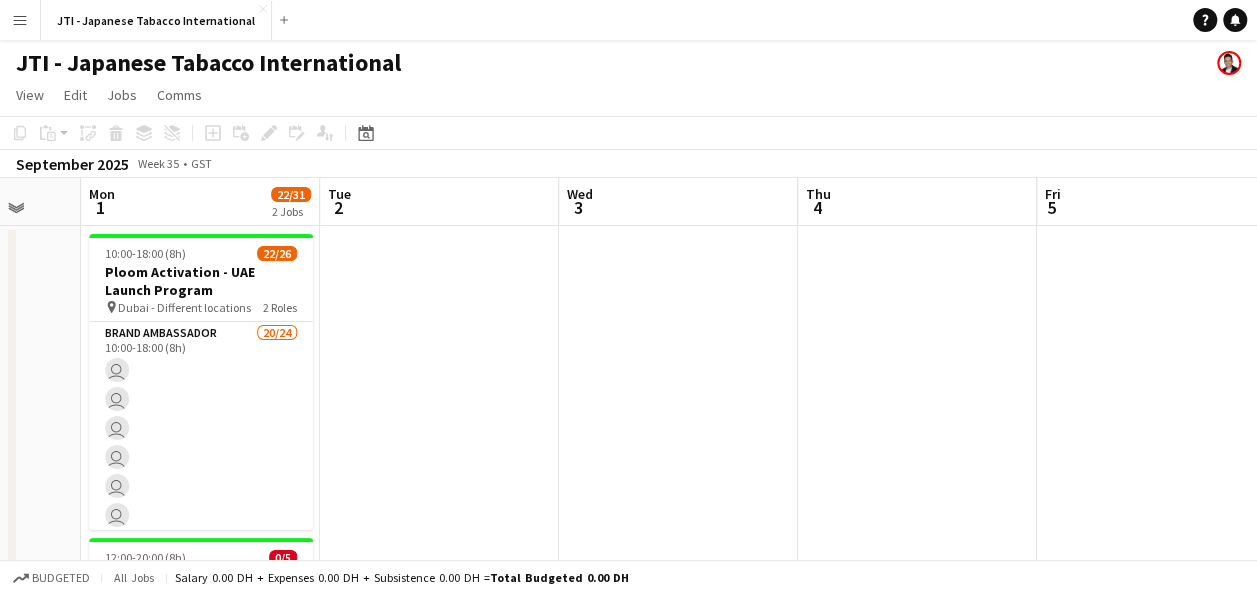 scroll, scrollTop: 0, scrollLeft: 540, axis: horizontal 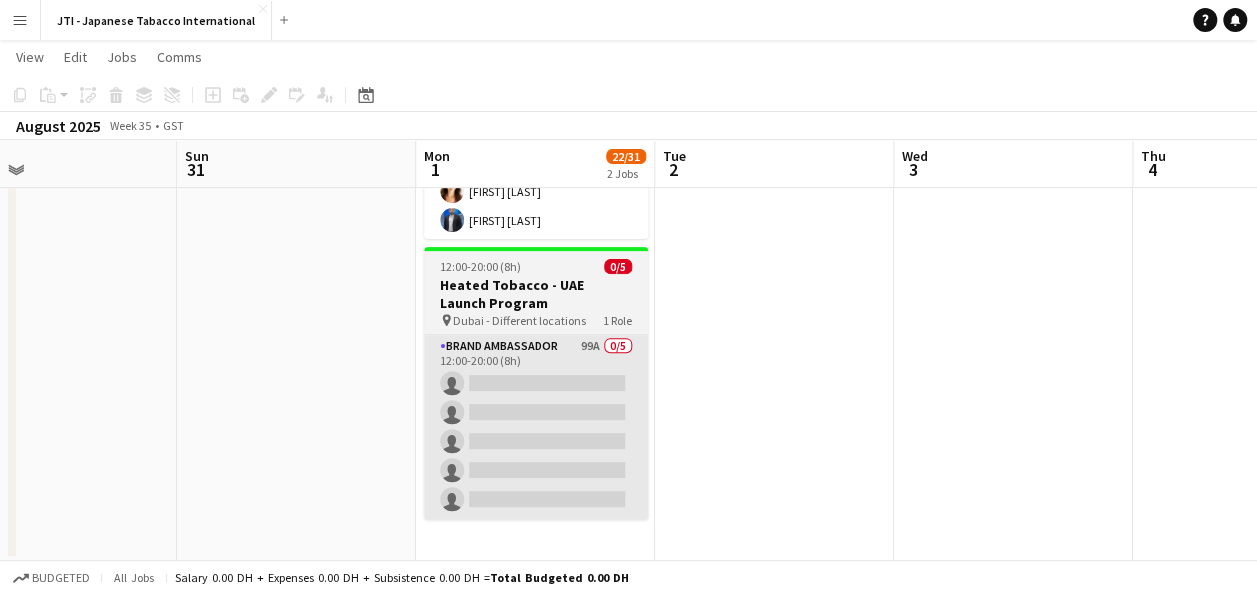 click on "Brand Ambassador    99A   0/5   12:00-20:00 (8h)
single-neutral-actions
single-neutral-actions
single-neutral-actions
single-neutral-actions
single-neutral-actions" at bounding box center (536, 427) 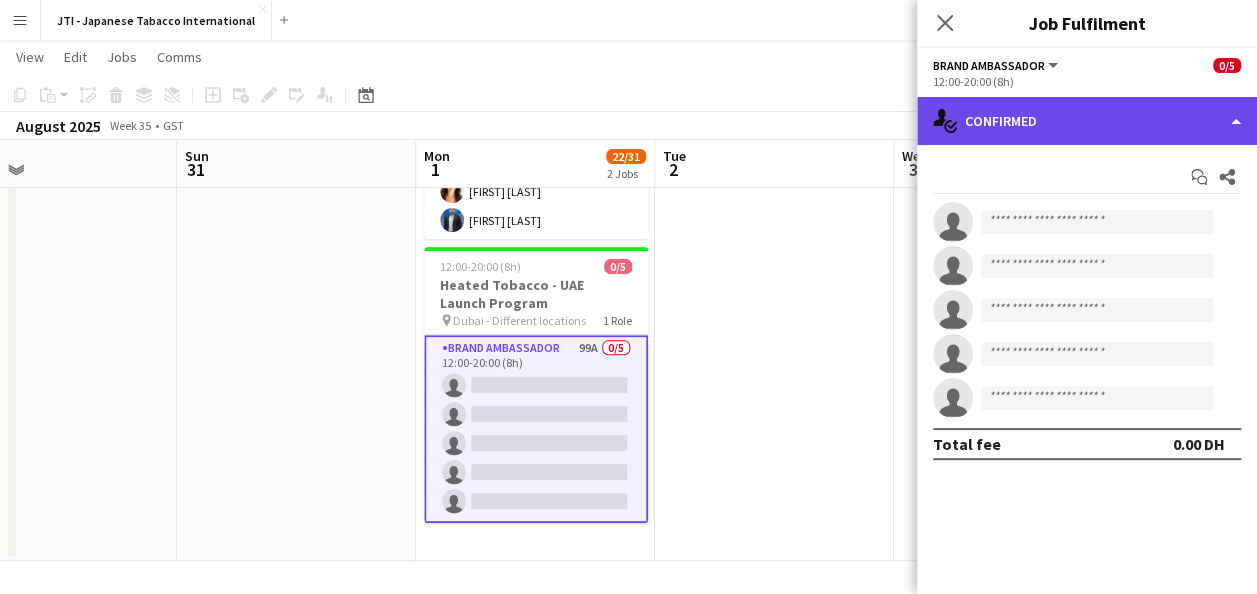 click on "single-neutral-actions-check-2
Confirmed" 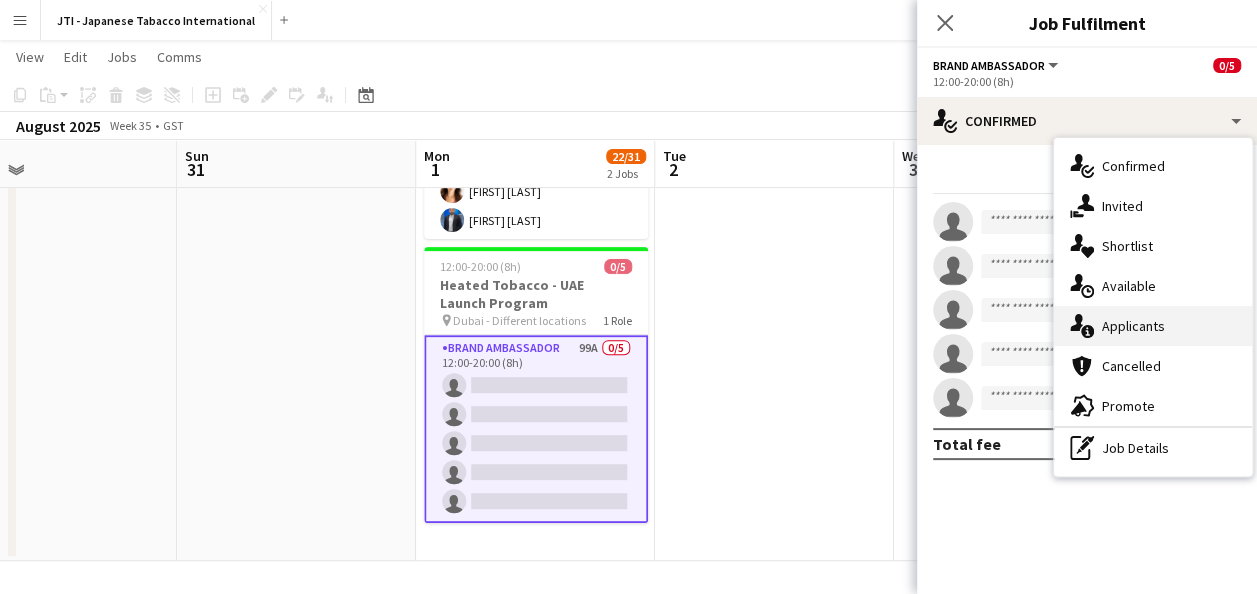click on "single-neutral-actions-information
Applicants" at bounding box center [1153, 326] 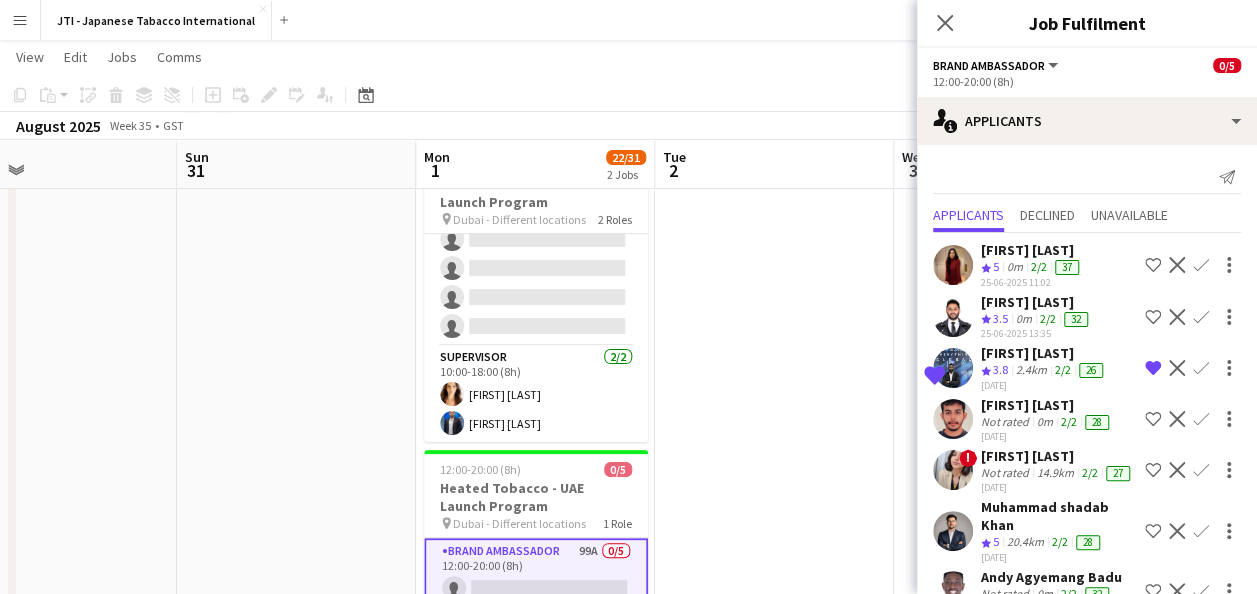 scroll, scrollTop: 85, scrollLeft: 0, axis: vertical 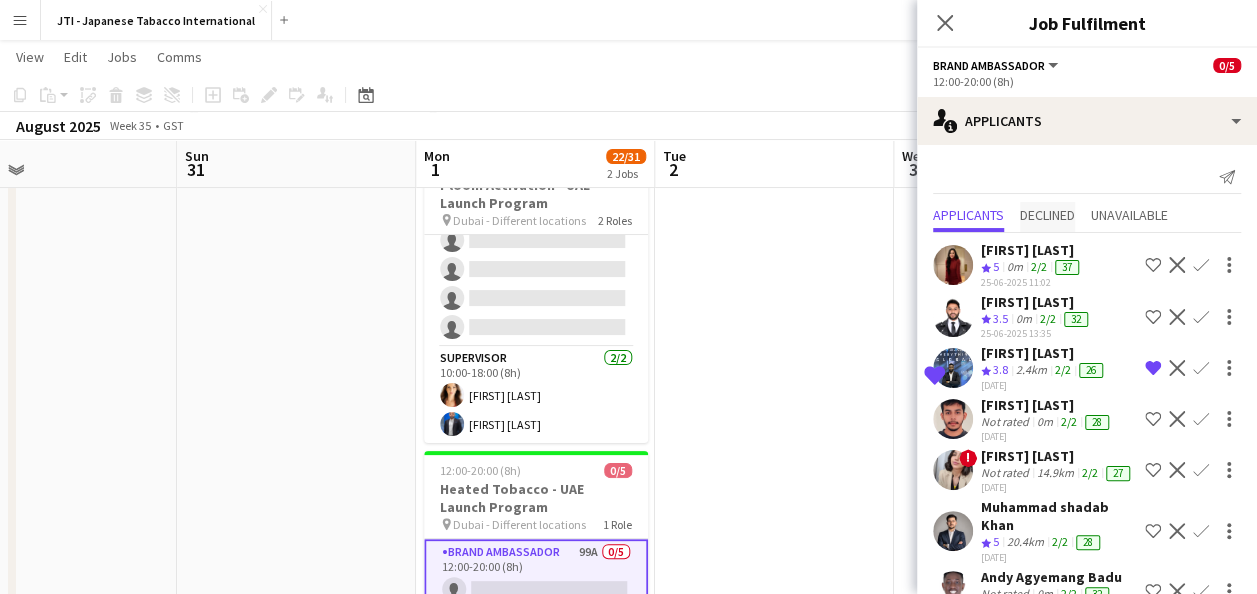 click on "Declined" at bounding box center (1047, 217) 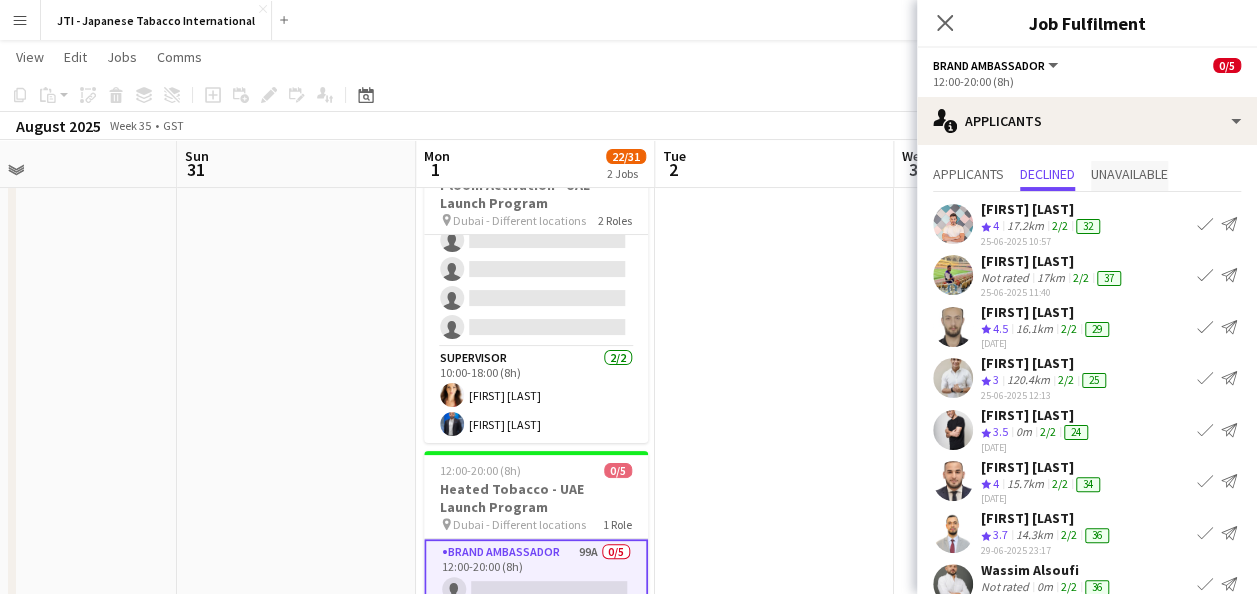 click on "Unavailable" at bounding box center (1129, 174) 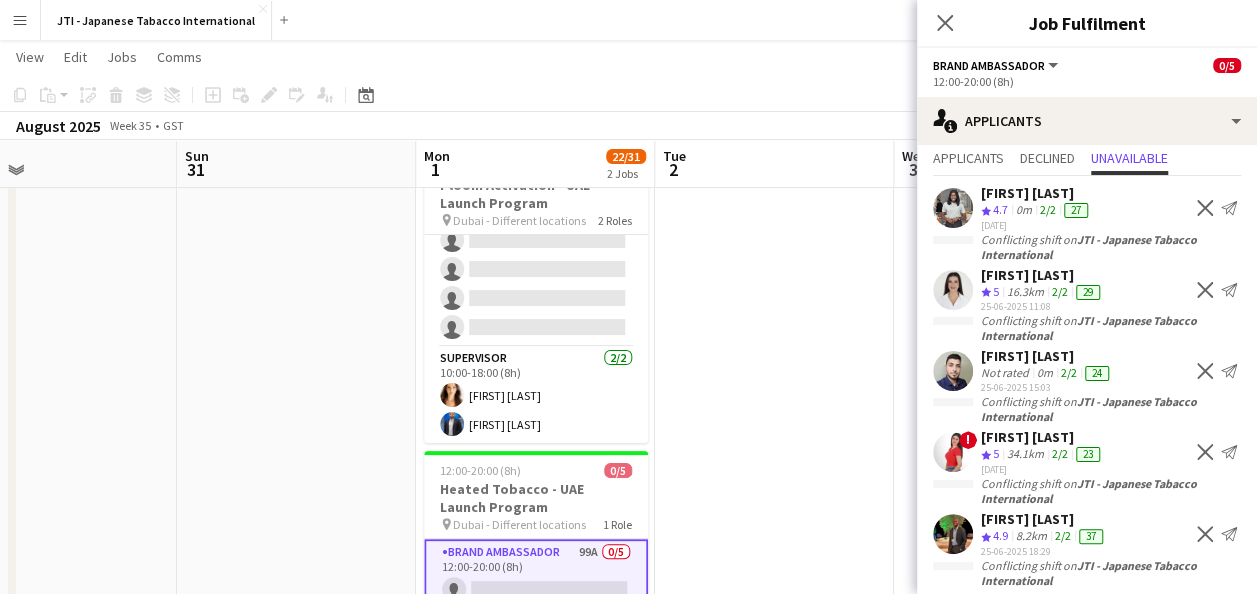 scroll, scrollTop: 0, scrollLeft: 0, axis: both 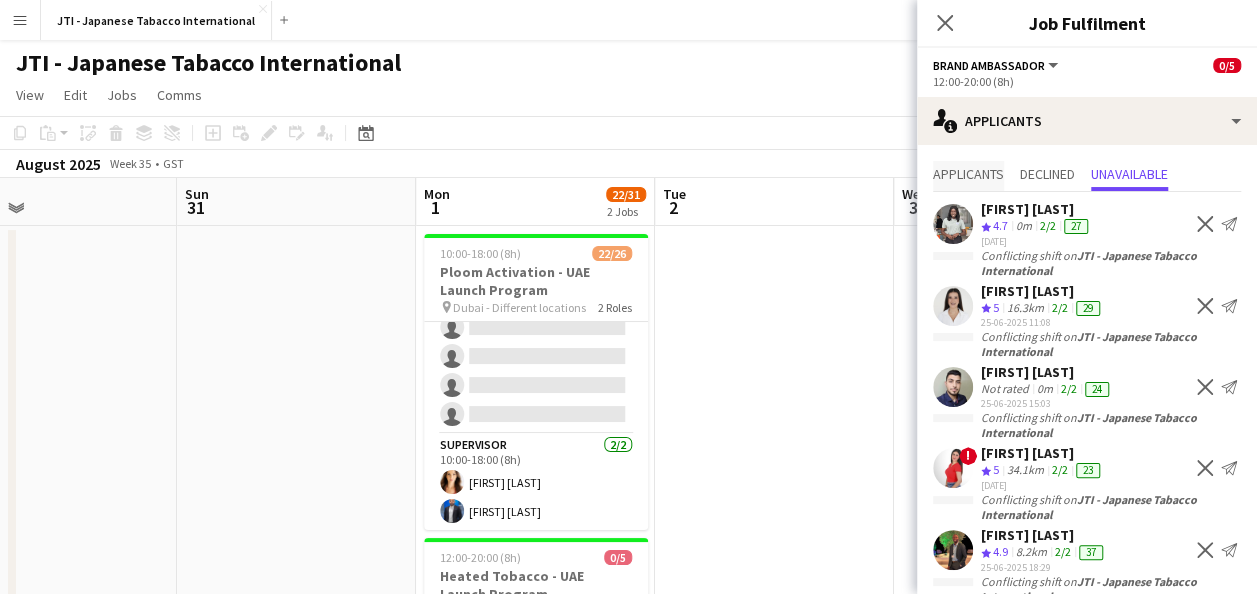 click on "Applicants" at bounding box center [968, 174] 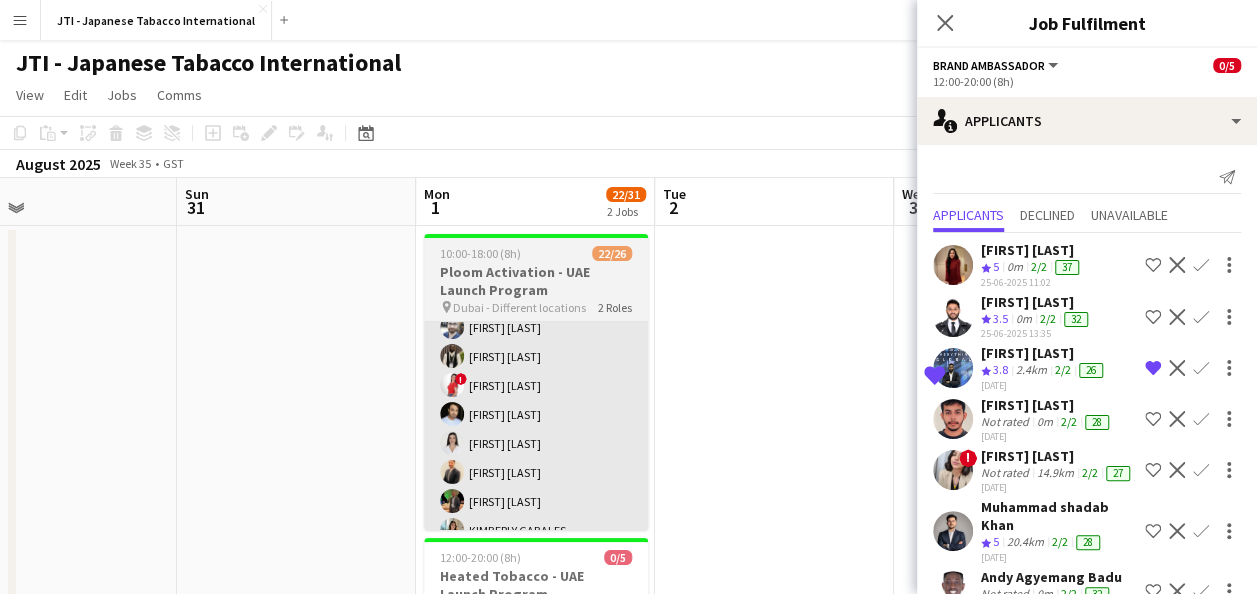 click on "Brand Ambassador    20/24   10:00-18:00 (8h)
[FIRST] [LAST] [FIRST] [LAST] [FIRST] [LAST] [FIRST] [LAST] [FIRST] [LAST] [FIRST] [LAST] [FIRST] [LAST] [FIRST] [LAST] [FIRST] [LAST] [FIRST] [LAST] [FIRST] [LAST] [FIRST] [LAST] [FIRST] [LAST] [FIRST] [LAST] [FIRST] [LAST] [FIRST] [LAST] [FIRST] [LAST] [FIRST] [LAST] [FIRST] [LAST] [FIRST] [LAST] [FIRST] [LAST] [FIRST] [LAST]
single-neutral-actions
single-neutral-actions
single-neutral-actions
single-neutral-actions" at bounding box center [536, 298] 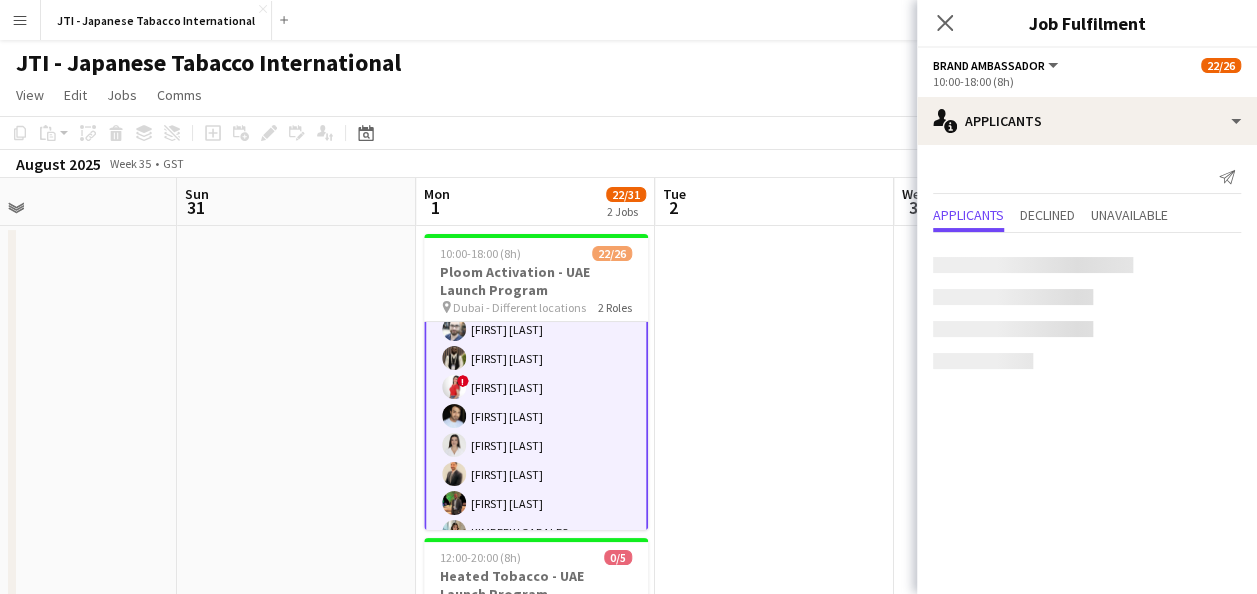 scroll, scrollTop: 393, scrollLeft: 0, axis: vertical 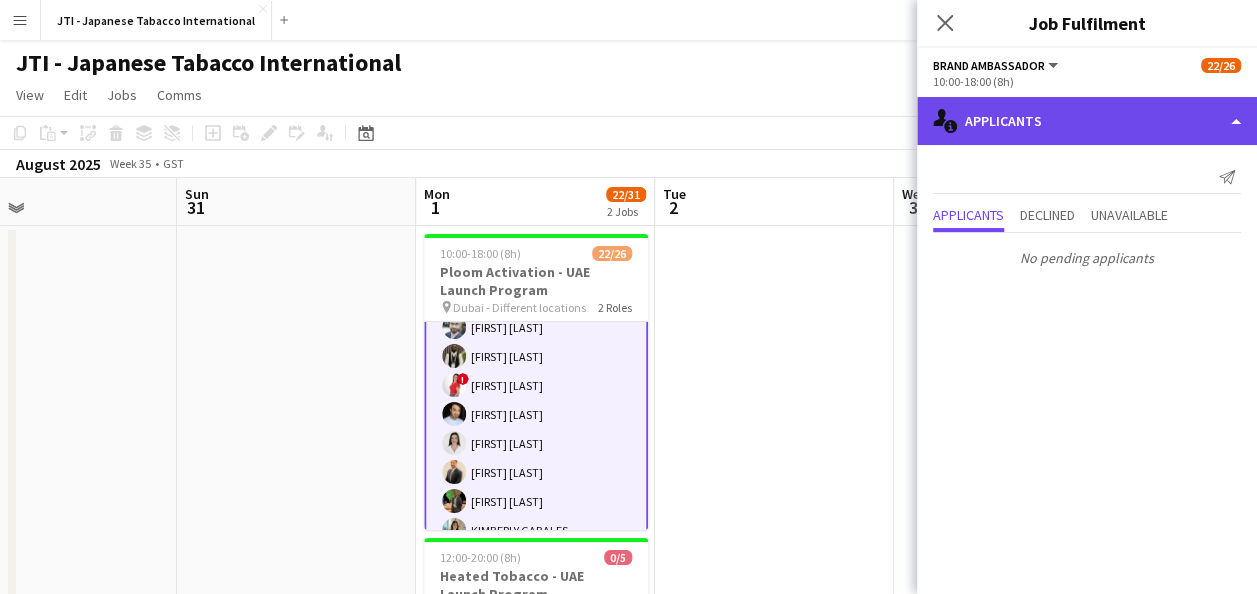 click on "single-neutral-actions-information
Applicants" 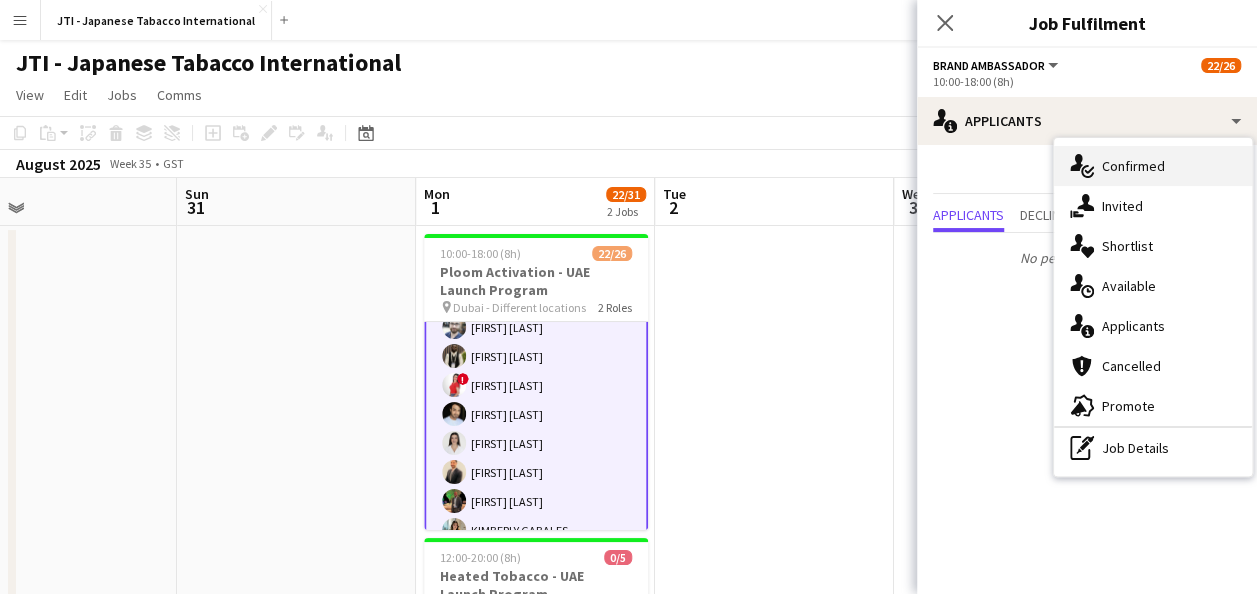 click on "single-neutral-actions-check-2
Confirmed" at bounding box center (1153, 166) 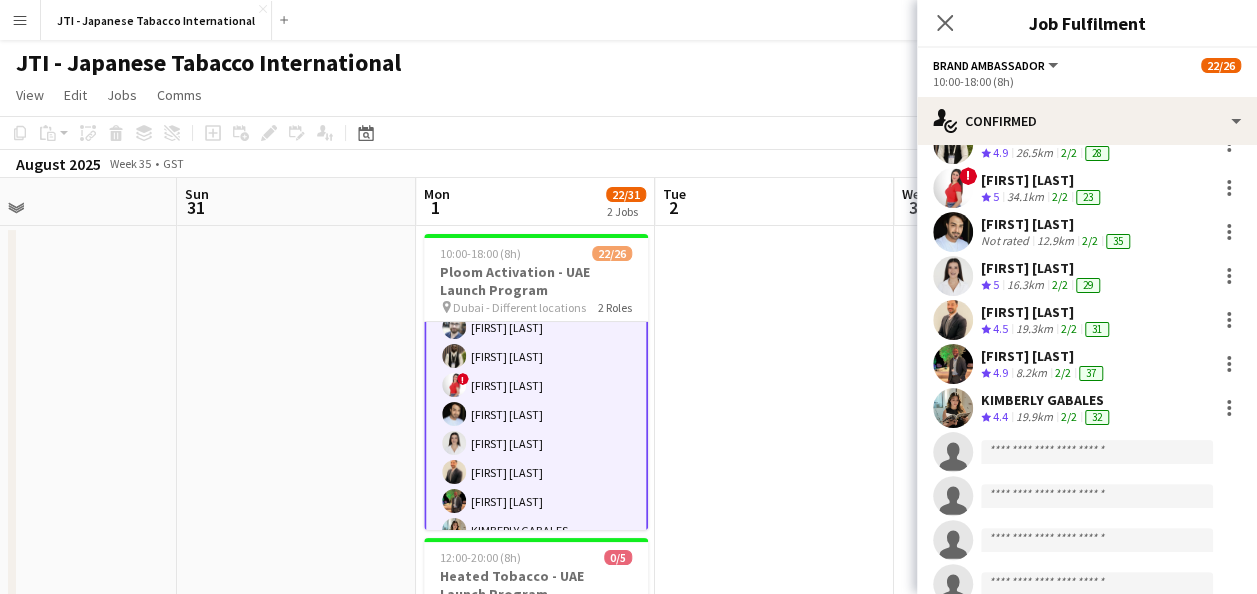 scroll, scrollTop: 718, scrollLeft: 0, axis: vertical 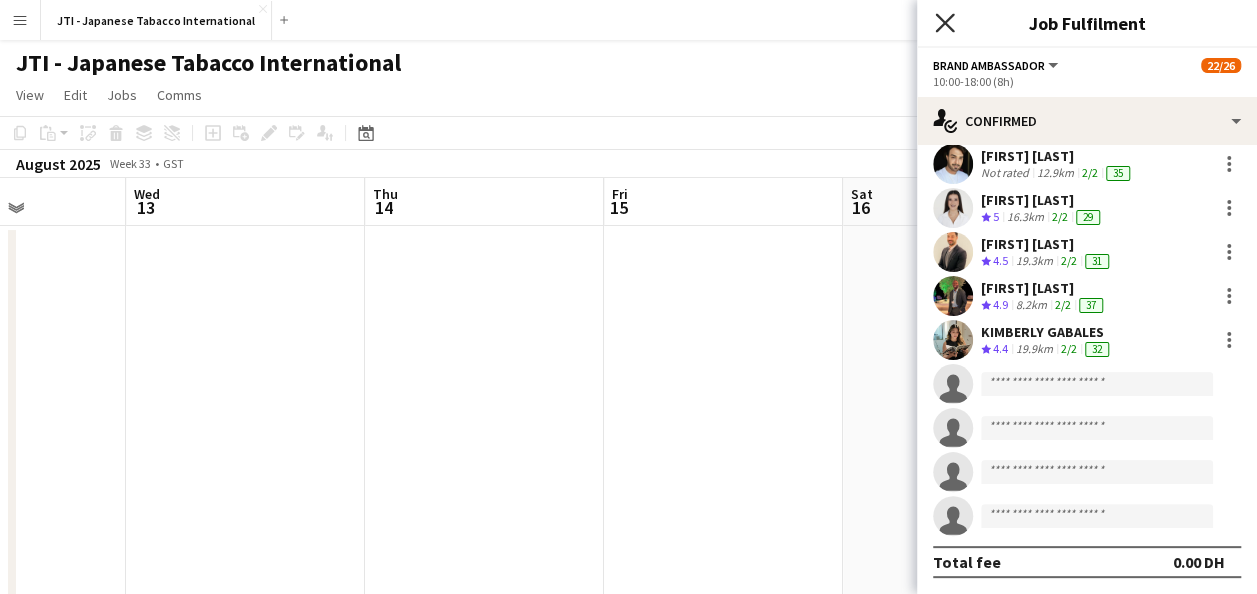 click on "Close pop-in" 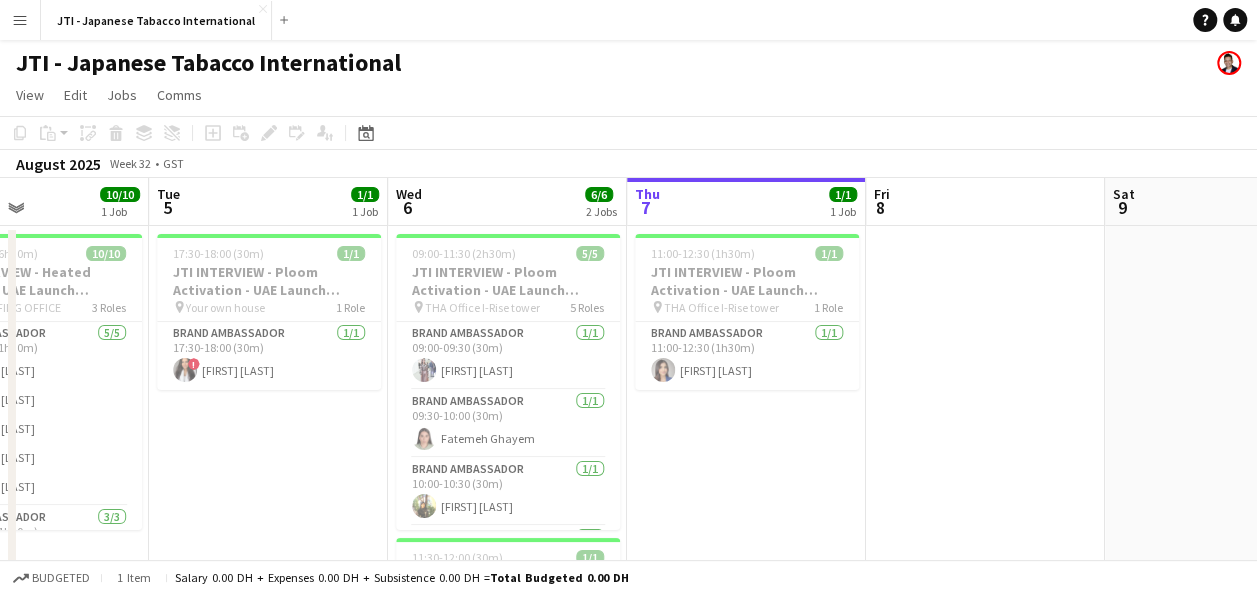 scroll, scrollTop: 0, scrollLeft: 565, axis: horizontal 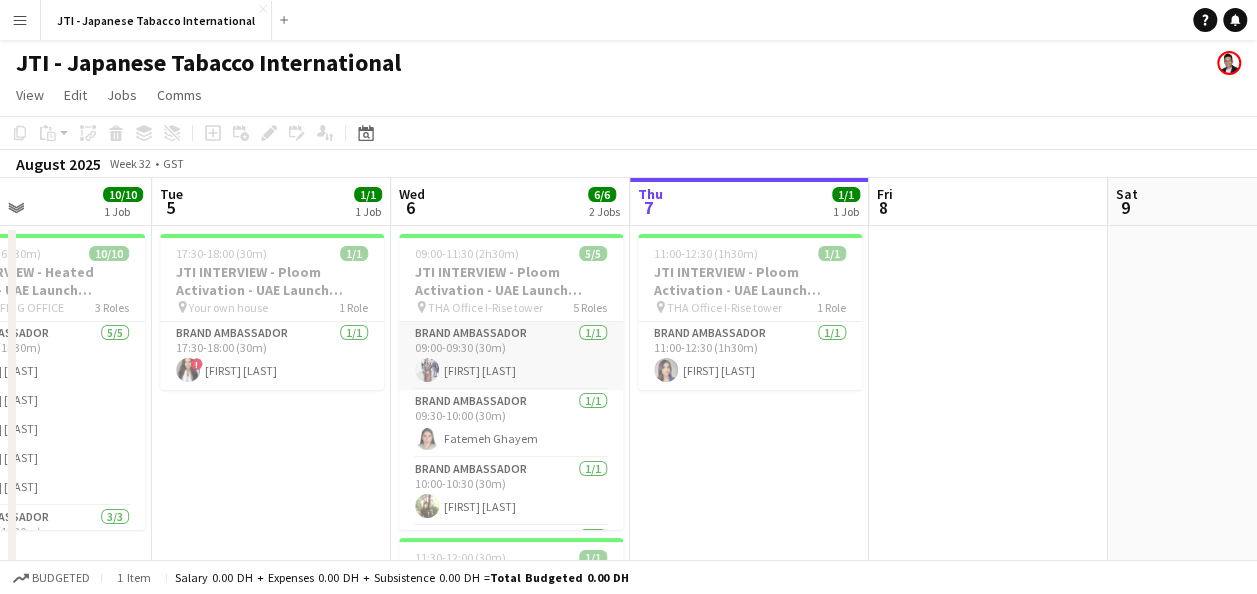 click on "Brand Ambassador    1/1   09:00-09:30 (30m)
[FIRST] [LAST]" at bounding box center (511, 356) 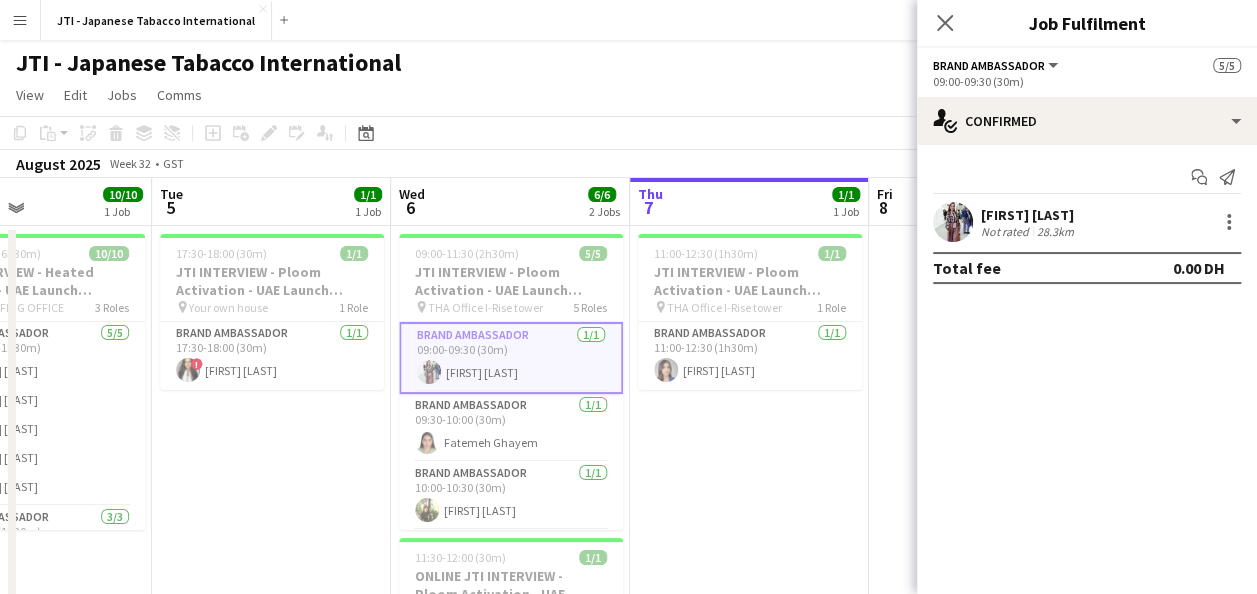 click on "11:00-12:30 (1h30m)    1/1   JTI INTERVIEW - Ploom Activation - UAE Launch Program
pin
THA Office I-Rise tower   1 Role   Brand Ambassador    1/1   11:00-12:30 (1h30m)
[FIRST] [LAST]" at bounding box center (749, 539) 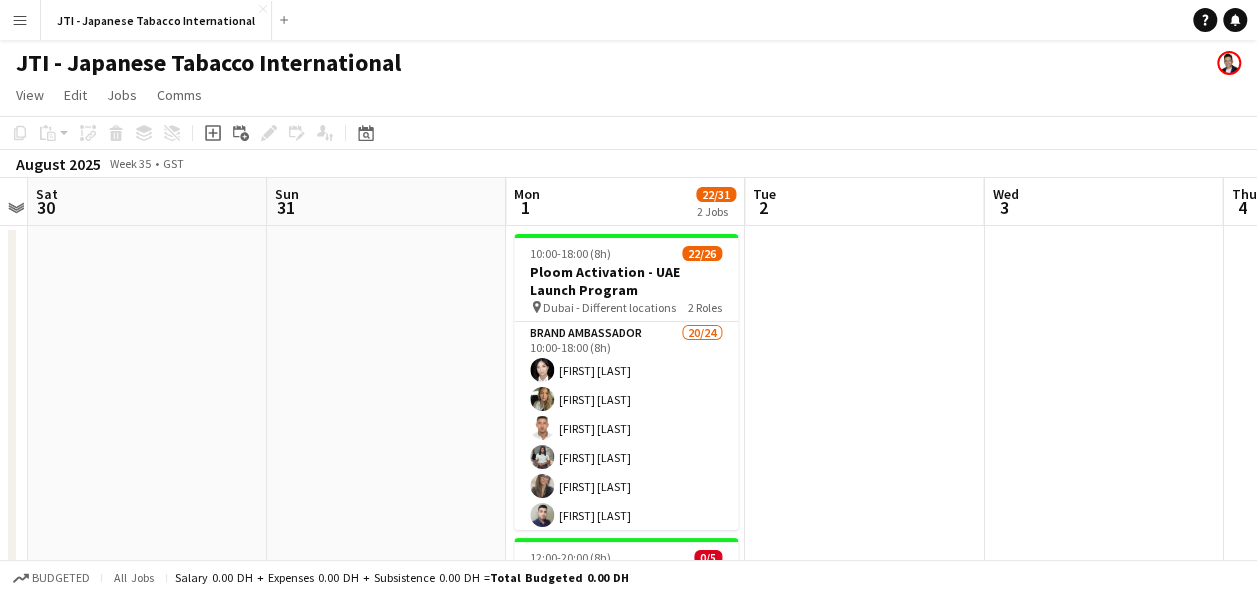 scroll, scrollTop: 0, scrollLeft: 933, axis: horizontal 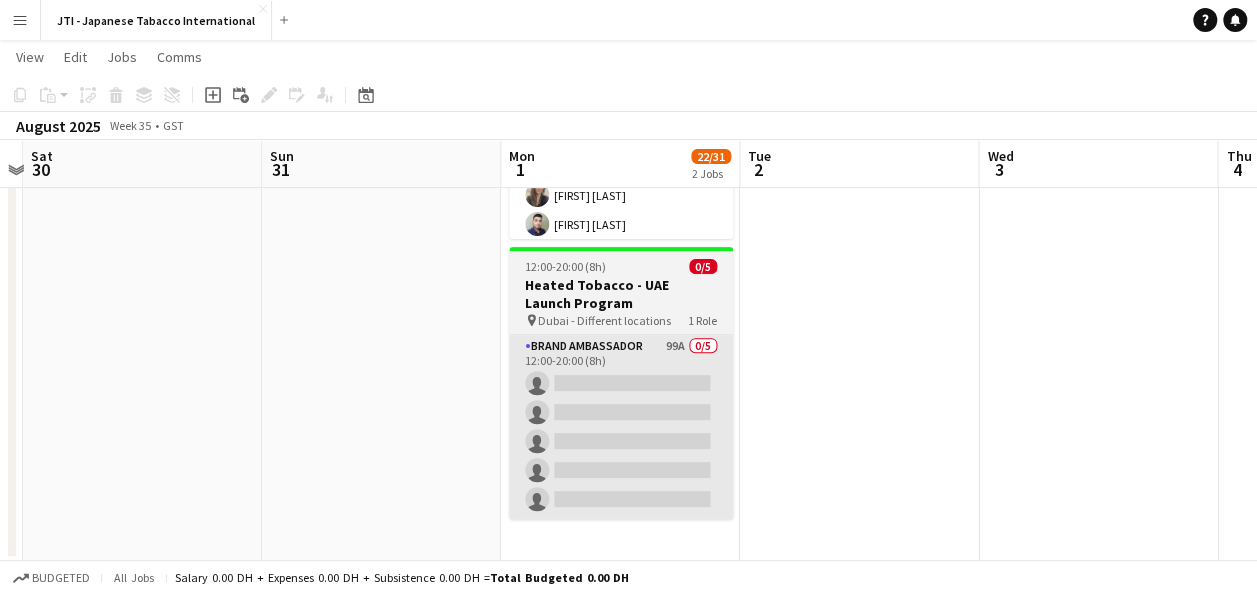 click on "Brand Ambassador    99A   0/5   12:00-20:00 (8h)
single-neutral-actions
single-neutral-actions
single-neutral-actions
single-neutral-actions
single-neutral-actions" at bounding box center (621, 427) 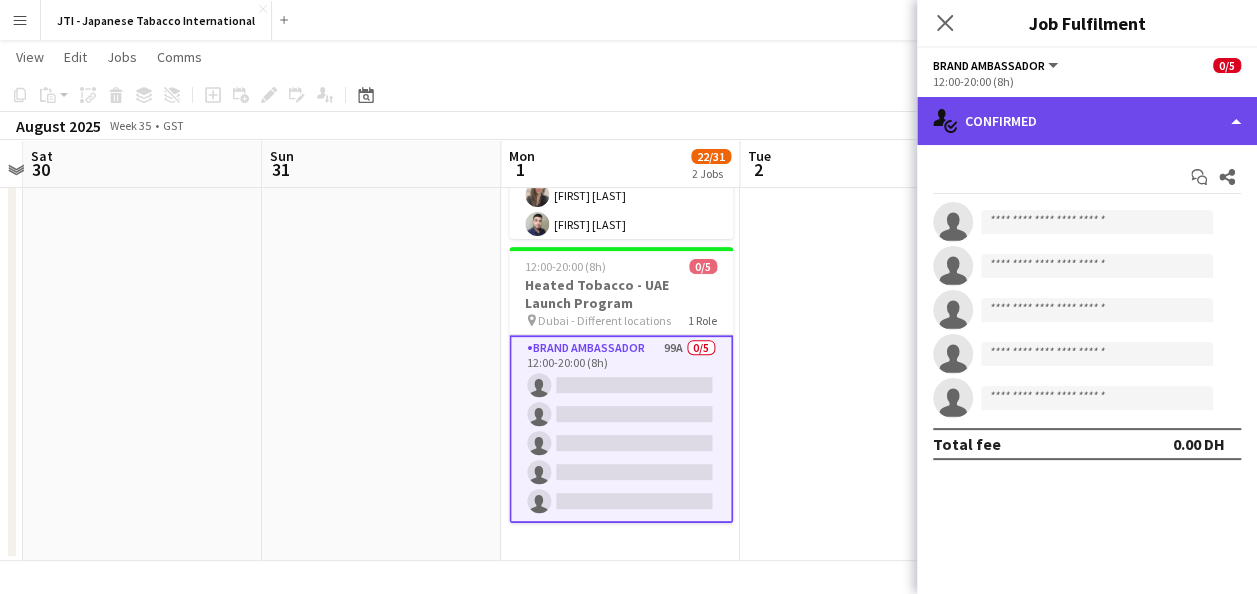 click on "single-neutral-actions-check-2
Confirmed" 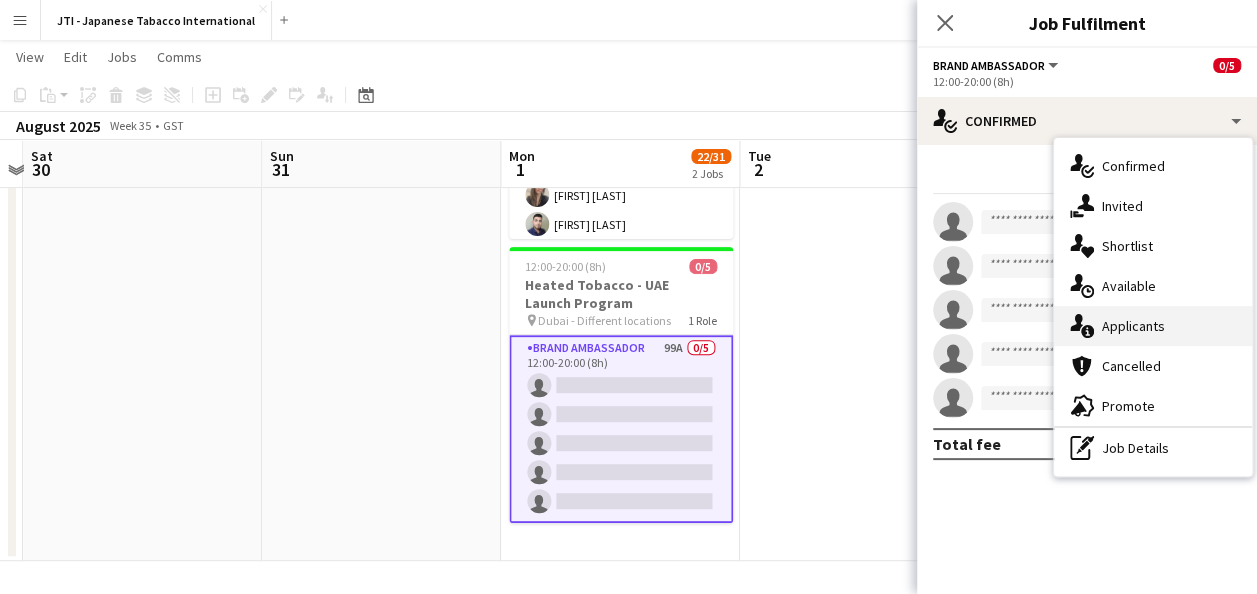 click on "single-neutral-actions-information
Applicants" at bounding box center (1153, 326) 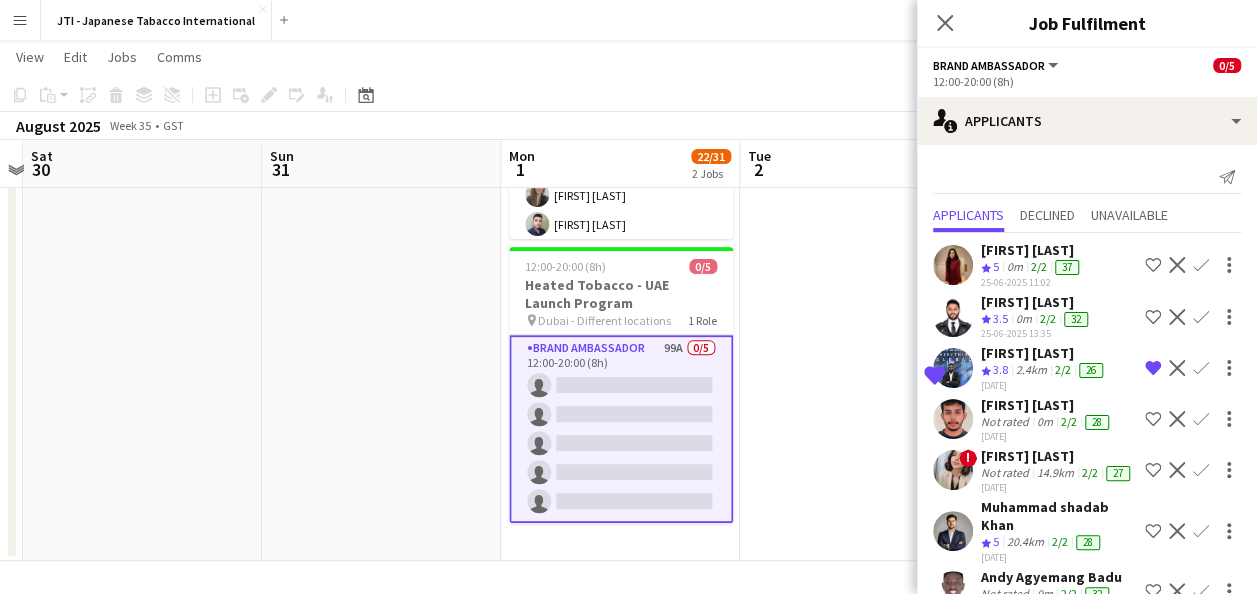 click on "Remove crew from shortlist" 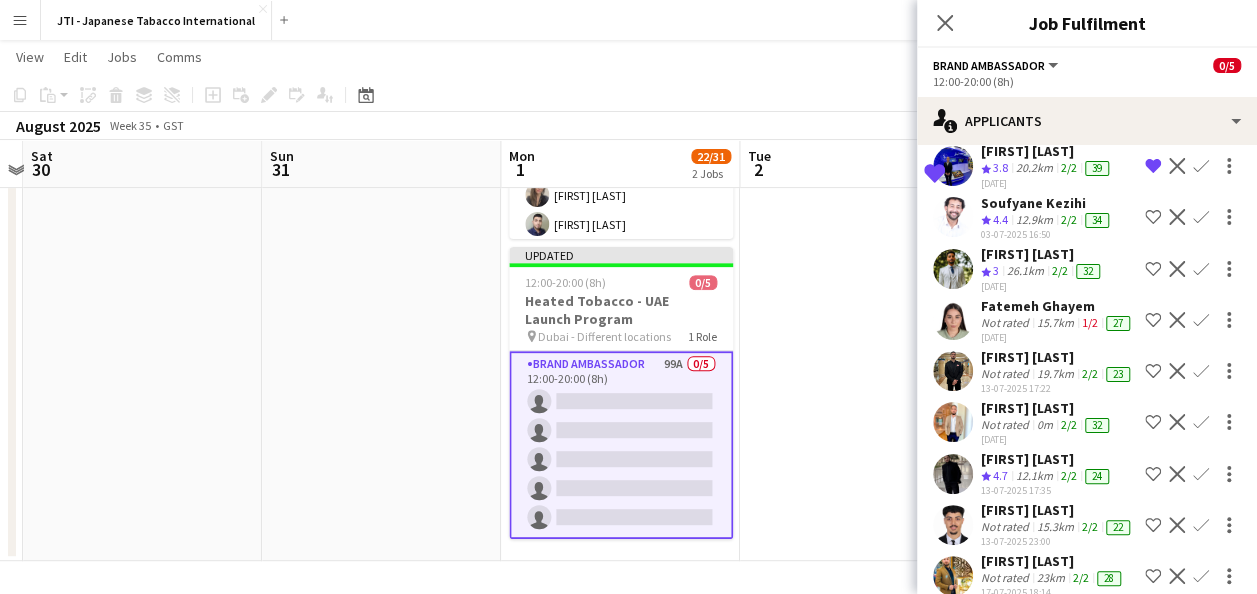 scroll, scrollTop: 1136, scrollLeft: 0, axis: vertical 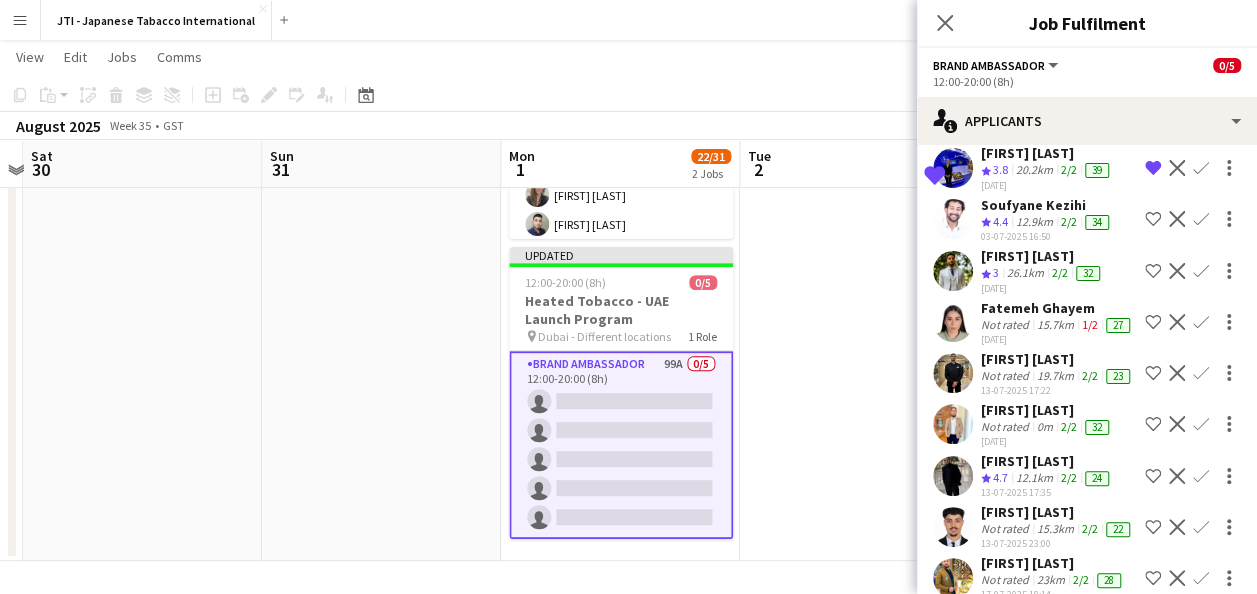 click on "Remove crew from shortlist" 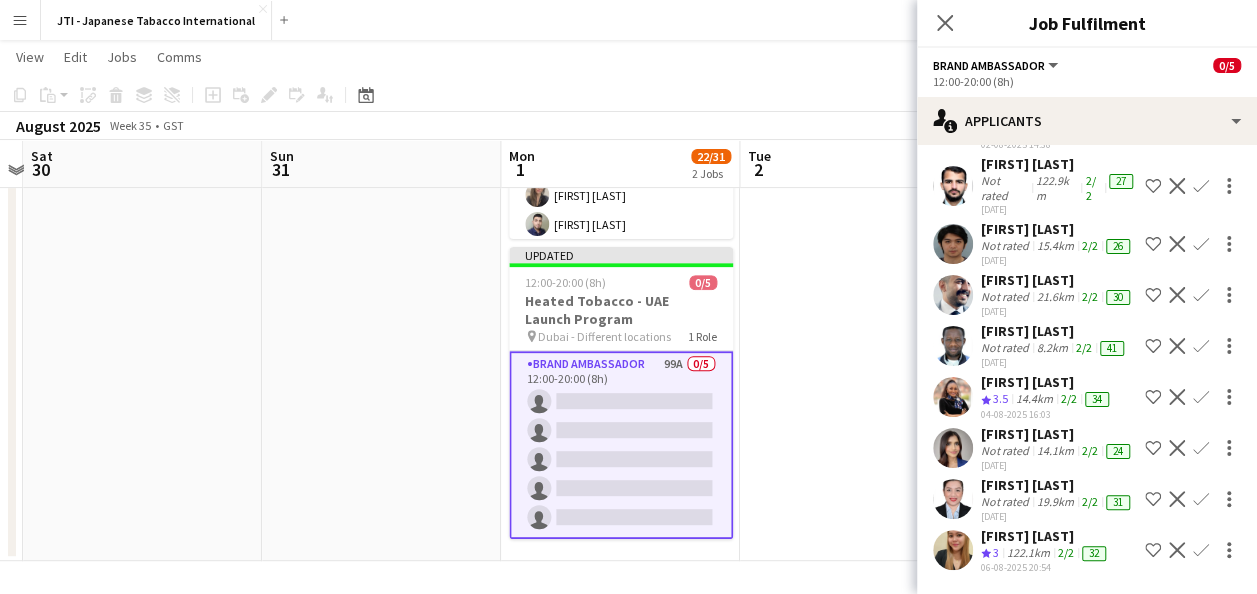 scroll, scrollTop: 4122, scrollLeft: 0, axis: vertical 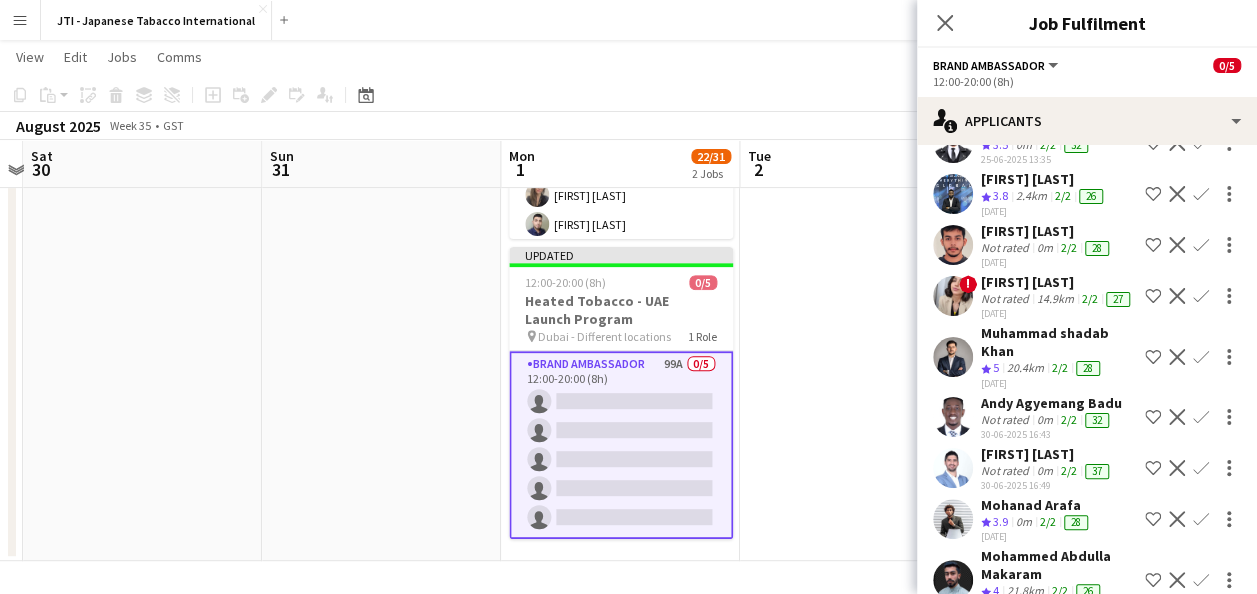 click on "Shortlist crew" at bounding box center (1153, 357) 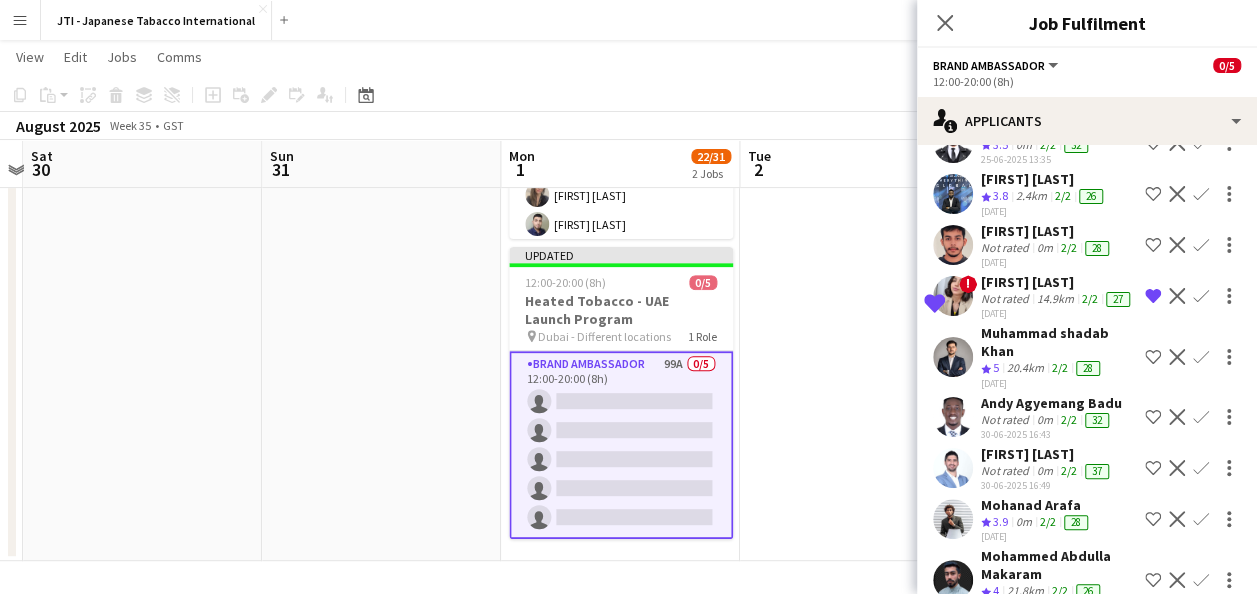 click on "Remove crew from shortlist" 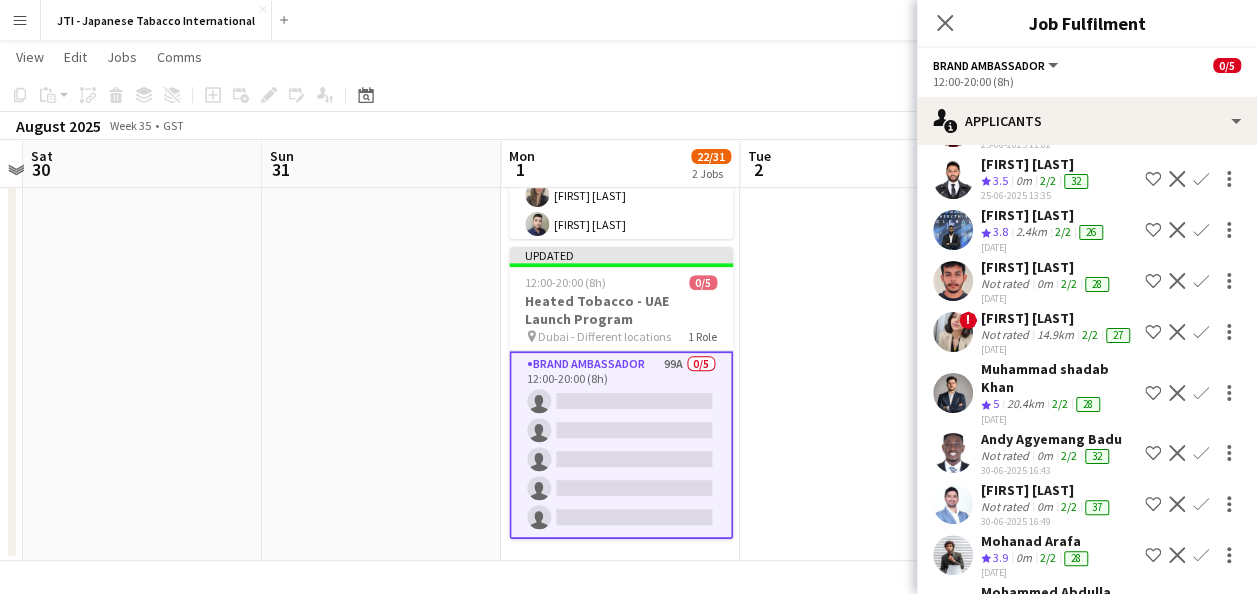 scroll, scrollTop: 0, scrollLeft: 0, axis: both 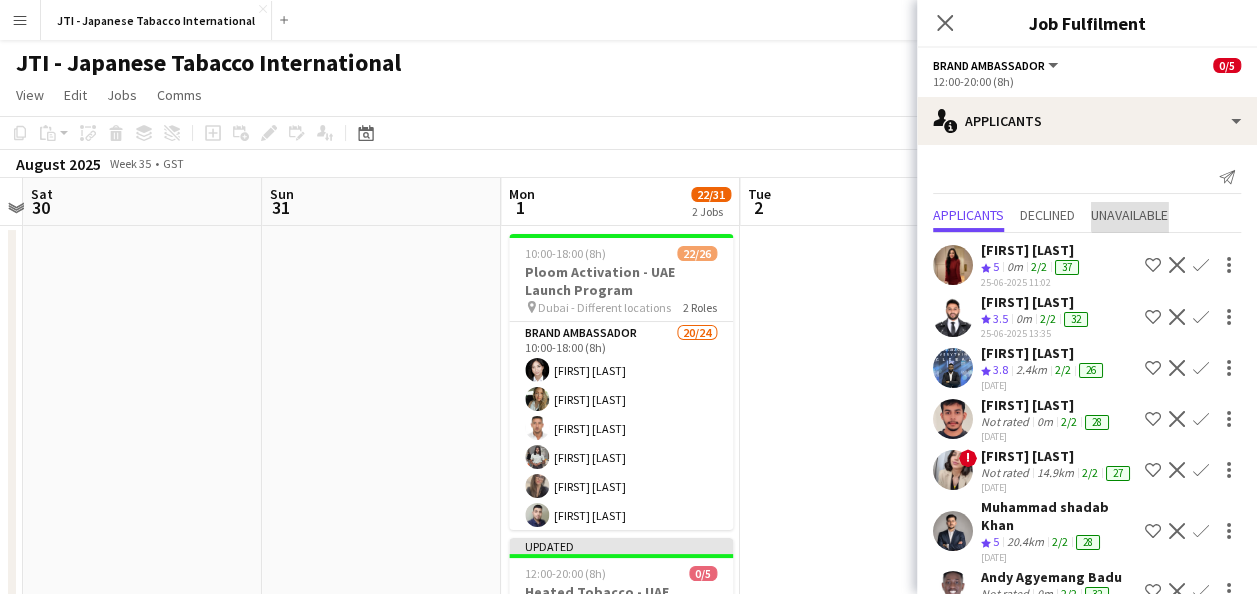 click on "Unavailable" at bounding box center (1129, 215) 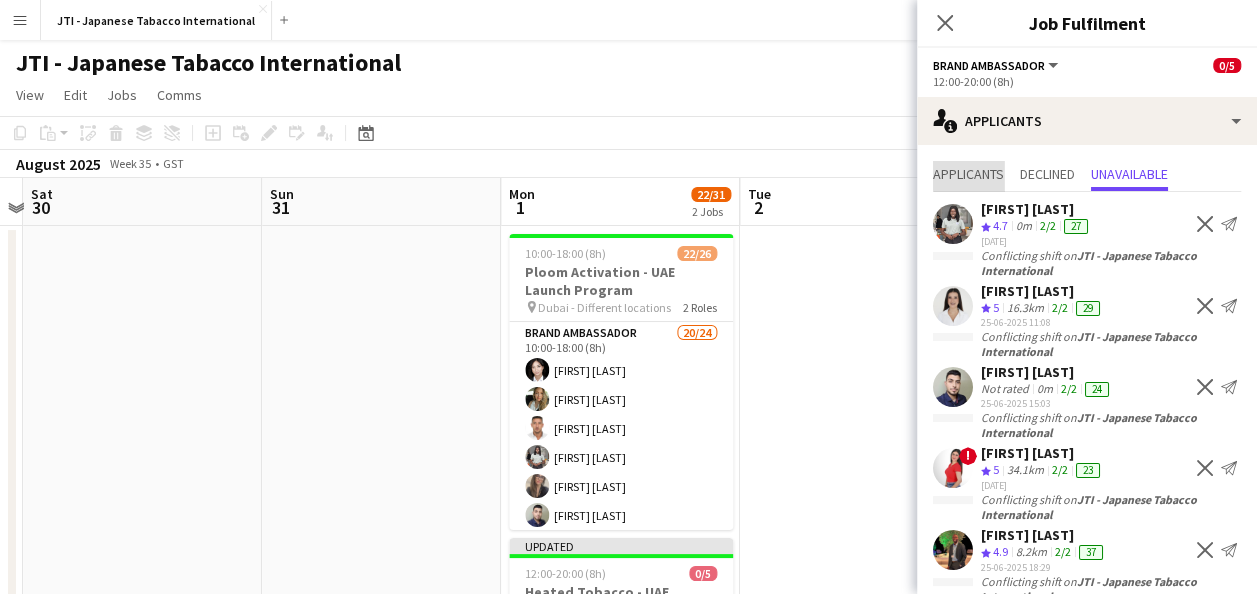 click on "Applicants" at bounding box center [968, 174] 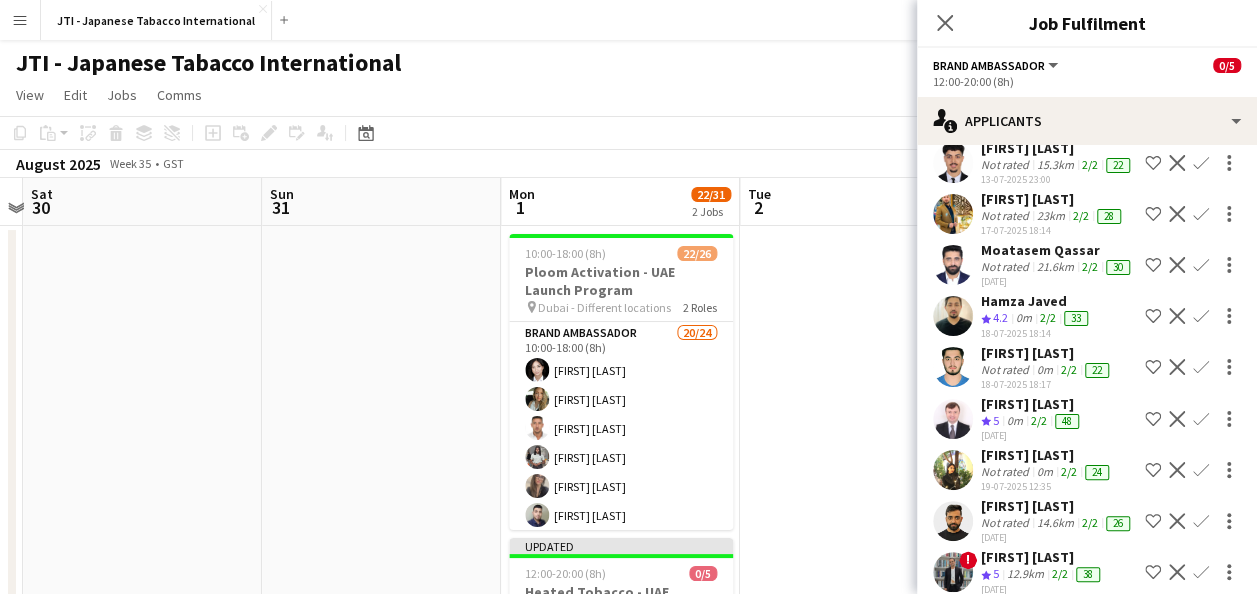 scroll, scrollTop: 1504, scrollLeft: 0, axis: vertical 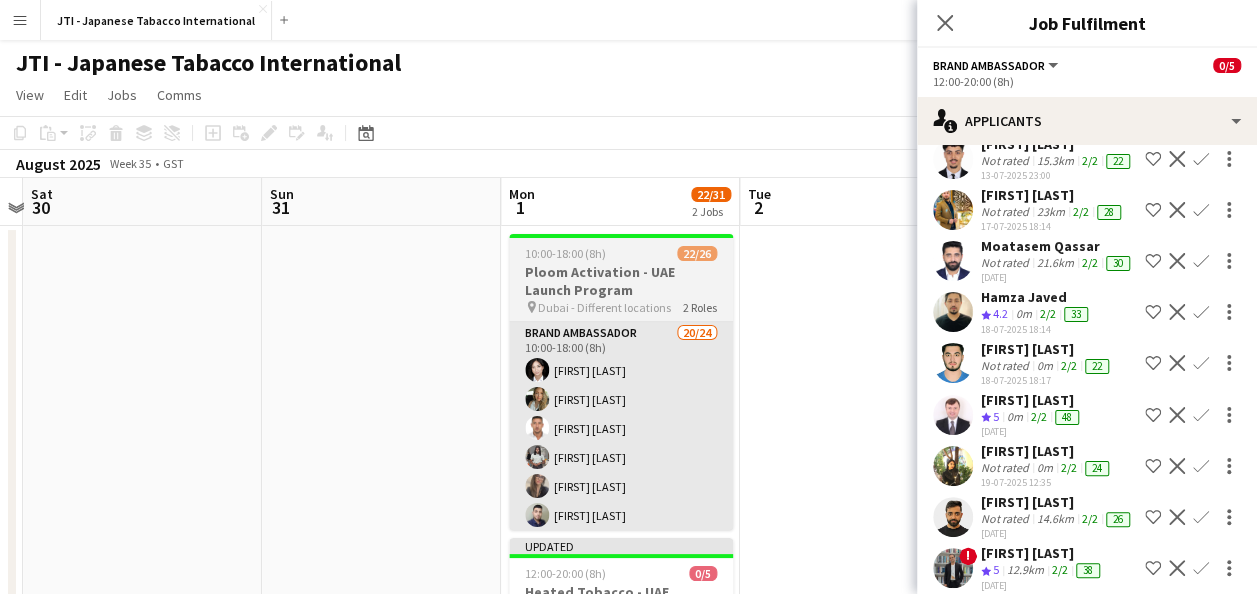click on "Brand Ambassador    20/24   10:00-18:00 (8h)
[FIRST] [LAST] [FIRST] [LAST] [FIRST] [LAST] [FIRST] [LAST] [FIRST] [LAST] [FIRST] [LAST] [FIRST] [LAST] [FIRST] [LAST] [FIRST] [LAST] [FIRST] [LAST] [FIRST] [LAST] [FIRST] [LAST] [FIRST] [LAST] [FIRST] [LAST] [FIRST] [LAST] [FIRST] [LAST] [FIRST] [LAST] [FIRST] [LAST] [FIRST] [LAST] [FIRST] [LAST] [FIRST] [LAST] [FIRST] [LAST]
single-neutral-actions
single-neutral-actions
single-neutral-actions
single-neutral-actions" at bounding box center (621, 689) 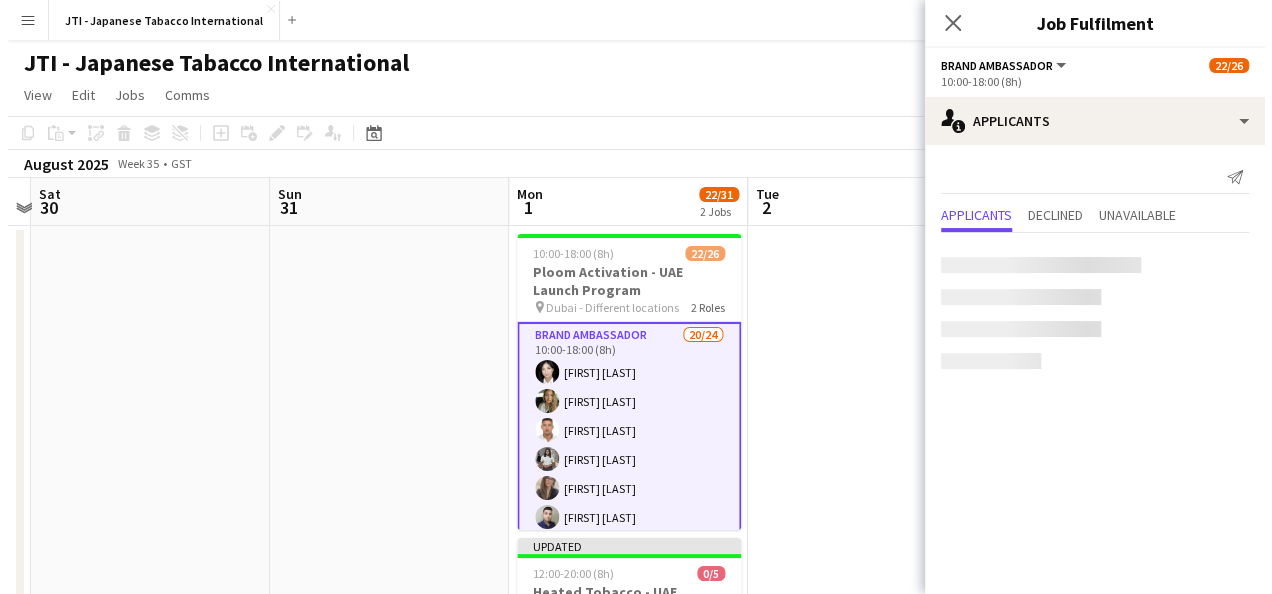 scroll, scrollTop: 0, scrollLeft: 0, axis: both 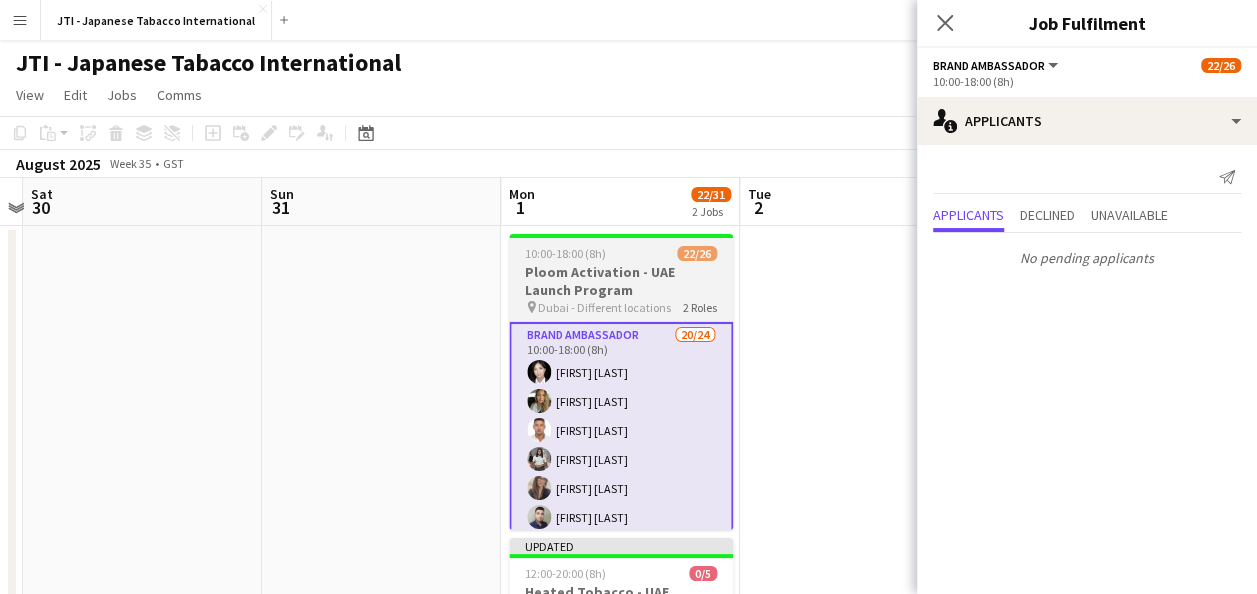 click on "Brand Ambassador    20/24   10:00-18:00 (8h)
[FIRST] [LAST] [FIRST] [LAST] [FIRST] [LAST] [FIRST] [LAST] [FIRST] [LAST] [FIRST] [LAST] [FIRST] [LAST] [FIRST] [LAST] [FIRST] [LAST] [FIRST] [LAST] [FIRST] [LAST] [FIRST] [LAST] [FIRST] [LAST] [FIRST] [LAST] [FIRST] [LAST] [FIRST] [LAST] [FIRST] [LAST] [FIRST] [LAST] [FIRST] [LAST] [FIRST] [LAST] [FIRST] [LAST] [FIRST] [LAST]
single-neutral-actions
single-neutral-actions
single-neutral-actions
single-neutral-actions" at bounding box center [621, 691] 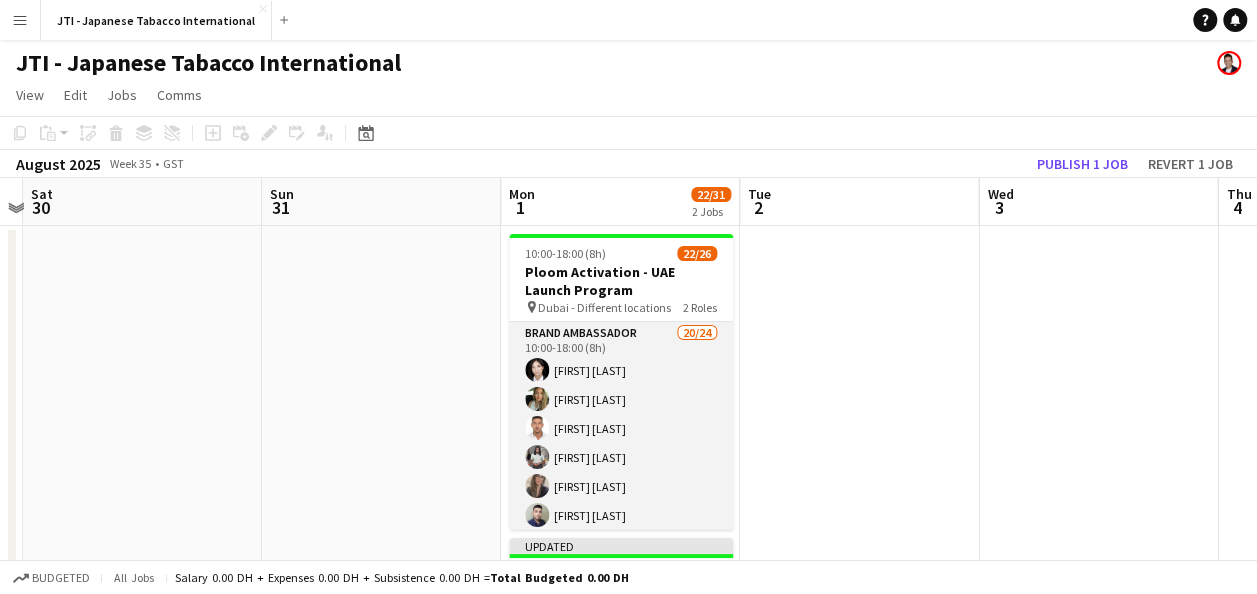 click on "Brand Ambassador    20/24   10:00-18:00 (8h)
[FIRST] [LAST] [FIRST] [LAST] [FIRST] [LAST] [FIRST] [LAST] [FIRST] [LAST] [FIRST] [LAST] [FIRST] [LAST] [FIRST] [LAST] [FIRST] [LAST] [FIRST] [LAST] [FIRST] [LAST] [FIRST] [LAST] [FIRST] [LAST] [FIRST] [LAST] [FIRST] [LAST] [FIRST] [LAST] [FIRST] [LAST] [FIRST] [LAST] [FIRST] [LAST] [FIRST] [LAST] [FIRST] [LAST] [FIRST] [LAST]
single-neutral-actions
single-neutral-actions
single-neutral-actions
single-neutral-actions" at bounding box center [621, 689] 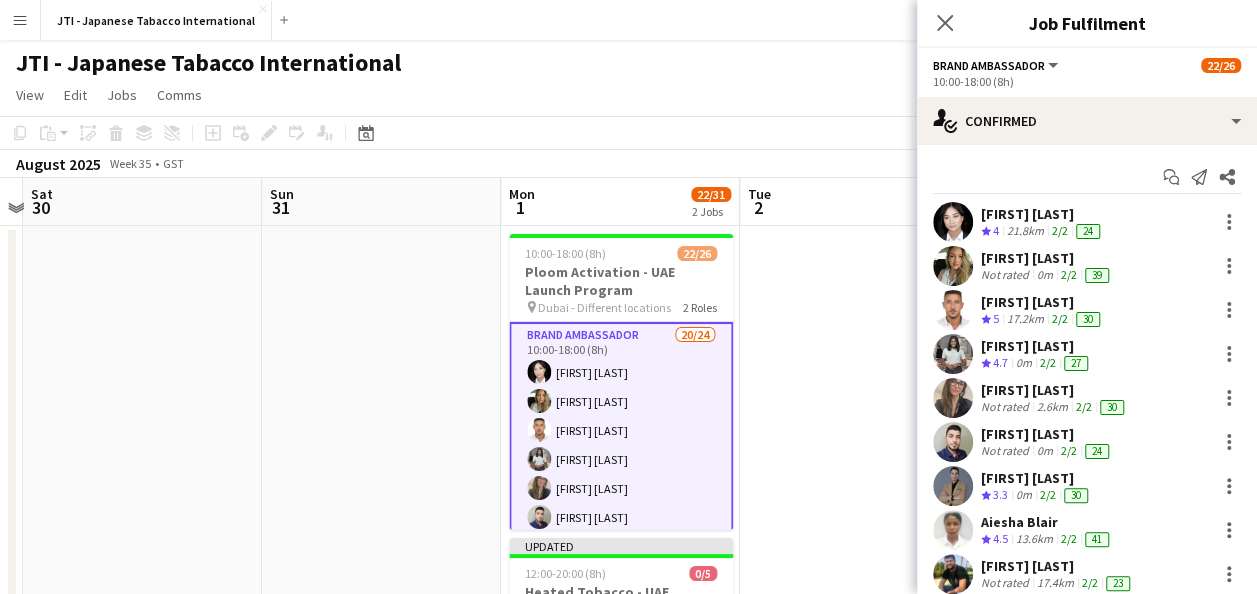click on "[FIRST] [LAST]" at bounding box center (1047, 434) 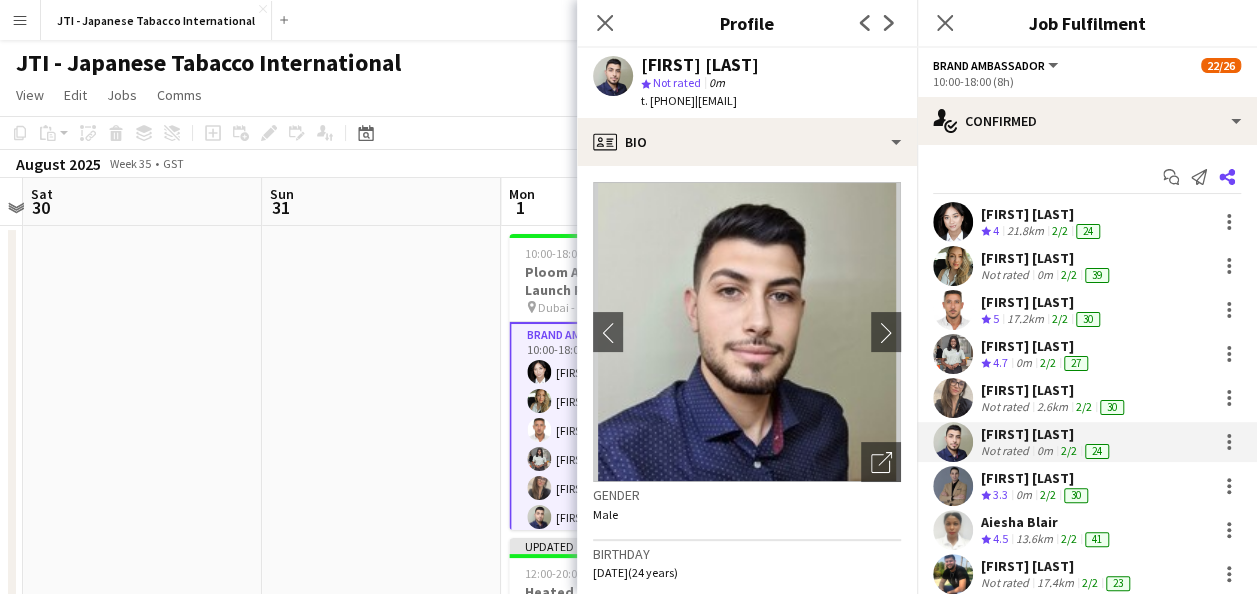 click 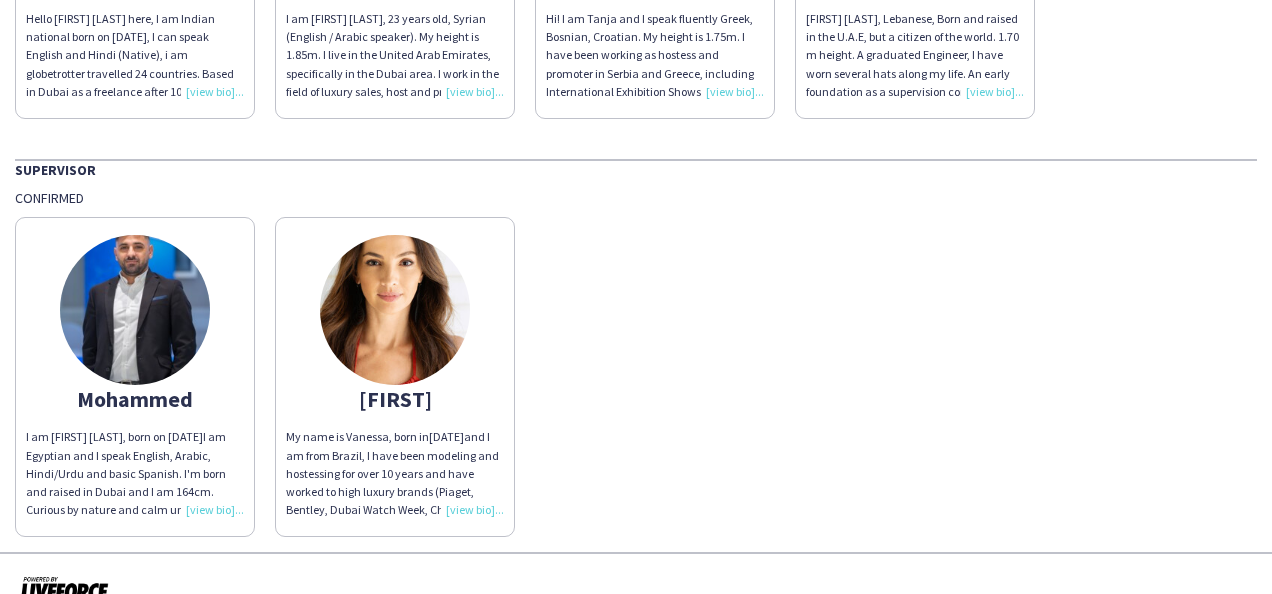 scroll, scrollTop: 1763, scrollLeft: 0, axis: vertical 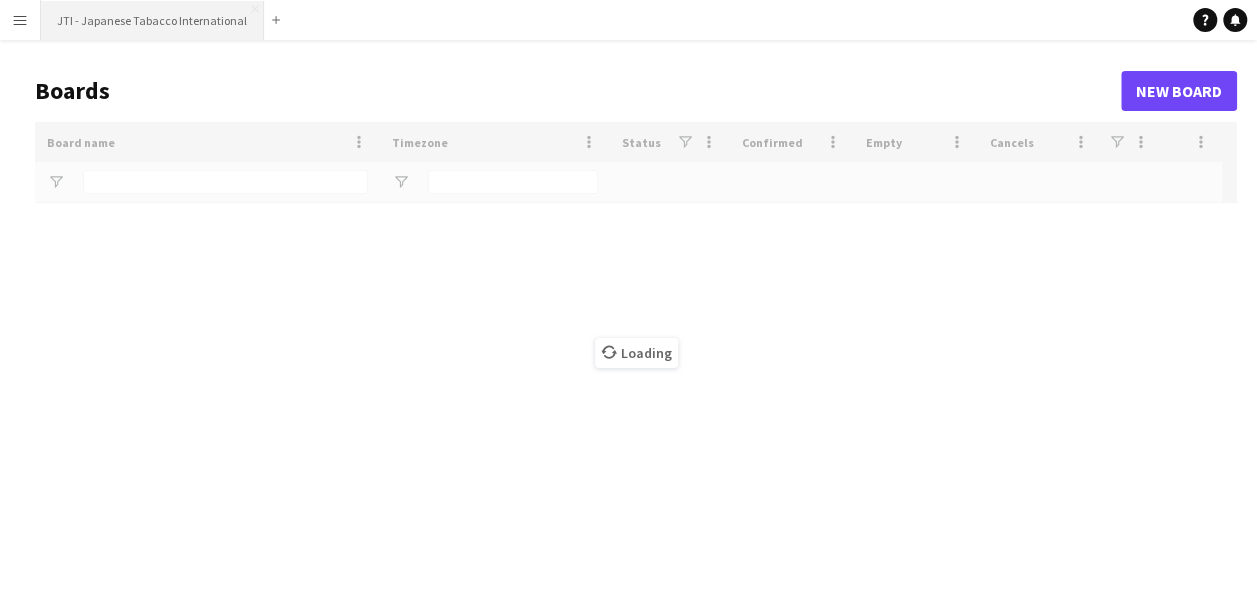 type on "***" 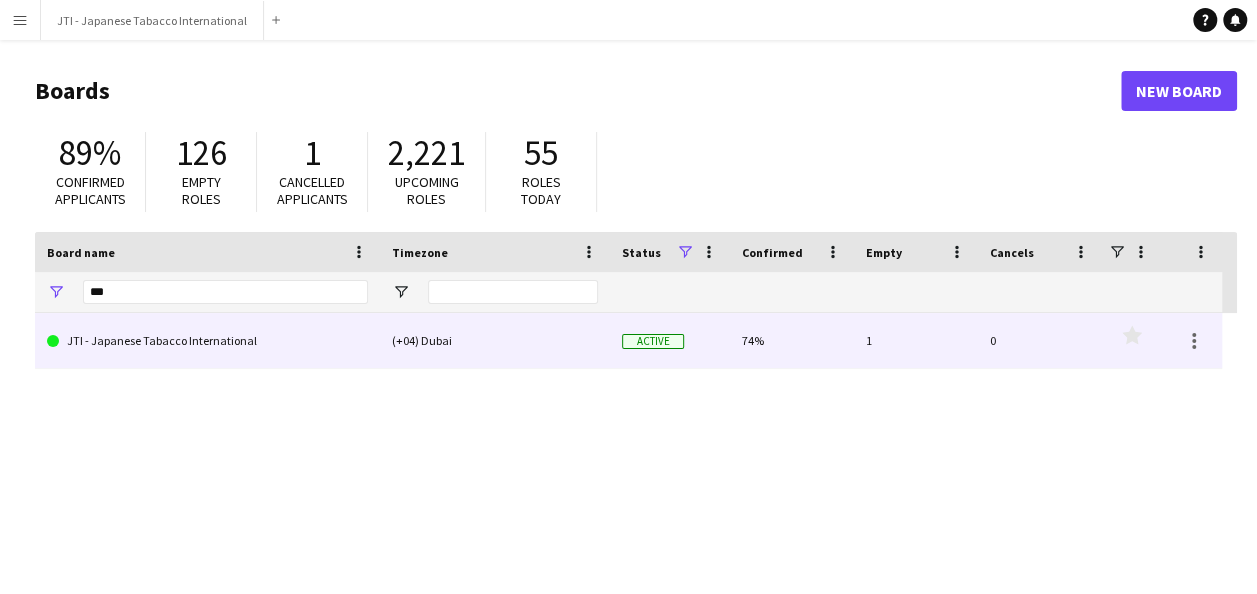click on "JTI - Japanese Tabacco International" 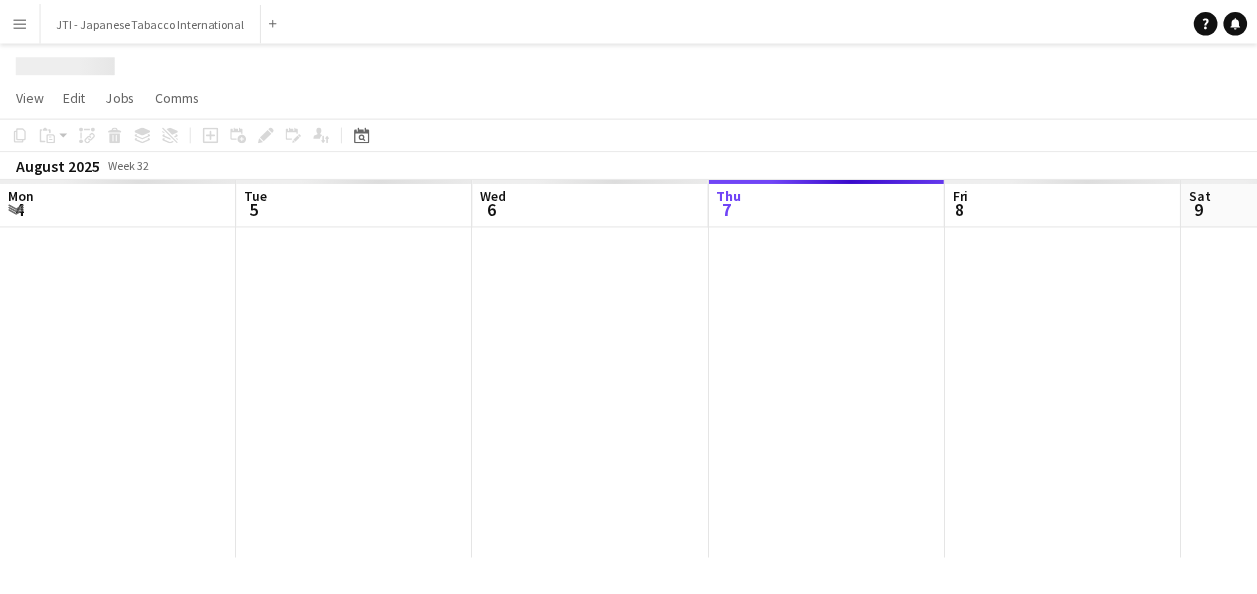 scroll, scrollTop: 0, scrollLeft: 478, axis: horizontal 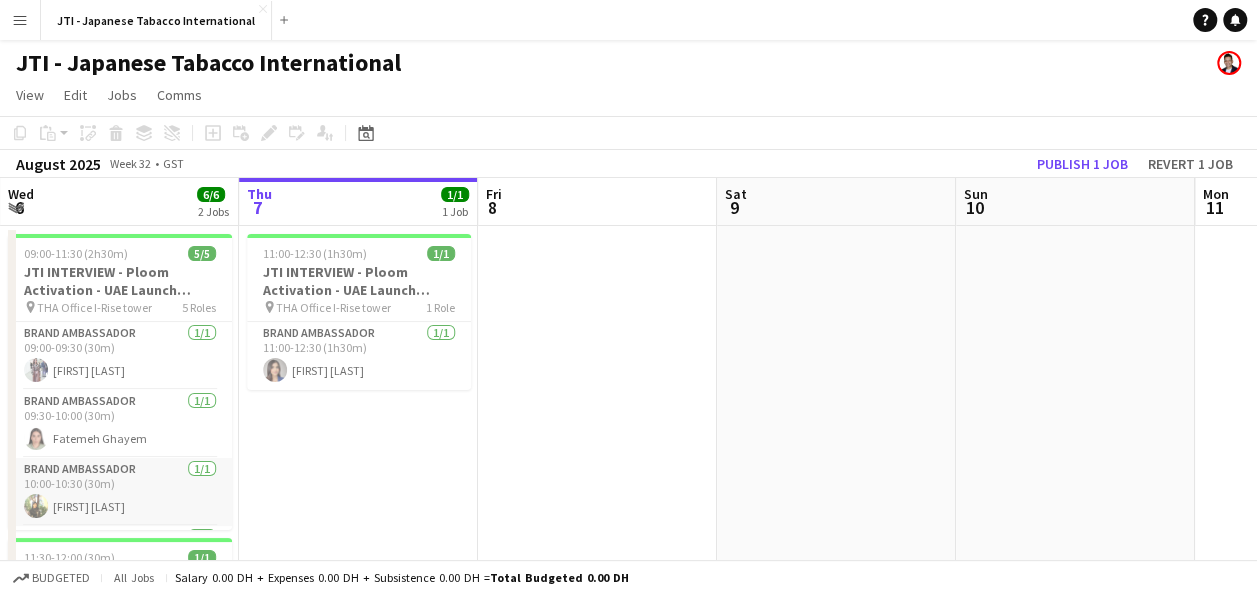 click on "Brand Ambassador    1/1   10:00-10:30 (30m)
[FIRST] [LAST]" at bounding box center (120, 492) 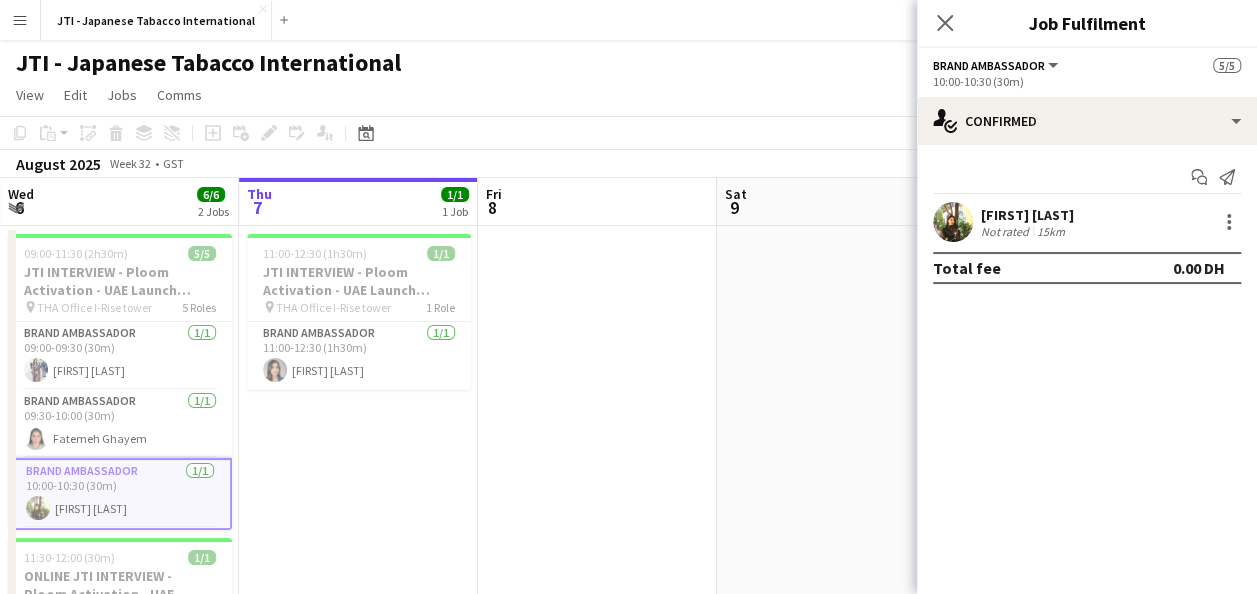 click on "[FIRST] [LAST]   Not rated   15km" at bounding box center (1087, 222) 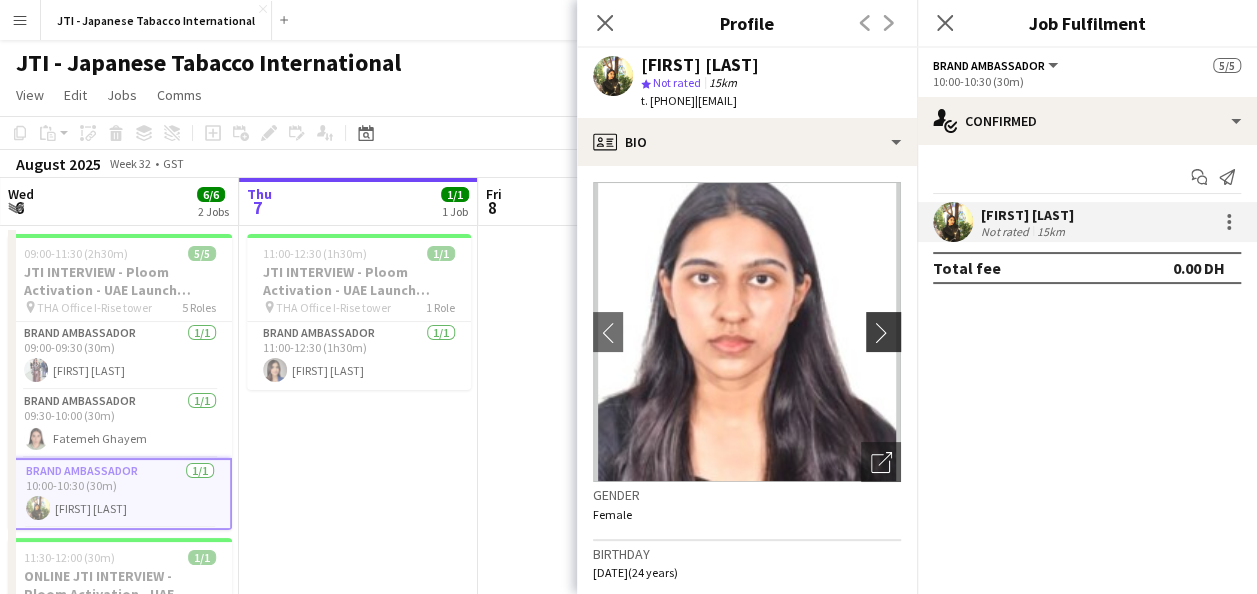 click on "chevron-right" 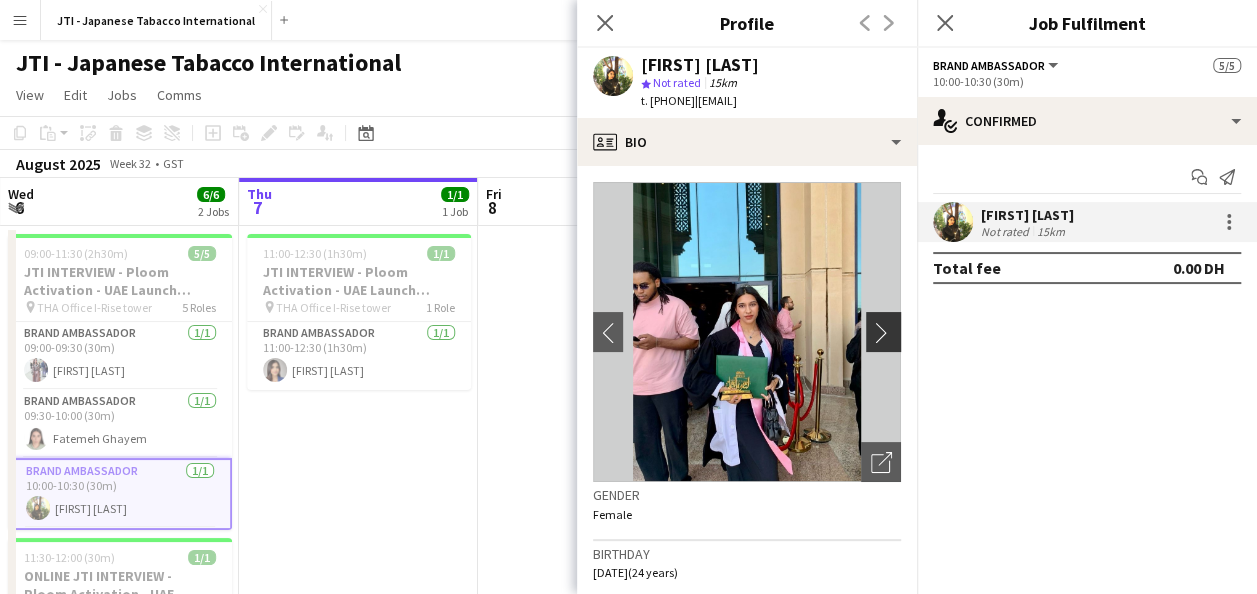 click on "chevron-right" 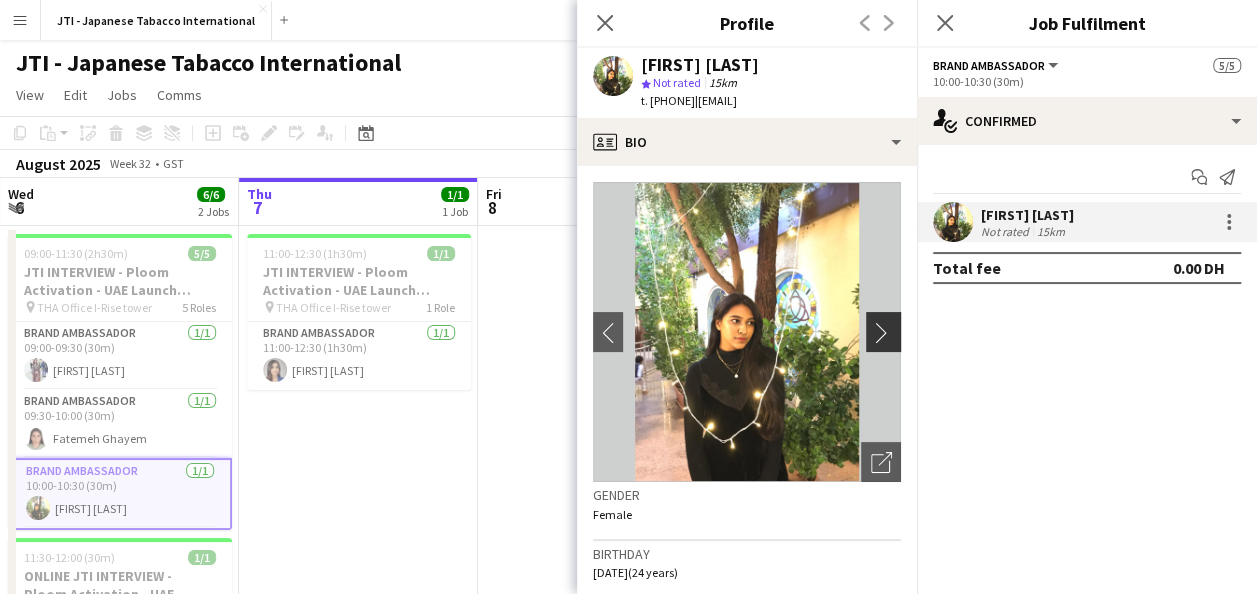 click on "chevron-right" 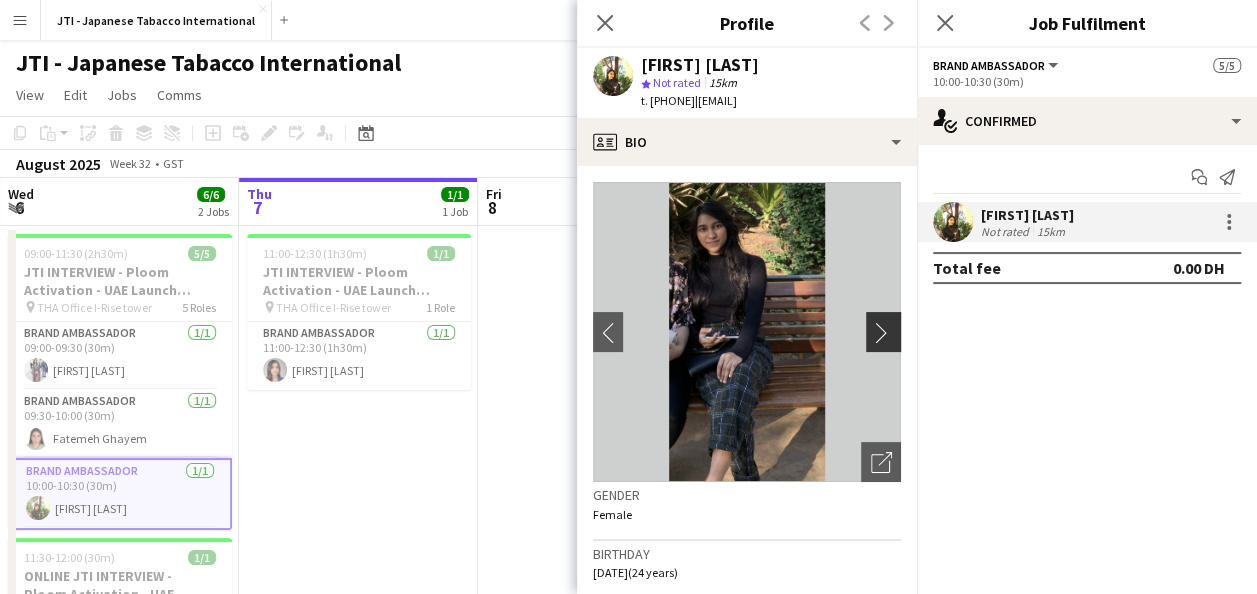 click on "chevron-right" 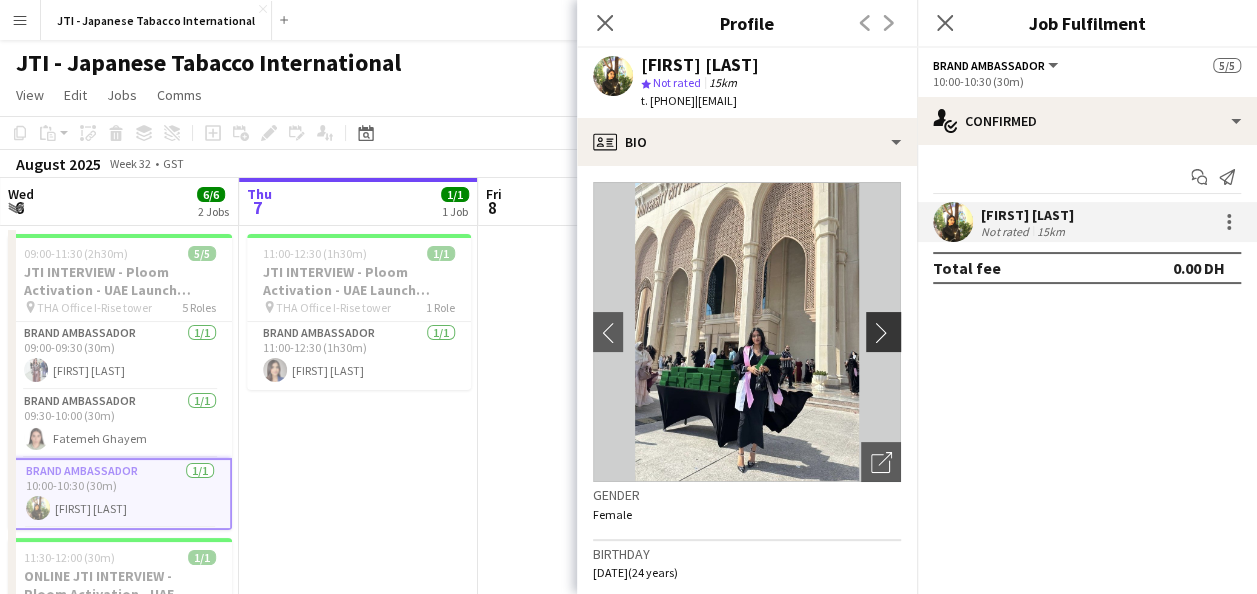 click on "chevron-right" 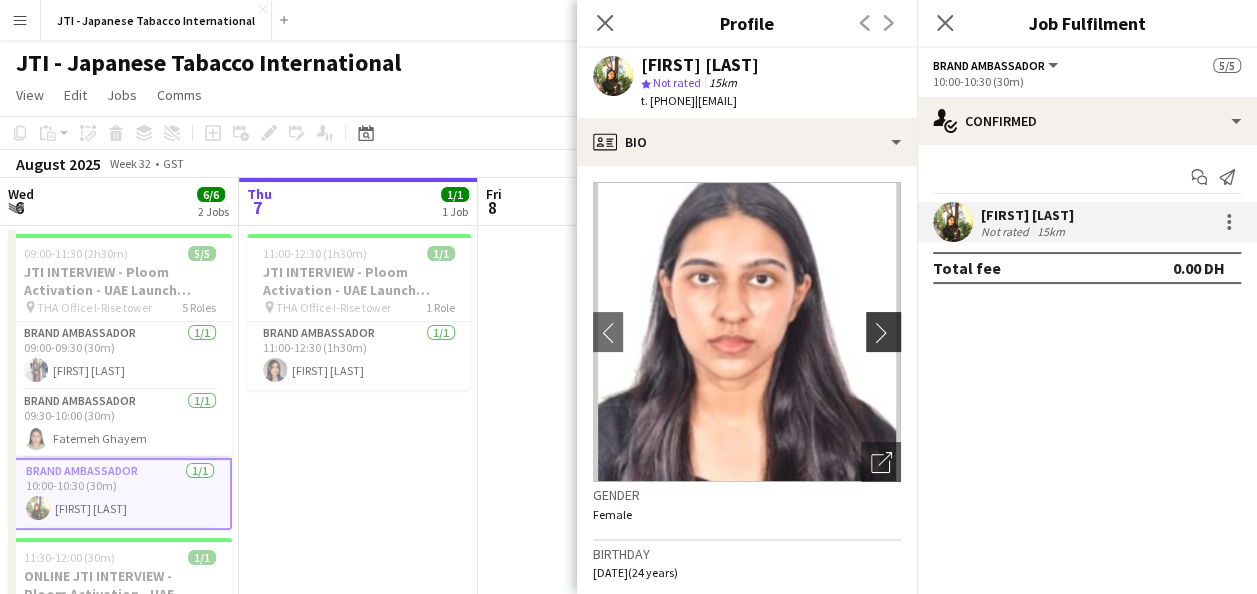 click on "chevron-right" 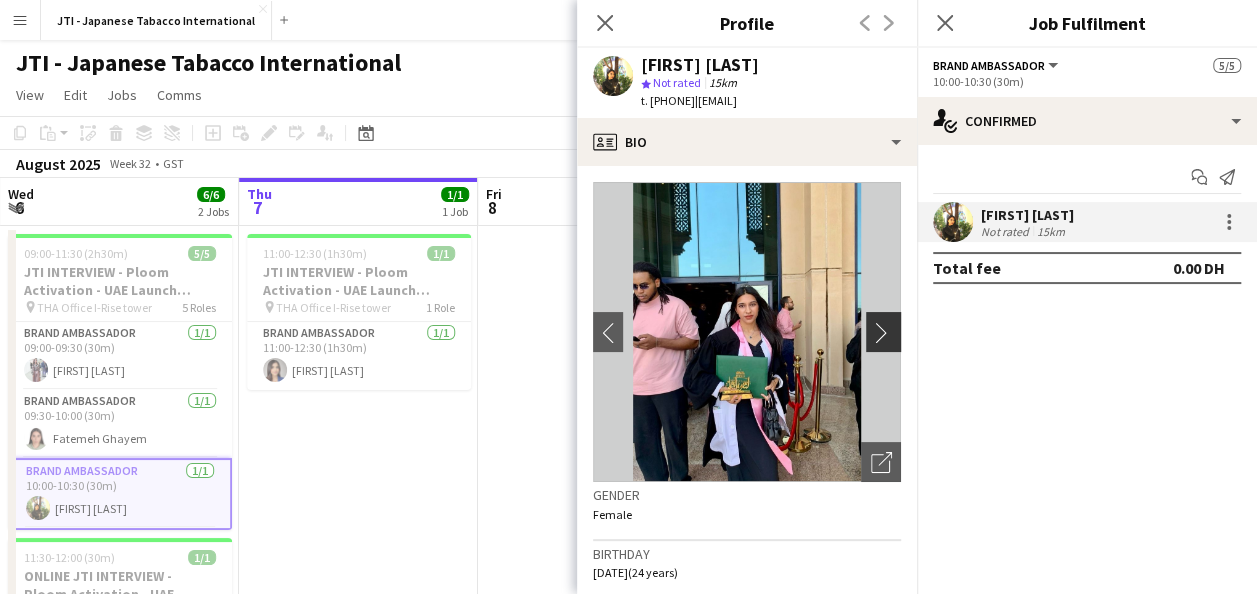 click on "chevron-right" 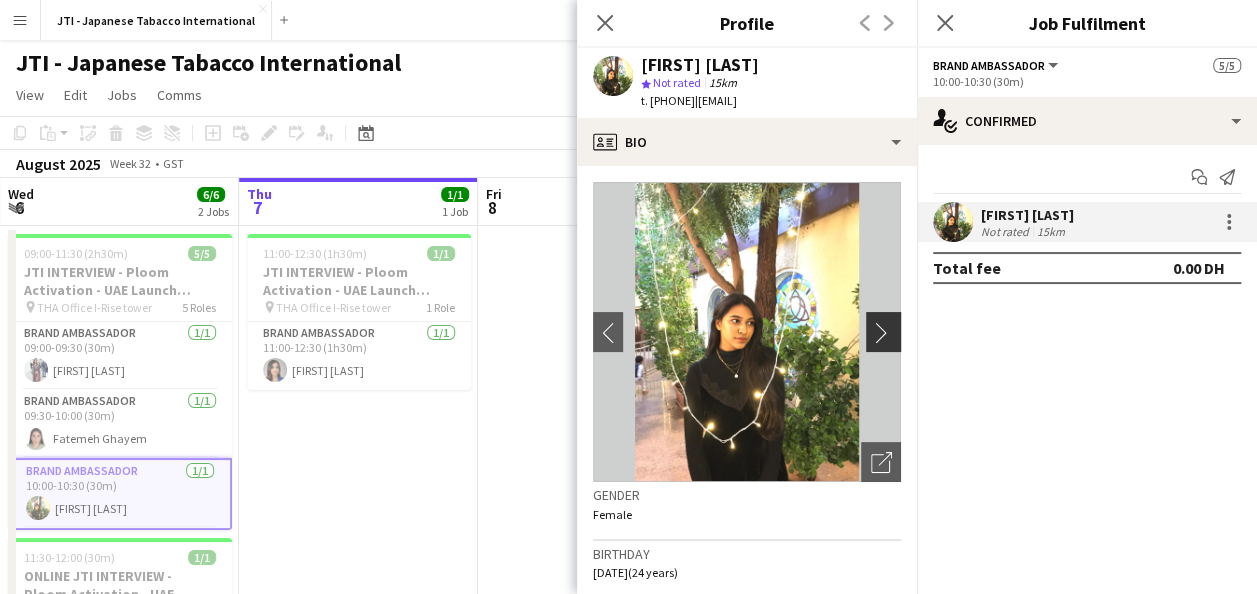 click on "chevron-right" 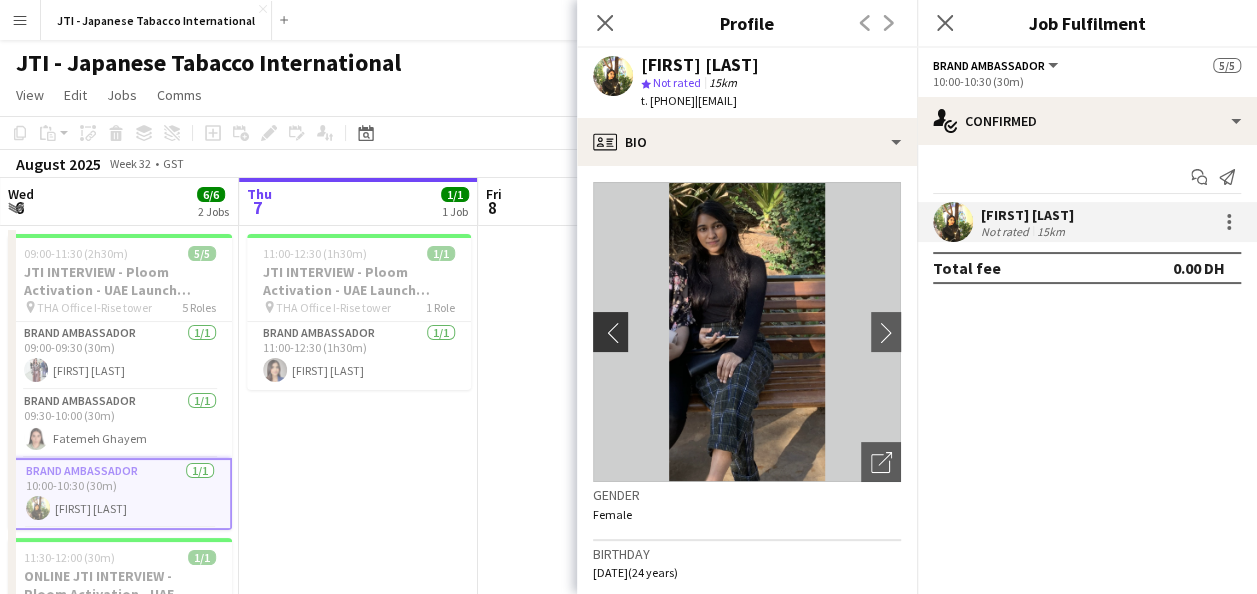 click on "chevron-left" 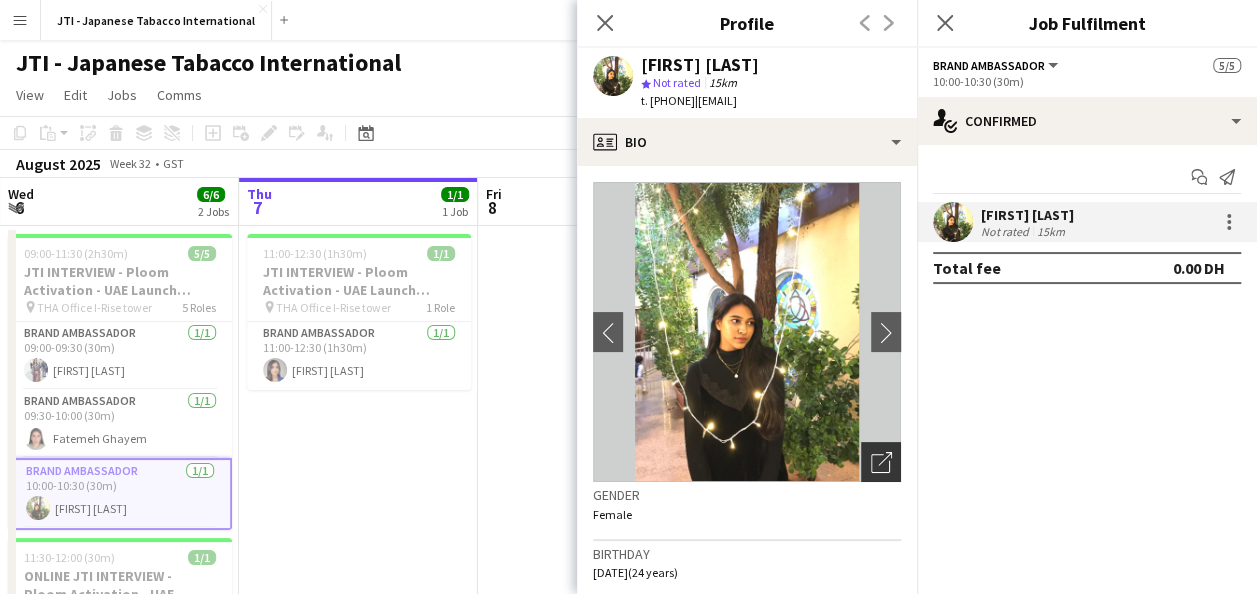 click on "Open photos pop-in" 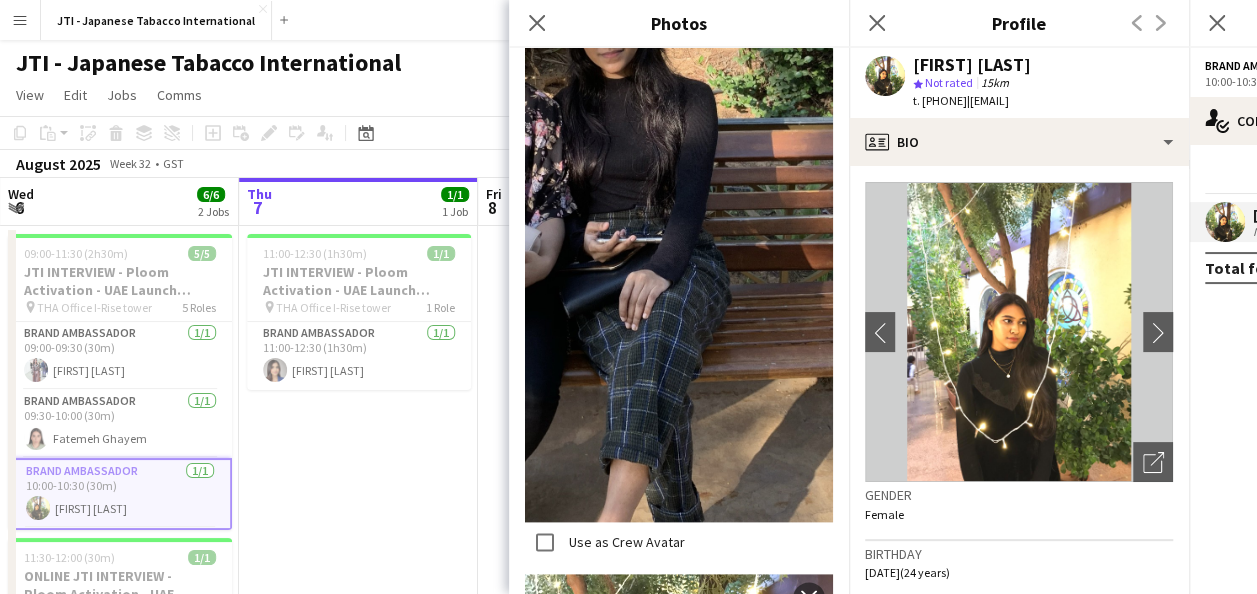 scroll, scrollTop: 206, scrollLeft: 0, axis: vertical 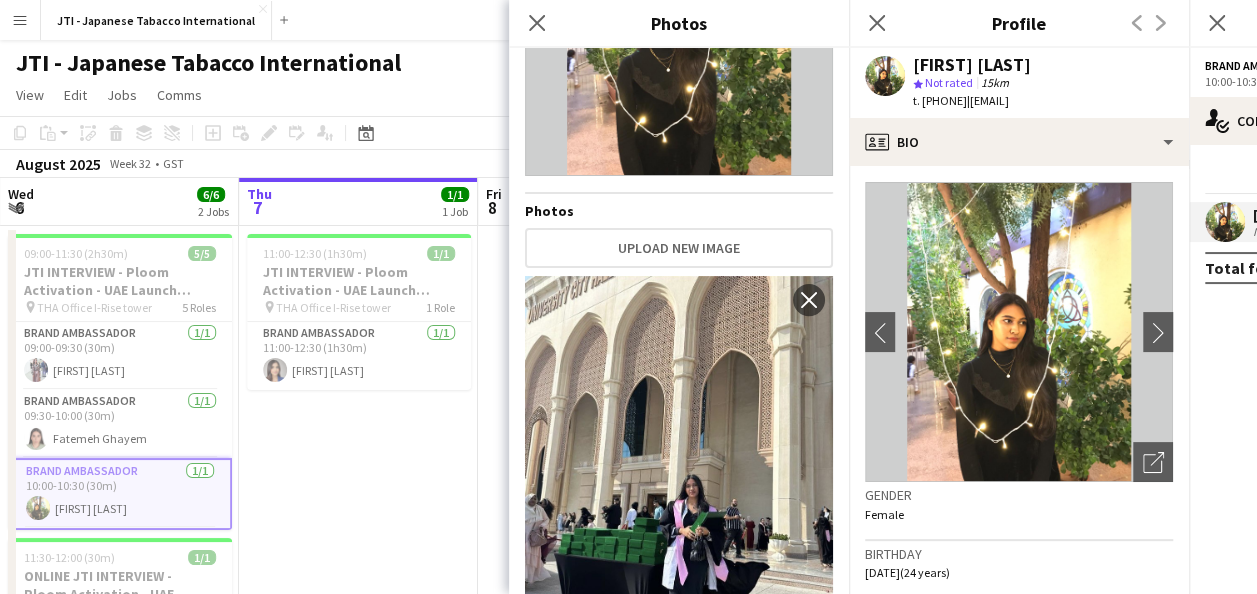 click on "Close pop-in" 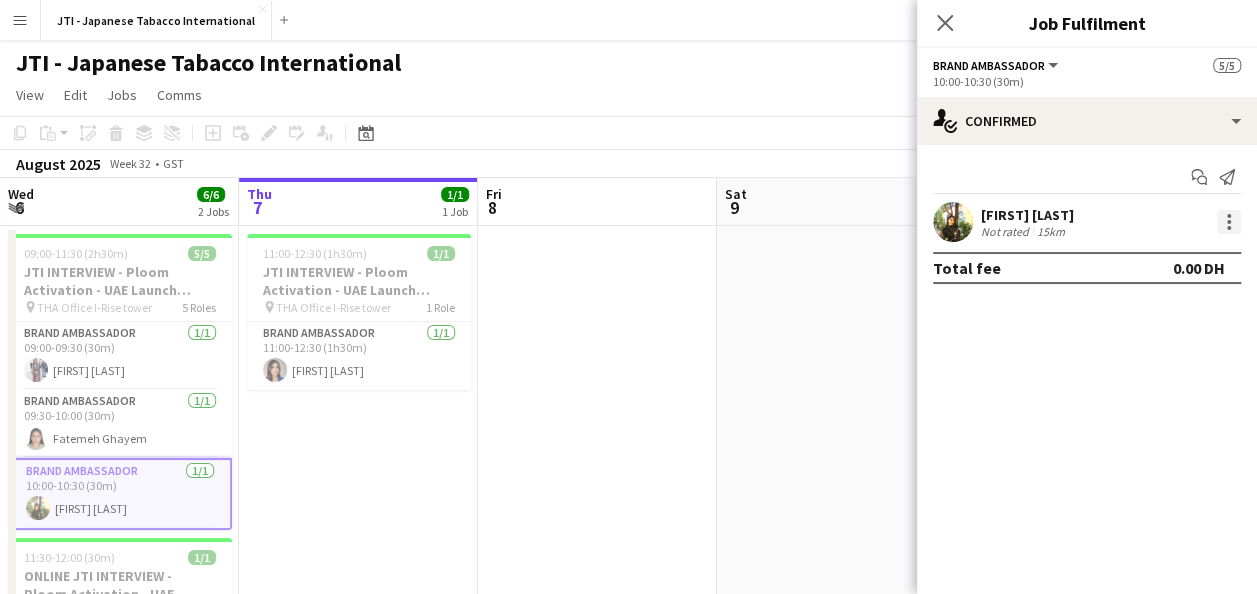 click at bounding box center [1229, 222] 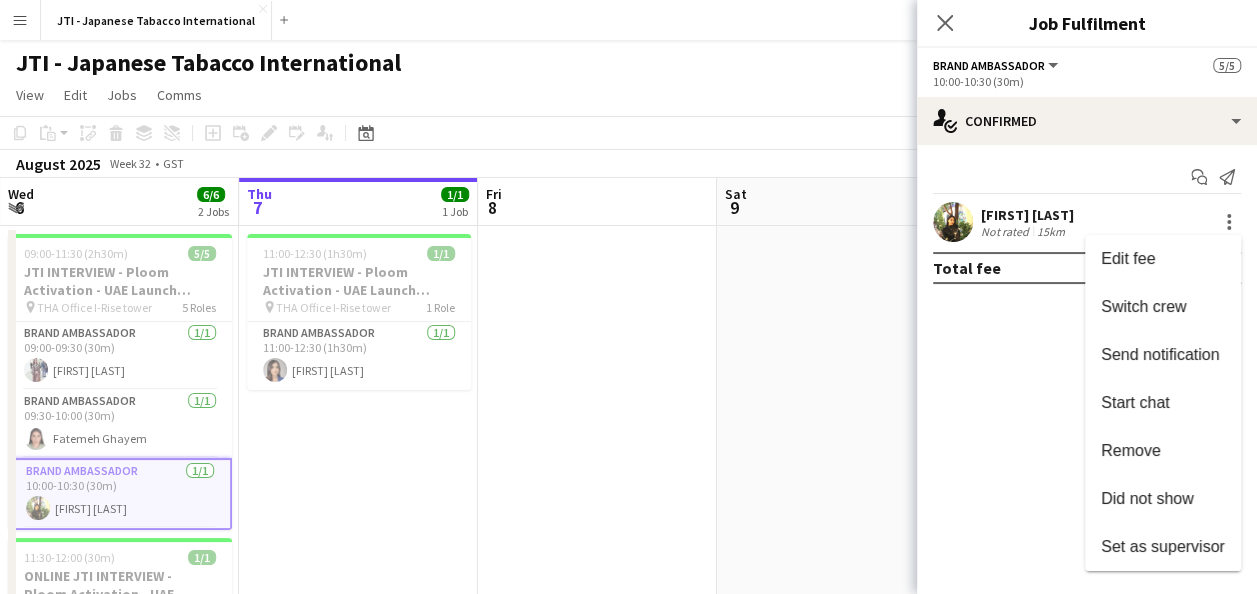 click at bounding box center [628, 297] 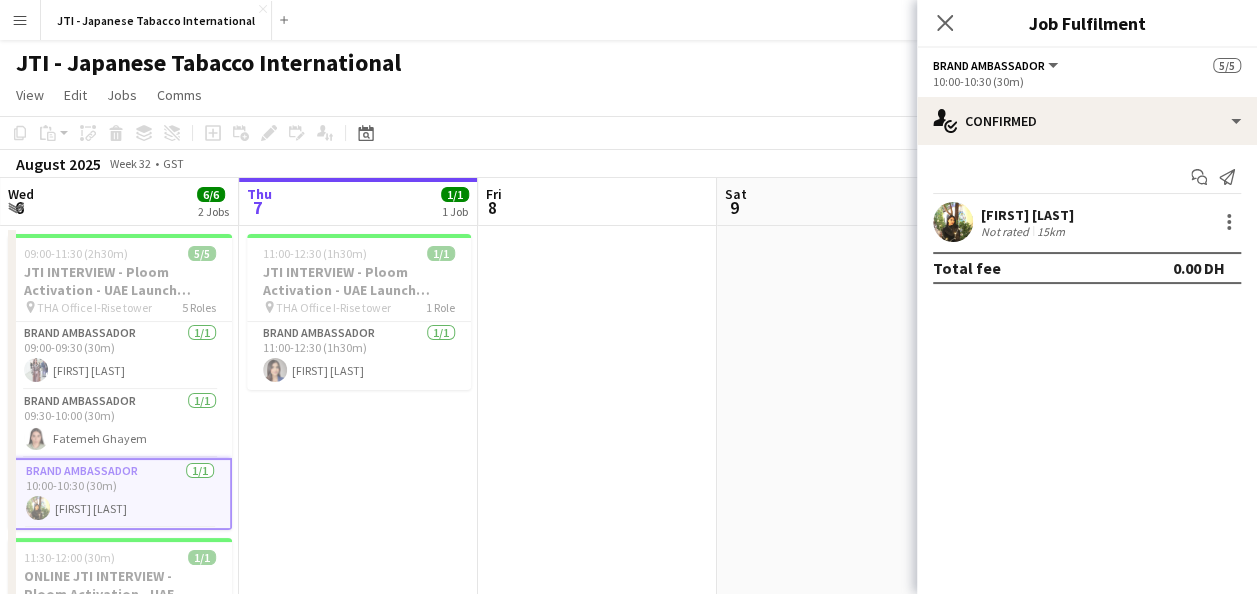 click on "[FIRST] [LAST]" at bounding box center (1027, 215) 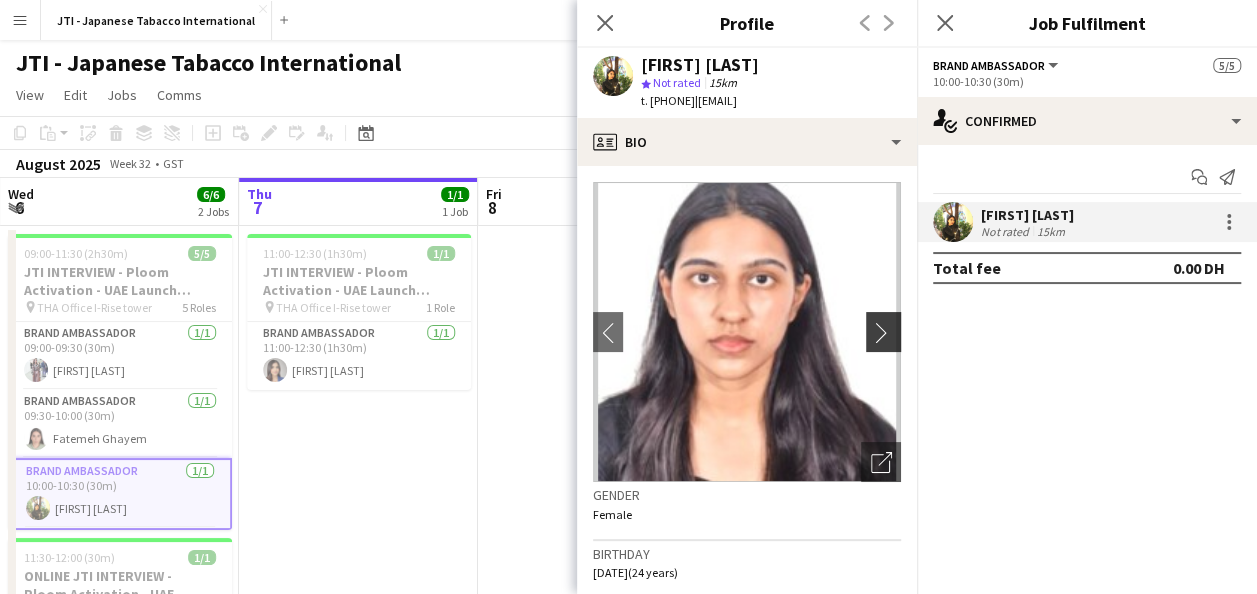 click on "chevron-right" 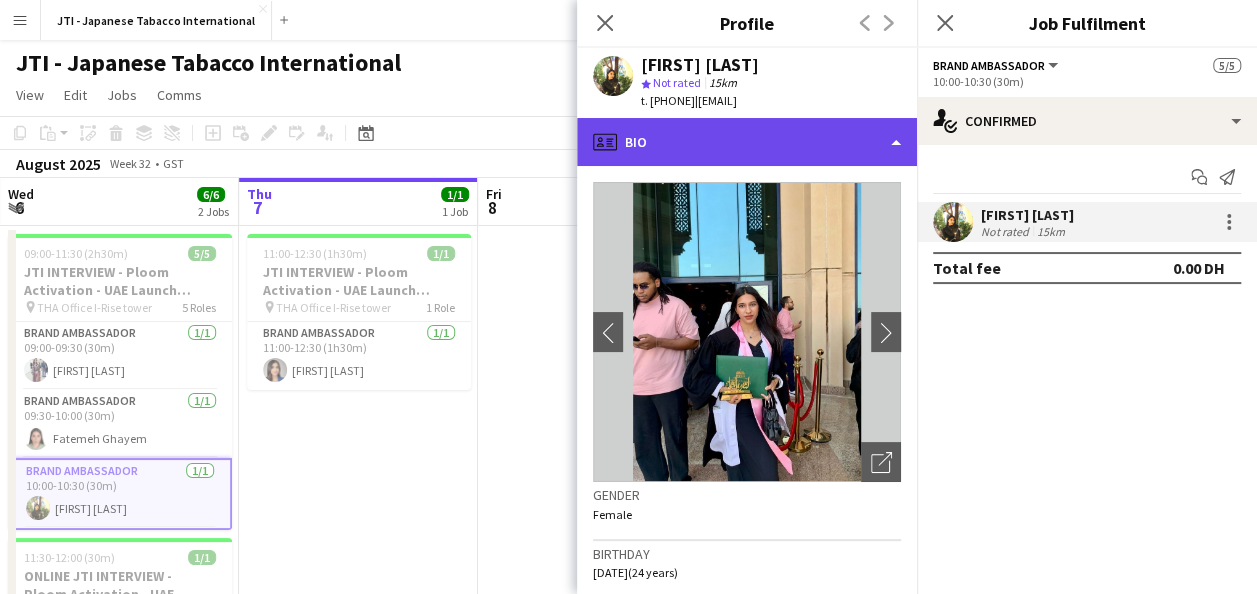 click on "profile
Bio" 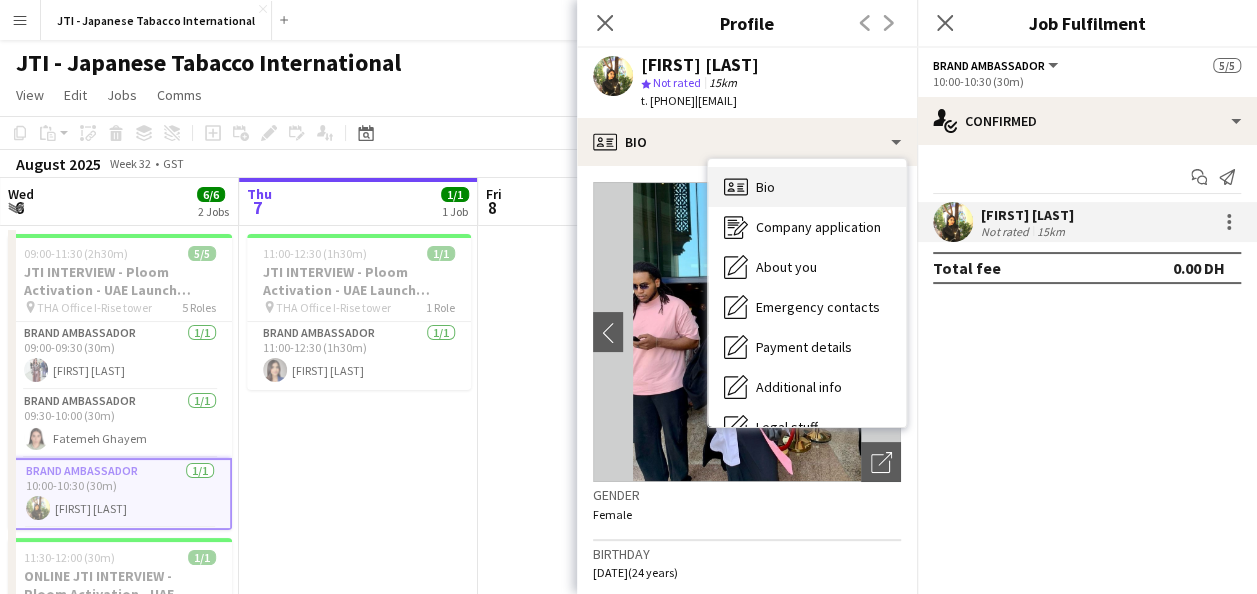 click on "Bio
Bio" at bounding box center (807, 187) 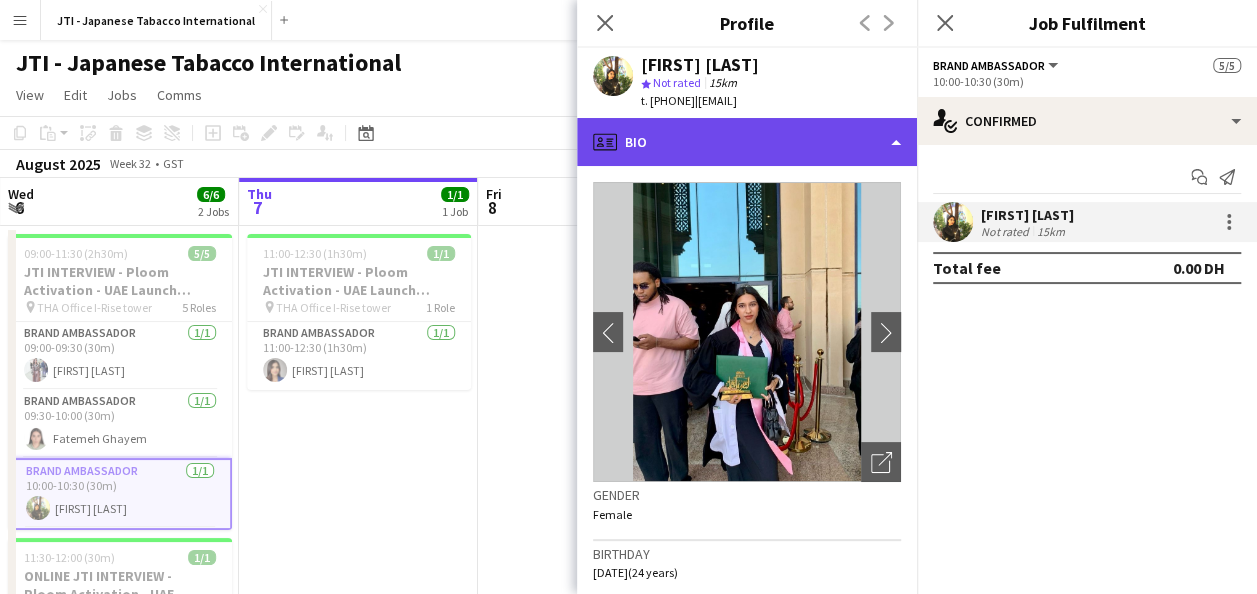 click on "profile
Bio" 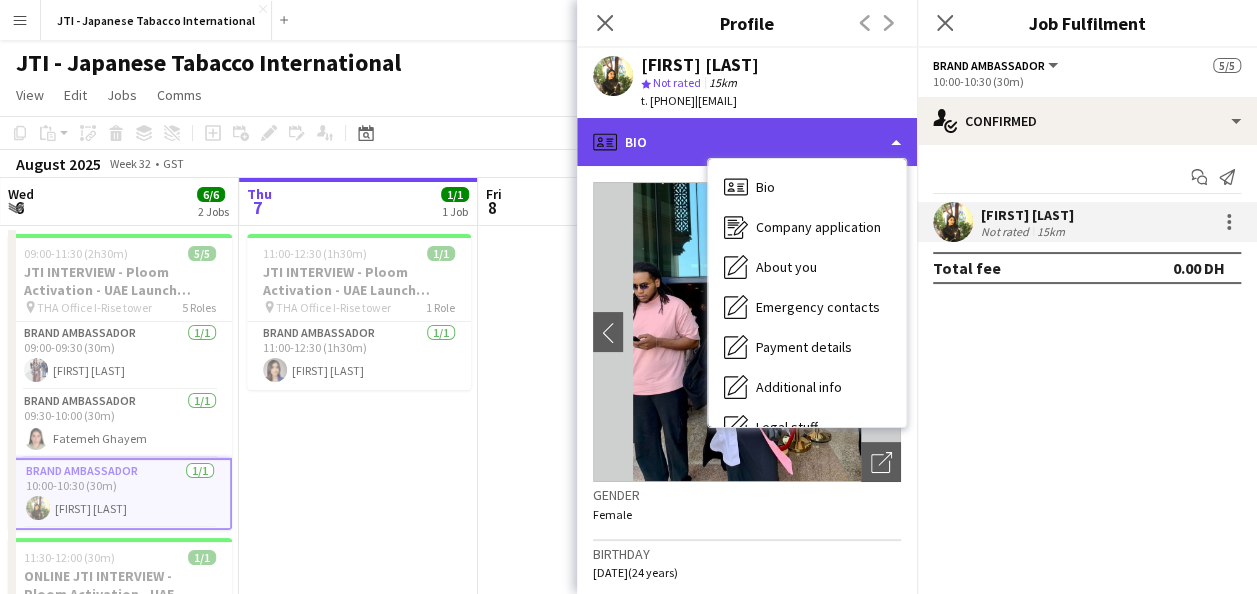 click on "profile
Bio" 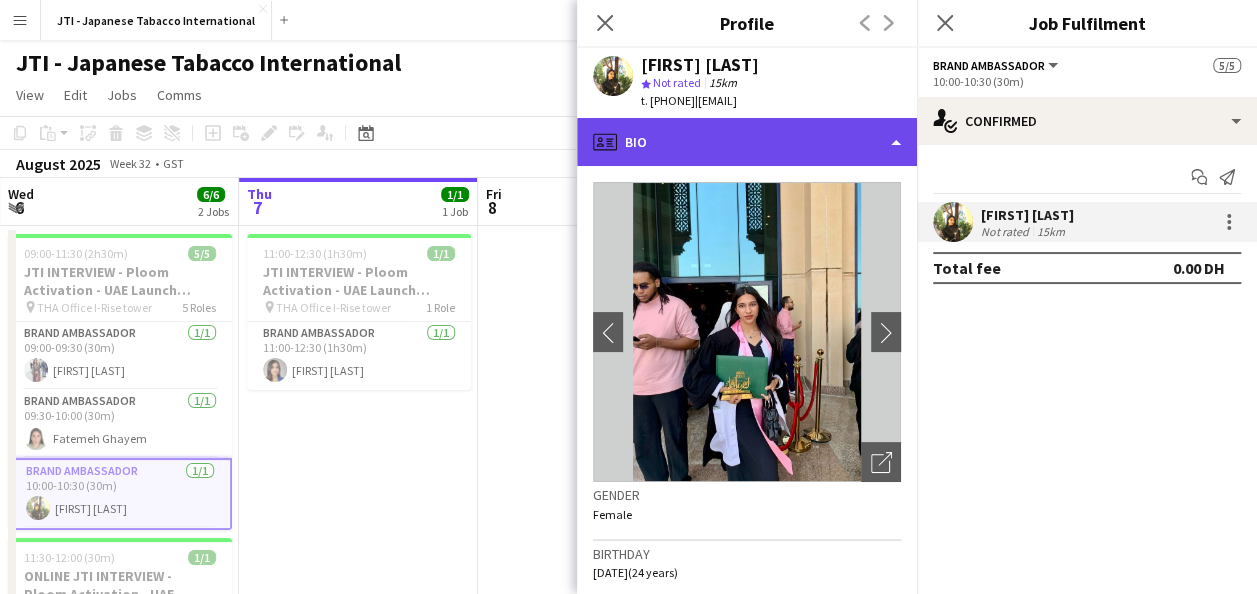 click on "profile
Bio" 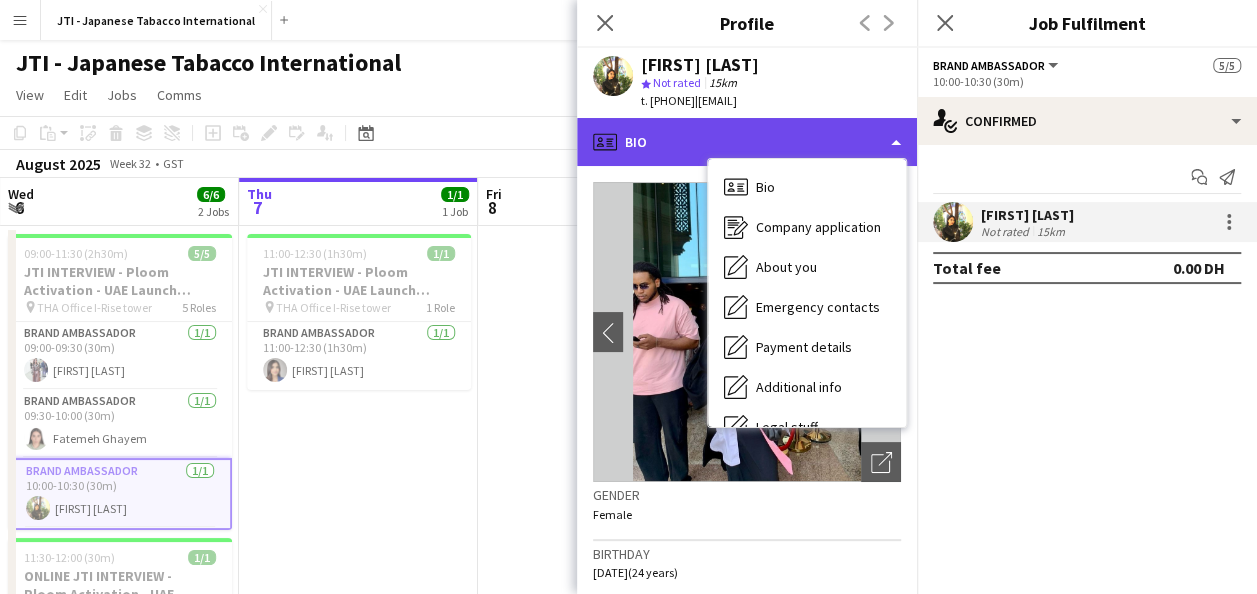 click on "profile
Bio" 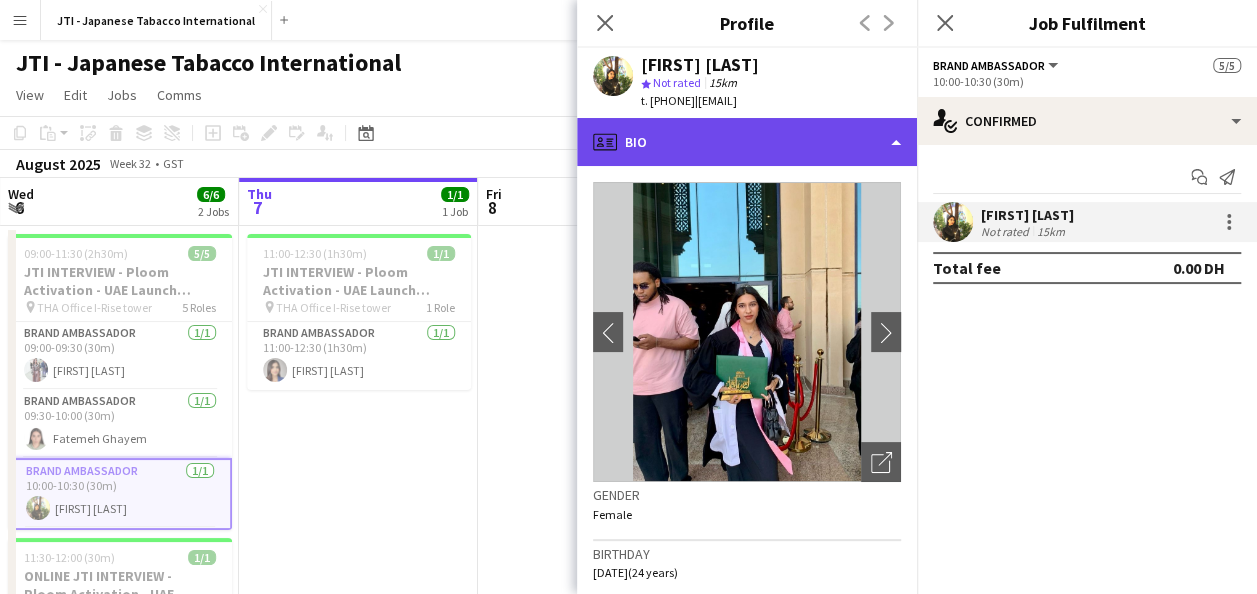 click on "profile
Bio" 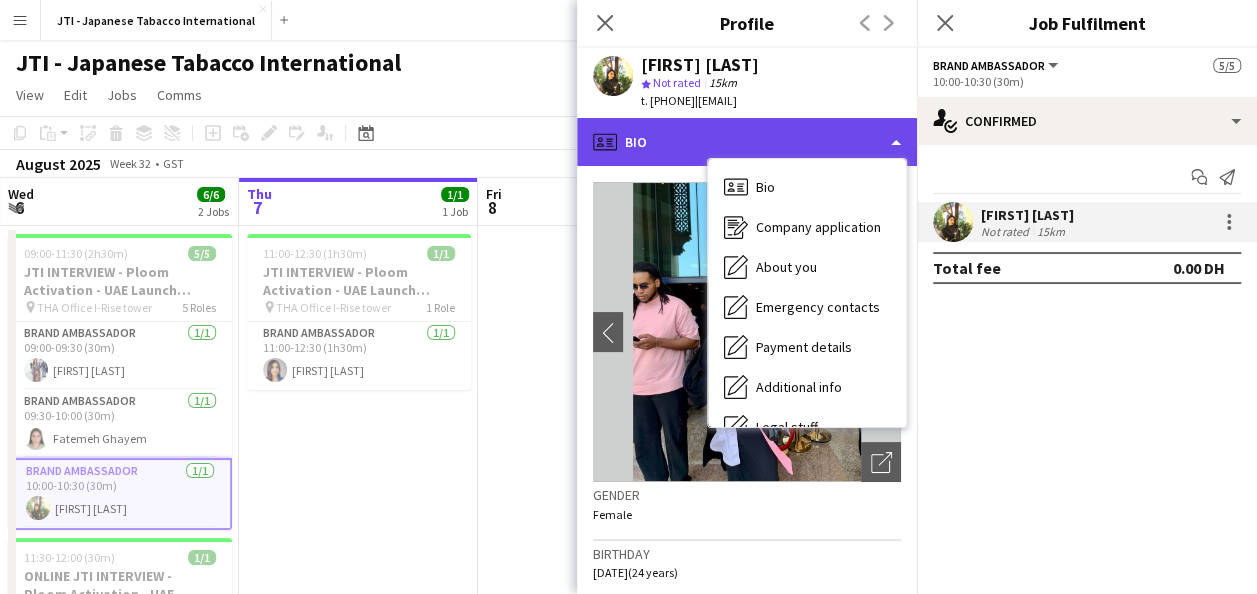 click on "profile
Bio" 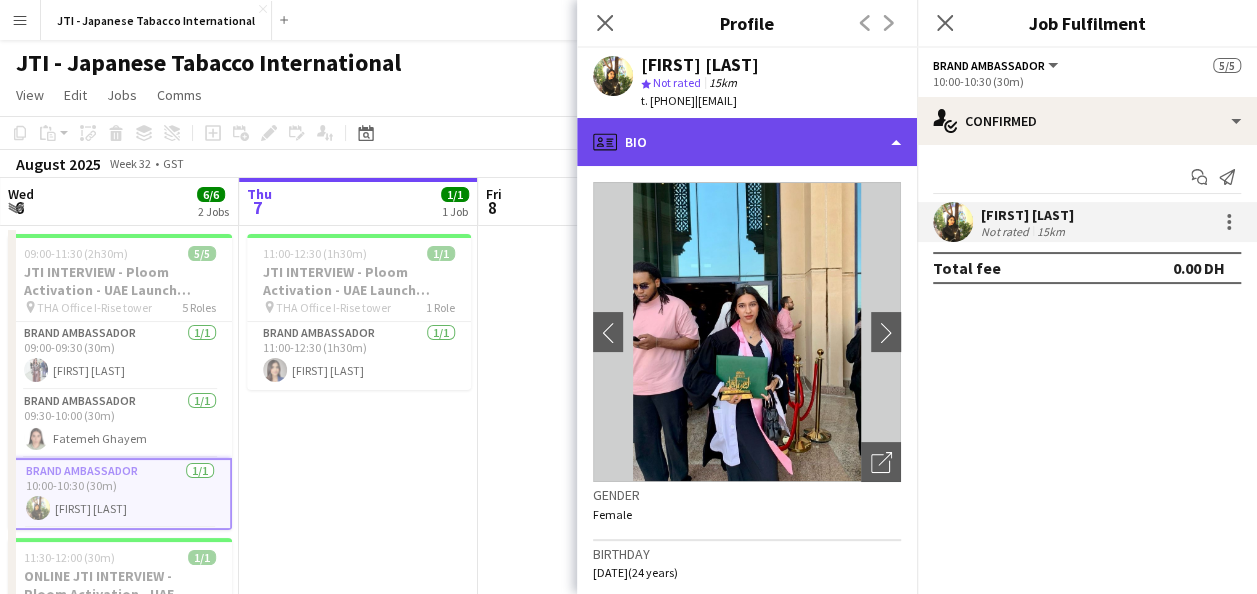 click on "profile
Bio" 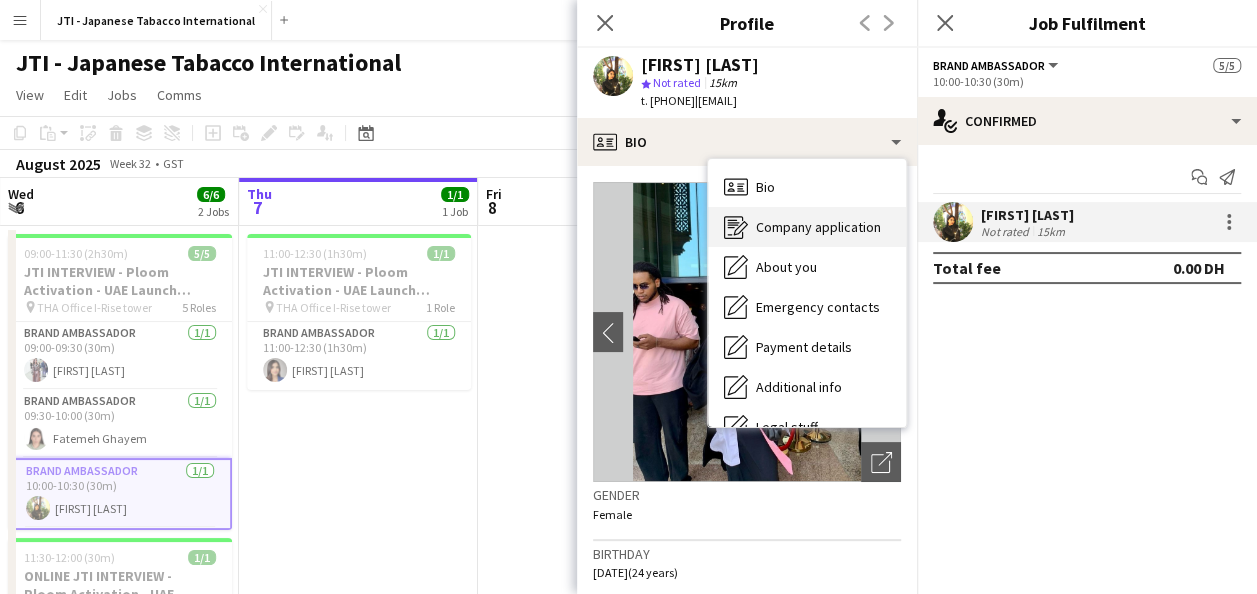 click on "Company application" at bounding box center (818, 227) 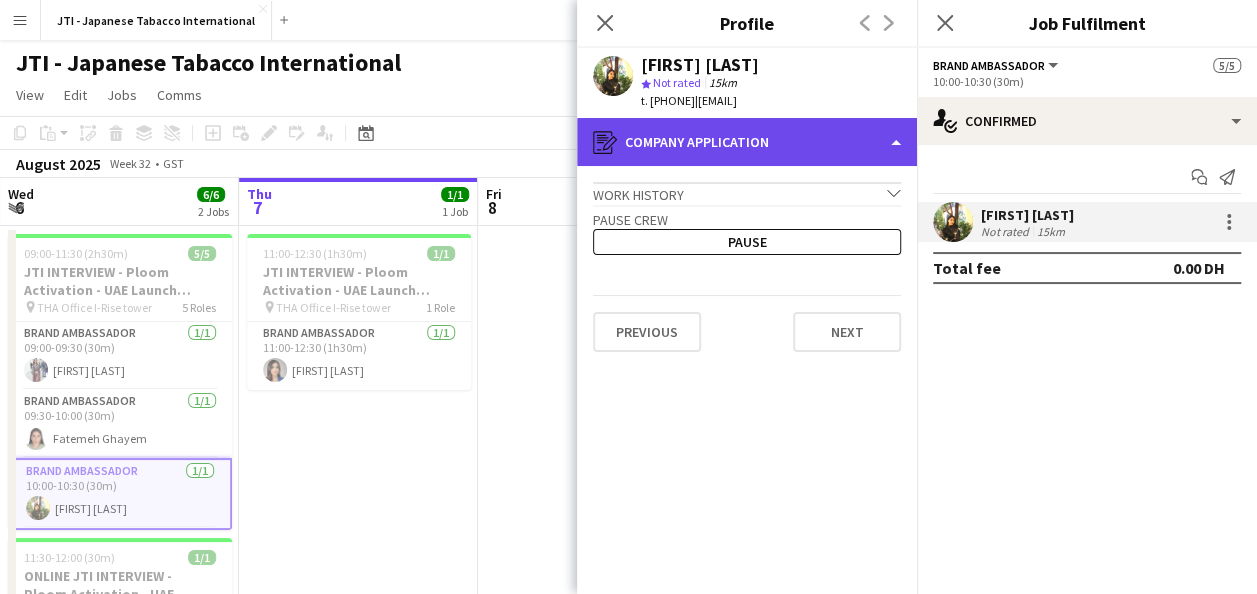 click on "register
Company application" 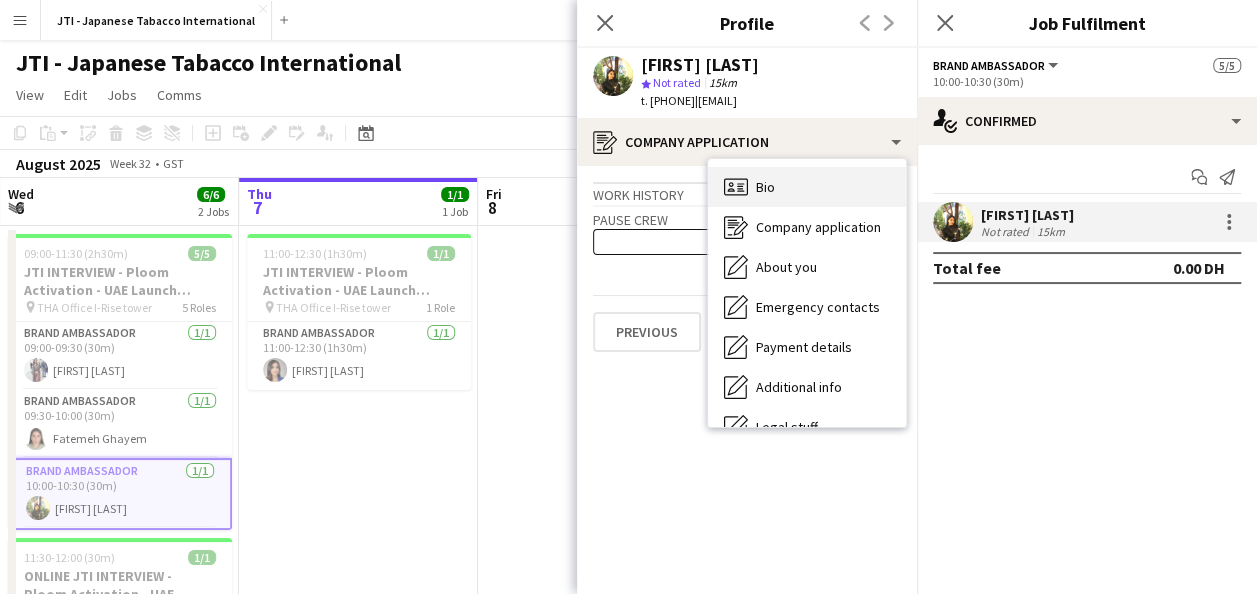 click on "Bio
Bio" at bounding box center [807, 187] 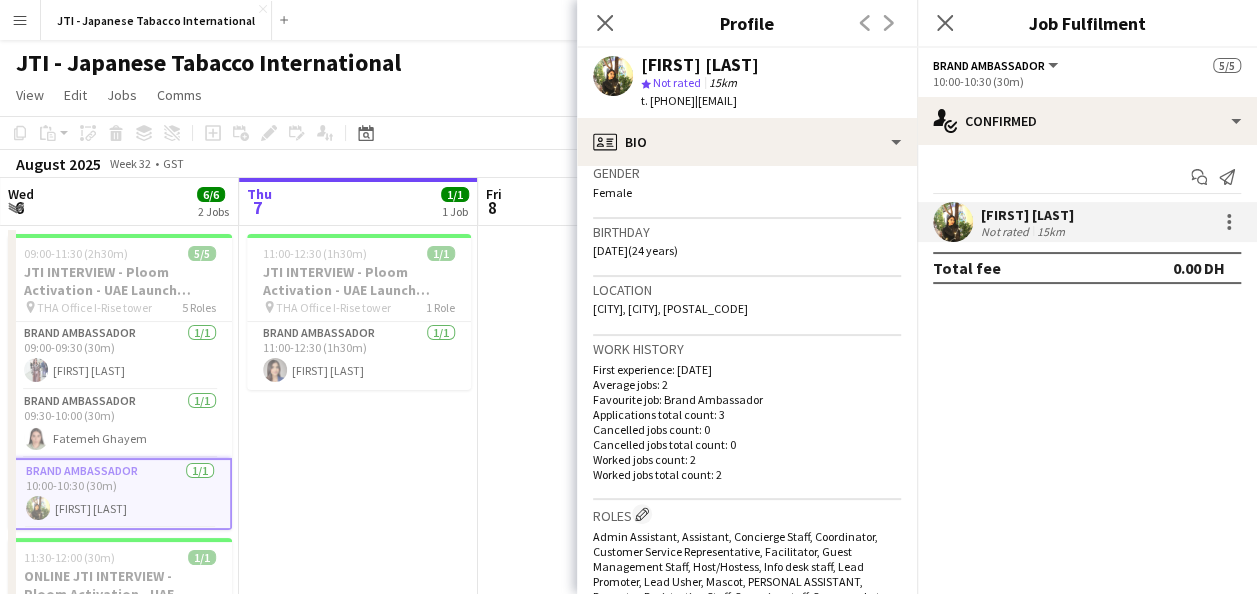 scroll, scrollTop: 100, scrollLeft: 0, axis: vertical 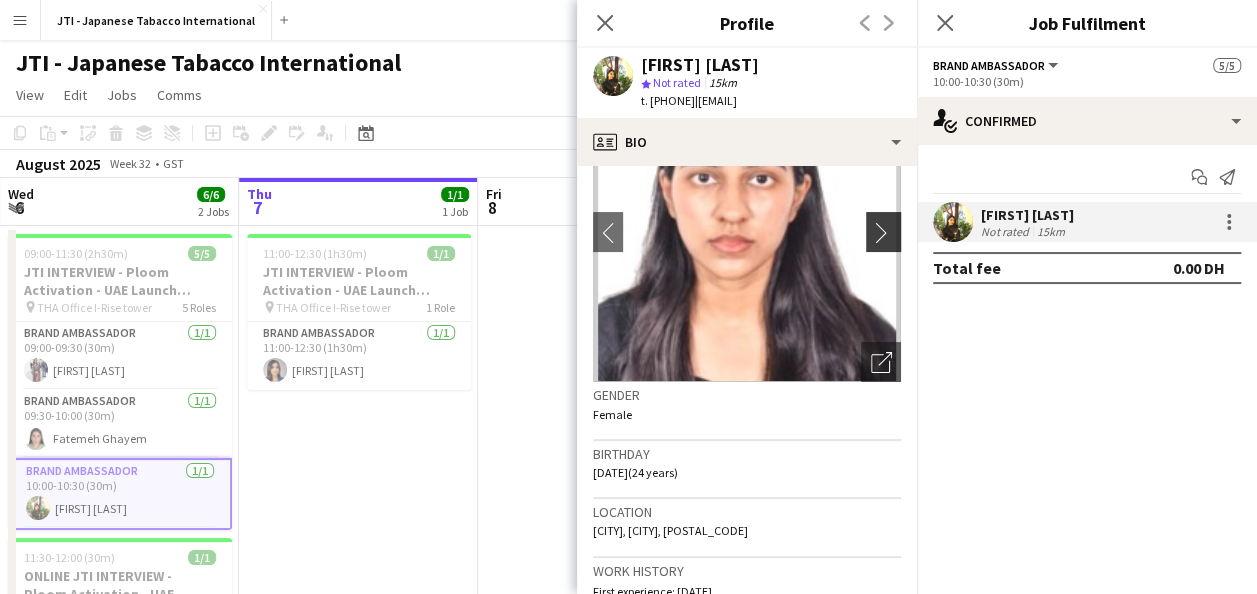 click on "chevron-right" 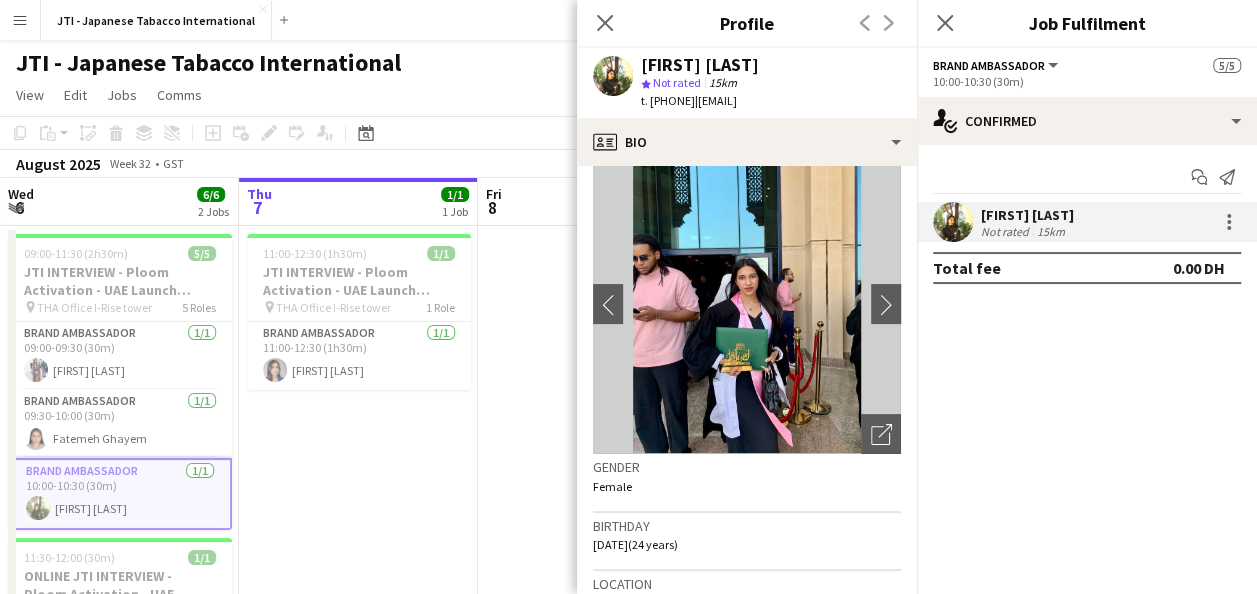 scroll, scrollTop: 0, scrollLeft: 0, axis: both 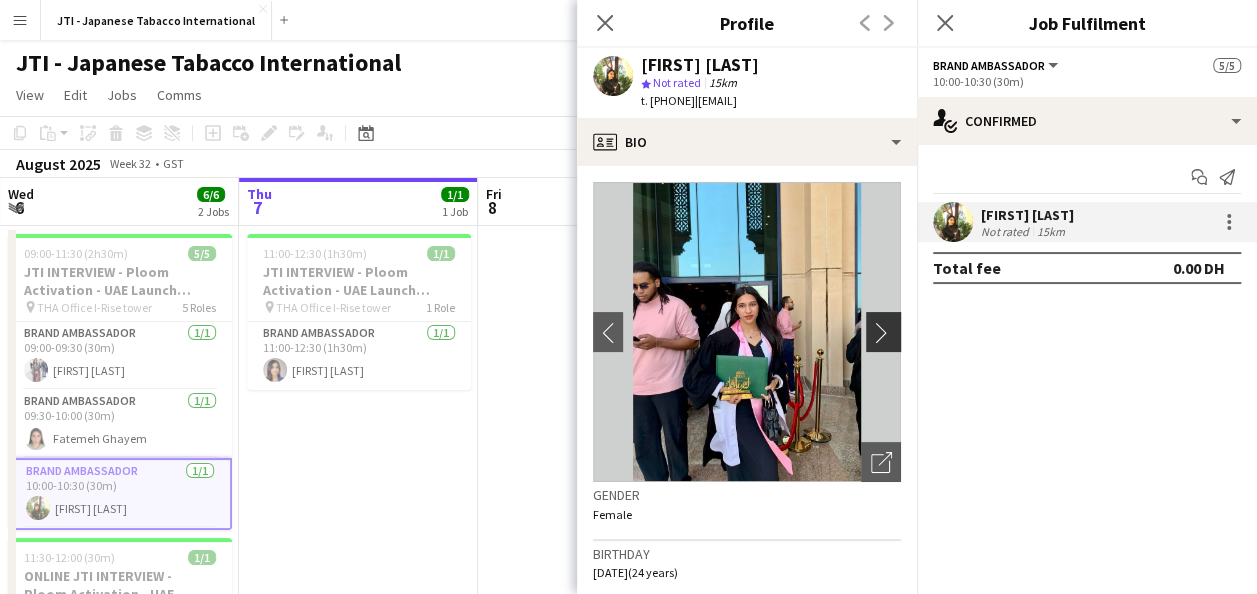 click on "chevron-right" 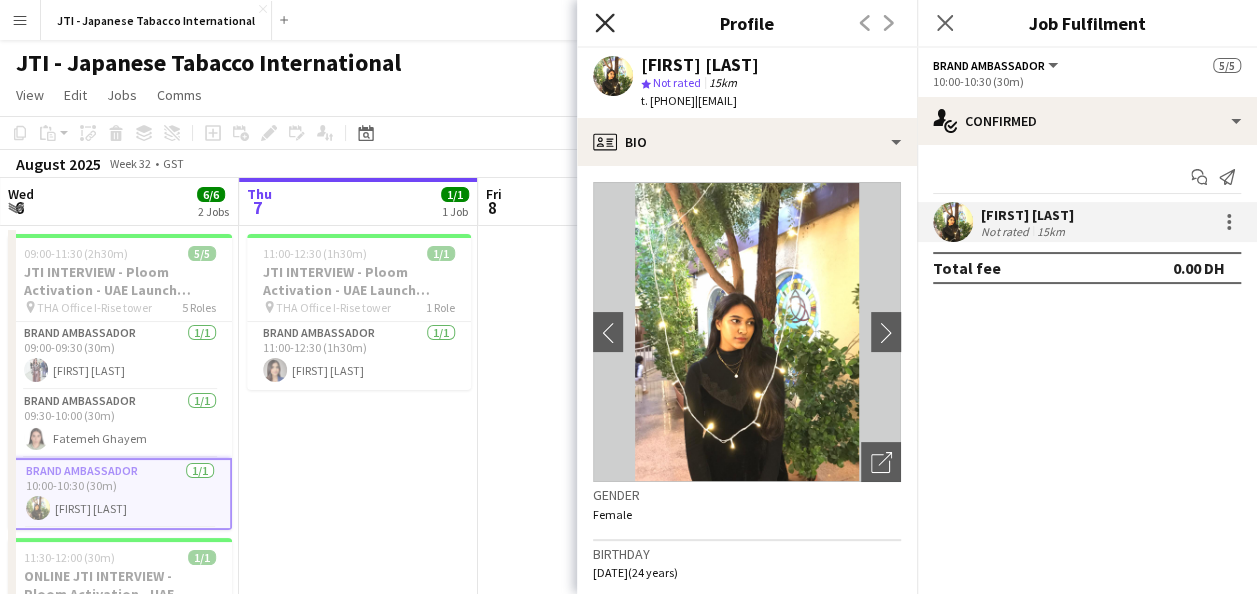 click on "Close pop-in" 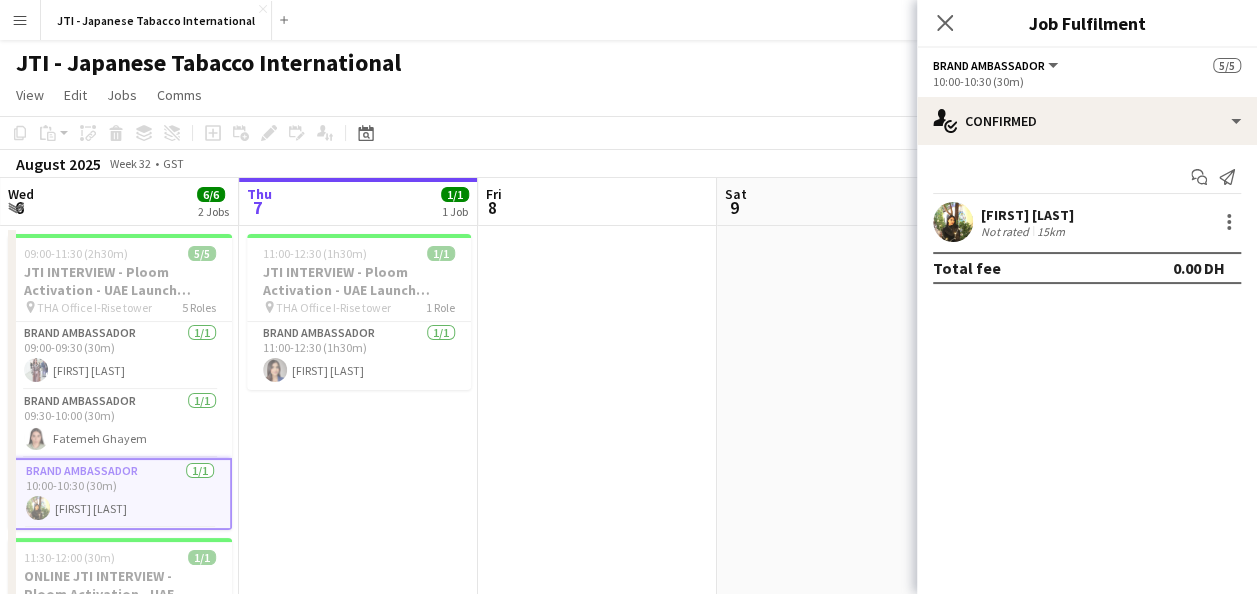 click on "[FIRST] [LAST]" at bounding box center (1027, 215) 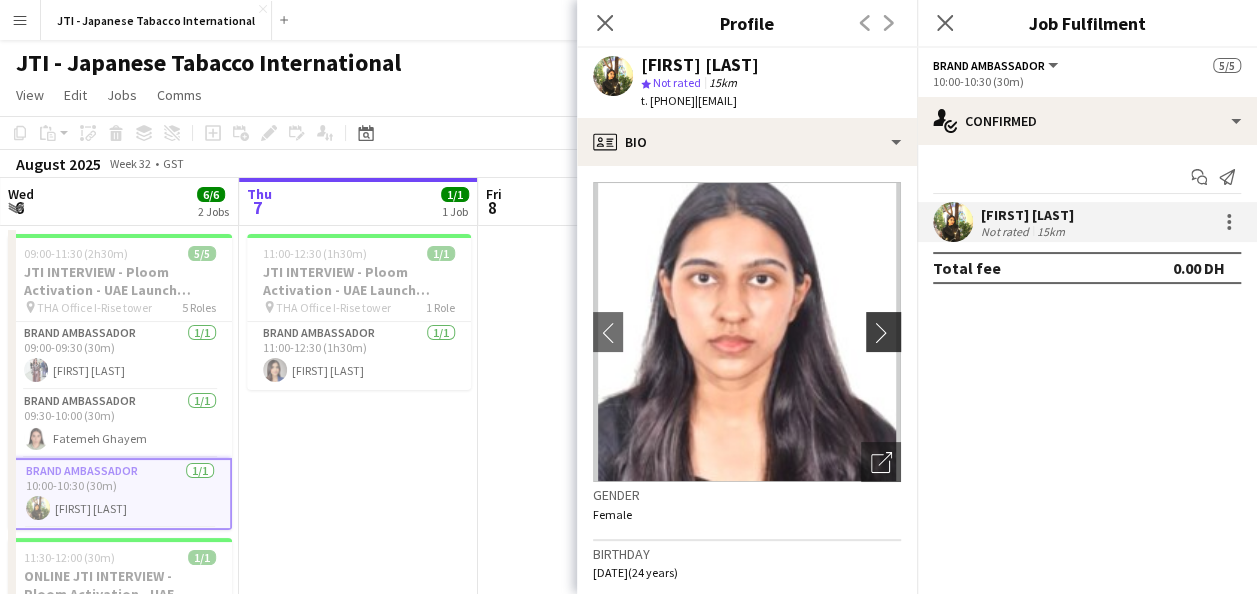 click on "chevron-right" 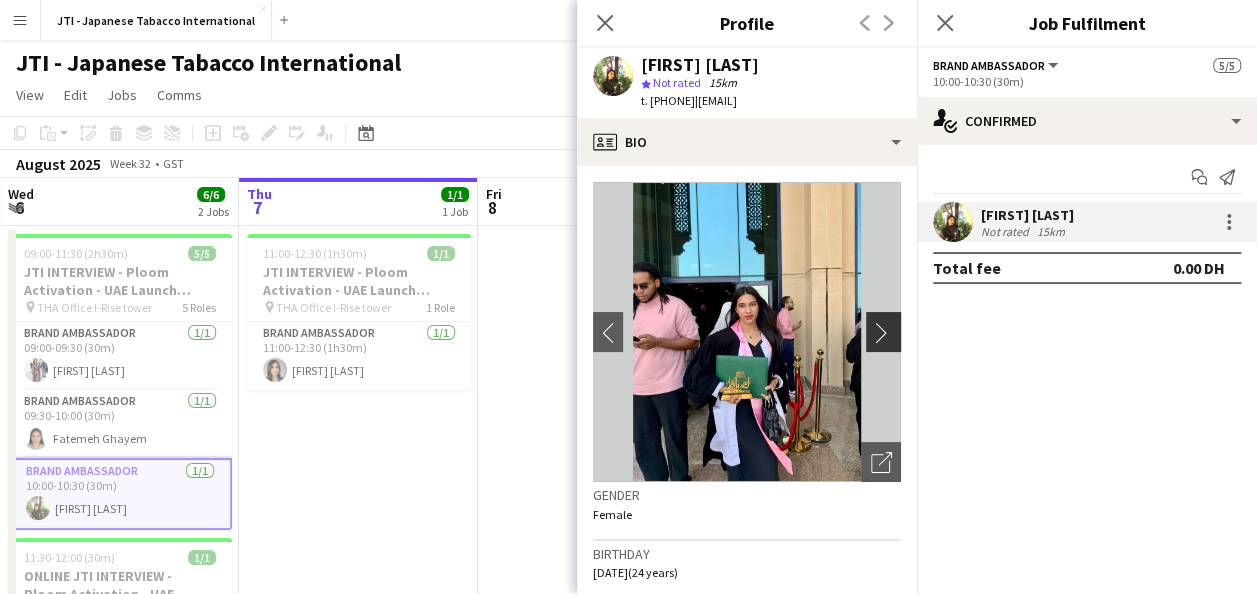 click on "chevron-right" 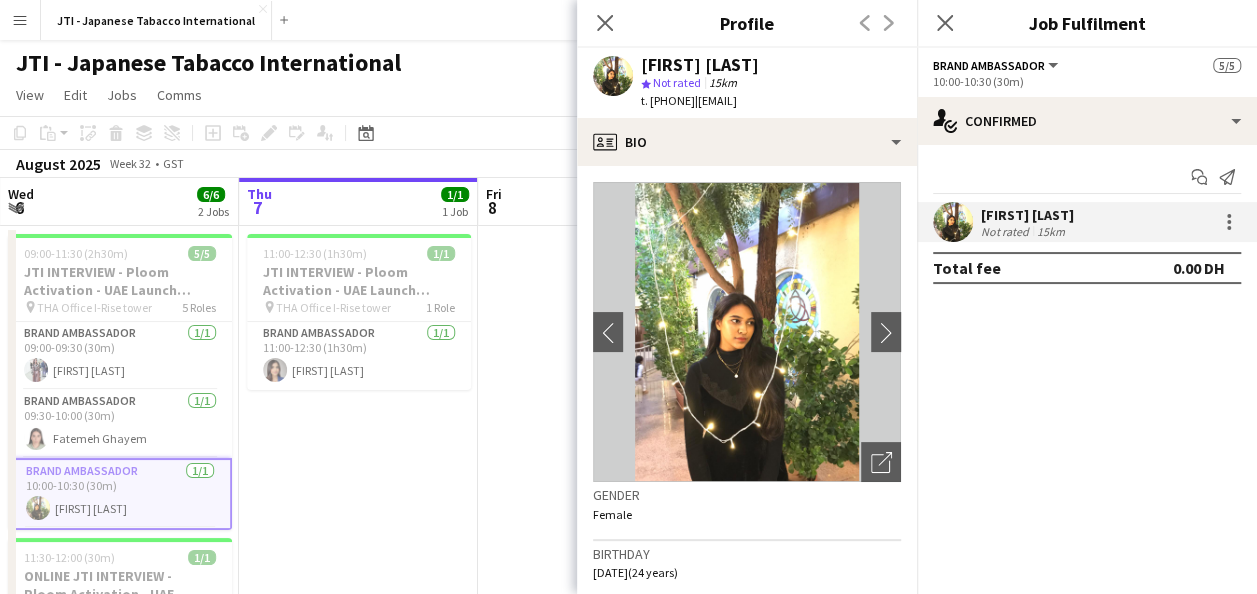 click 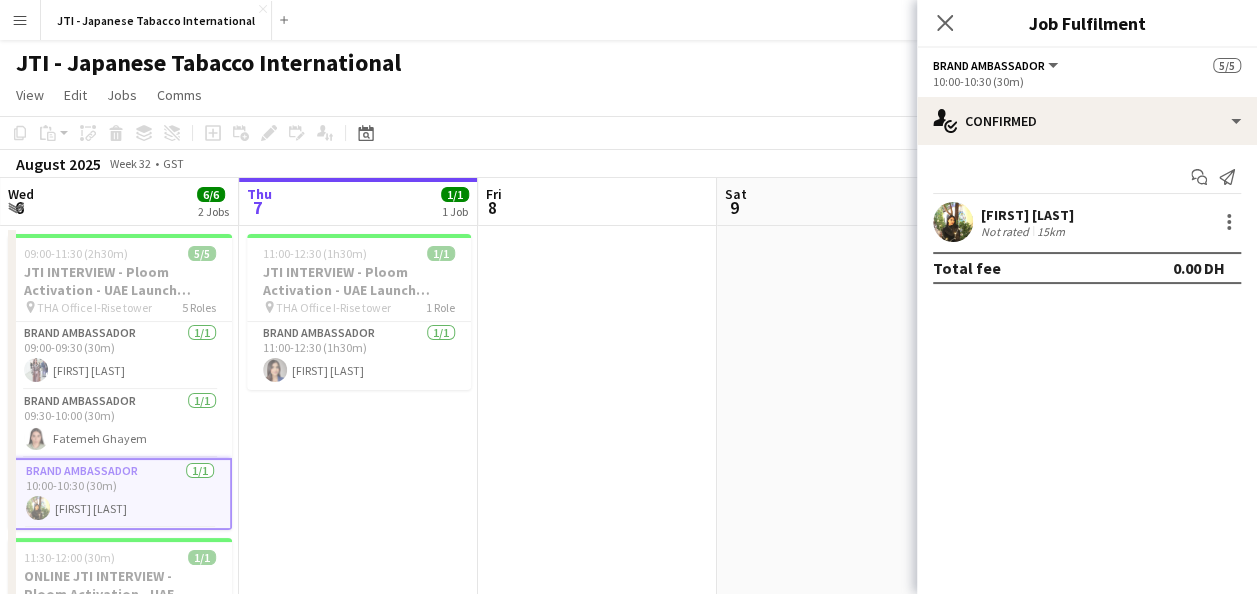 click on "[FIRST] [LAST]" at bounding box center [1027, 215] 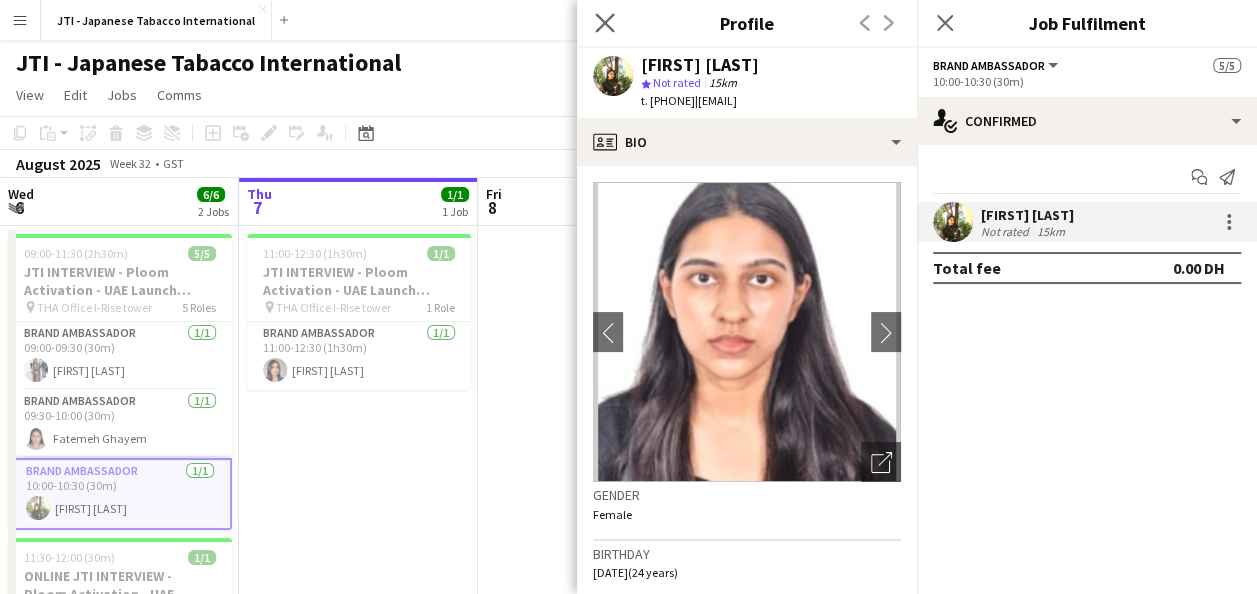 click on "Close pop-in" 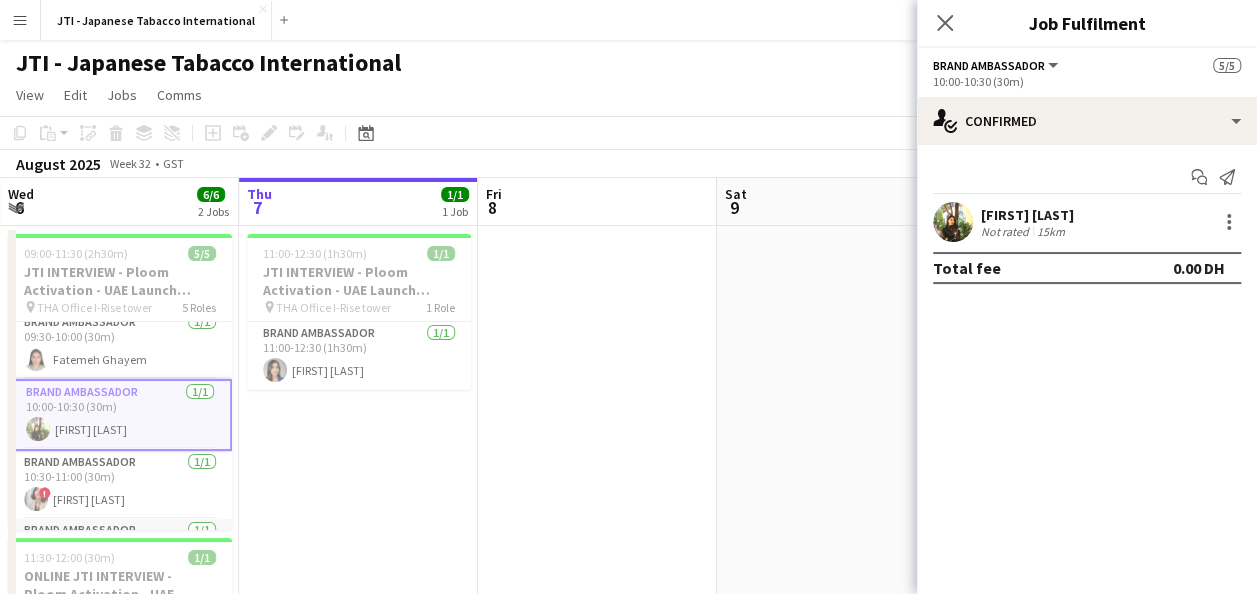 scroll, scrollTop: 135, scrollLeft: 0, axis: vertical 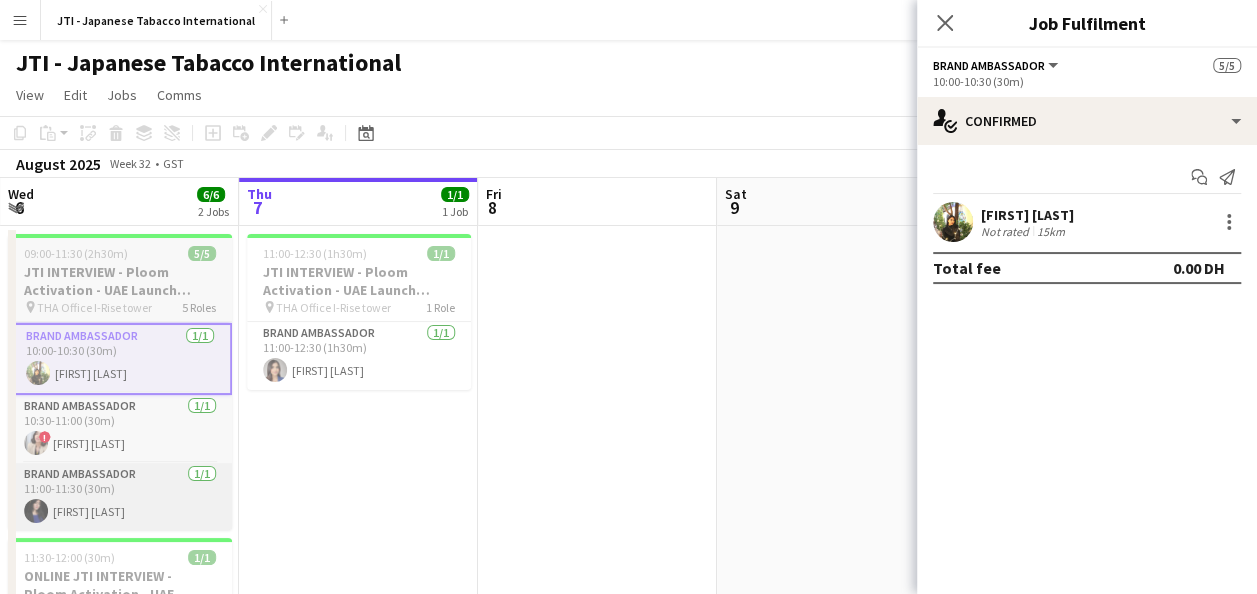 click on "Brand Ambassador    1/1   11:00-11:30 (30m)
[FIRST] [LAST]" at bounding box center (120, 497) 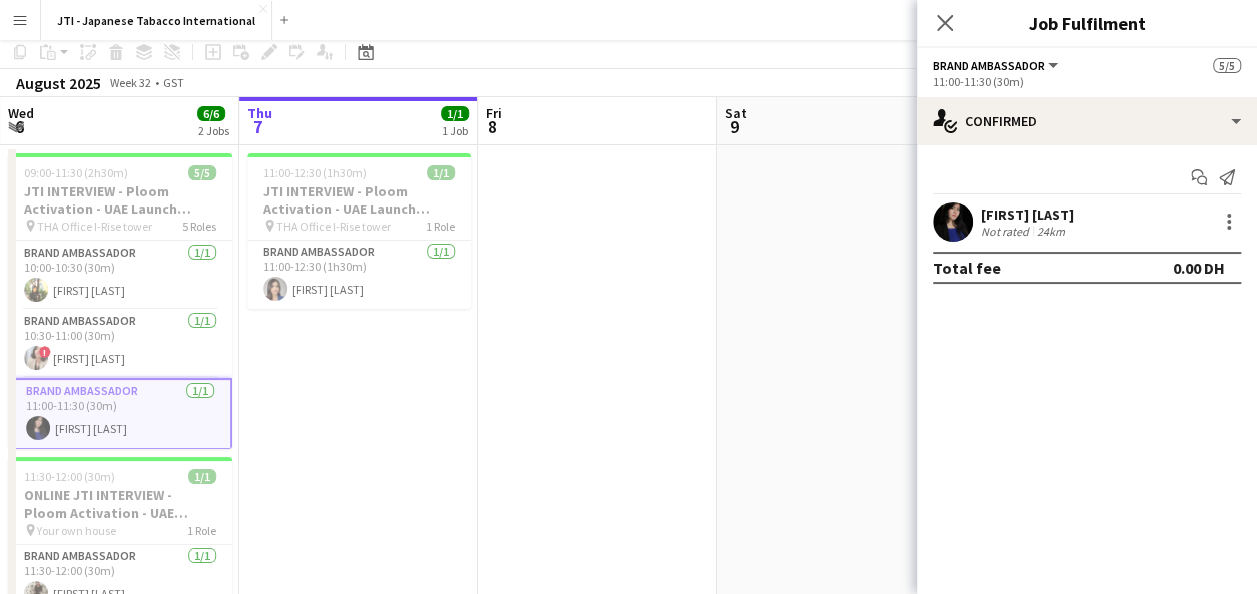 scroll, scrollTop: 173, scrollLeft: 0, axis: vertical 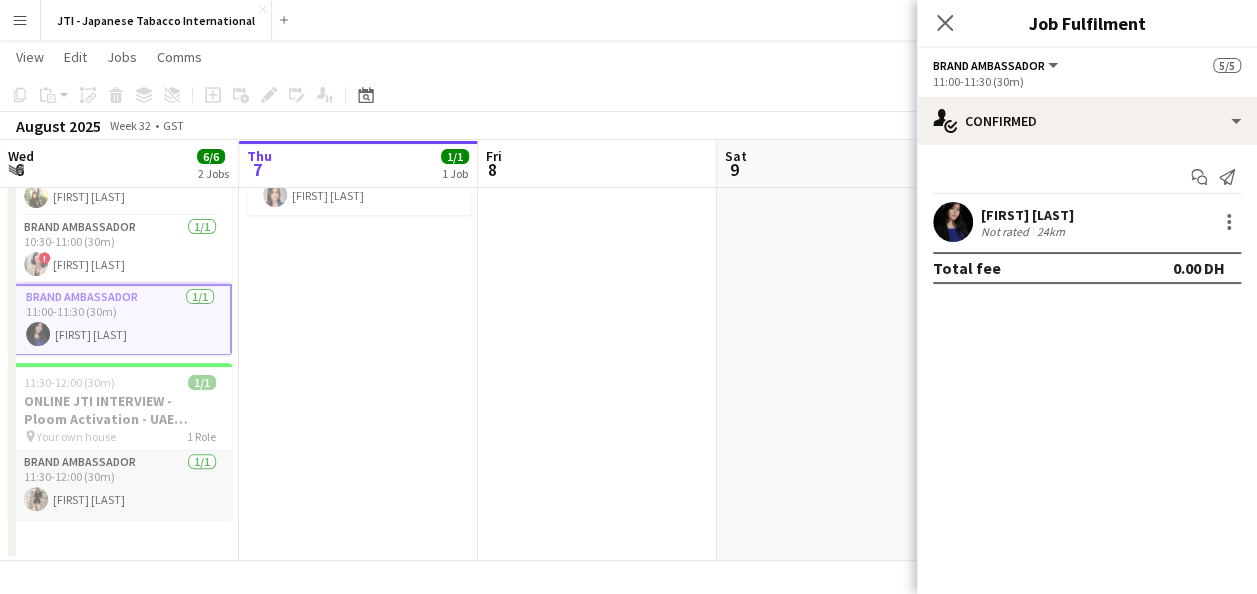 click on "Brand Ambassador    1/1   11:30-12:00 (30m)
[FIRST] [LAST]" at bounding box center [120, 485] 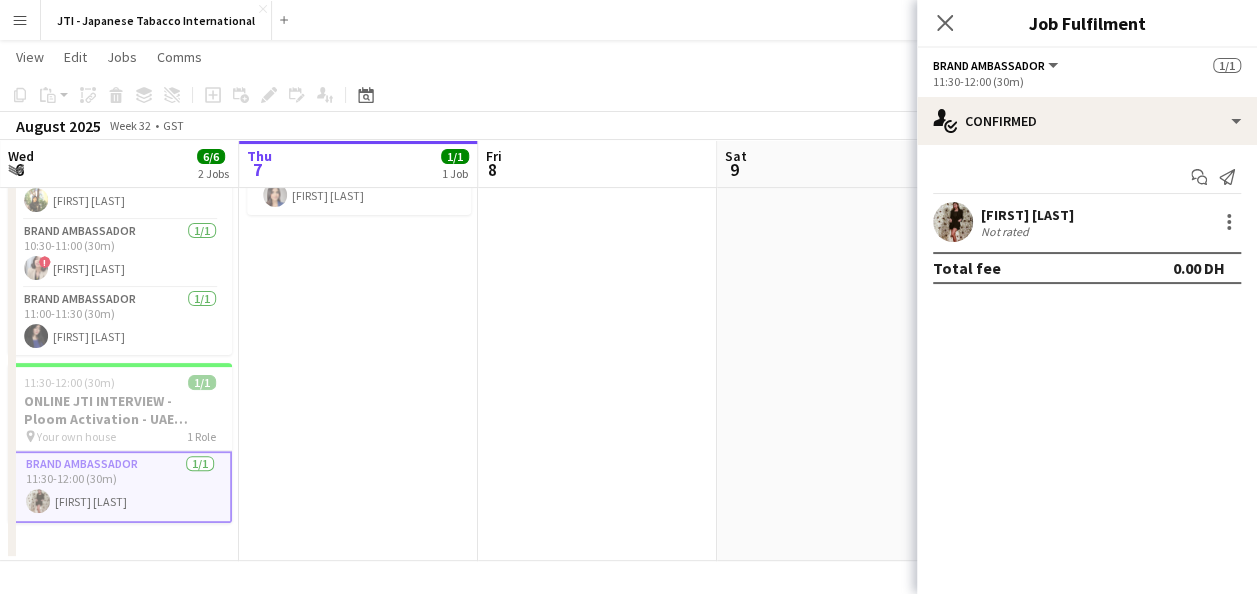 click on "[FIRST] [LAST]" at bounding box center (1027, 215) 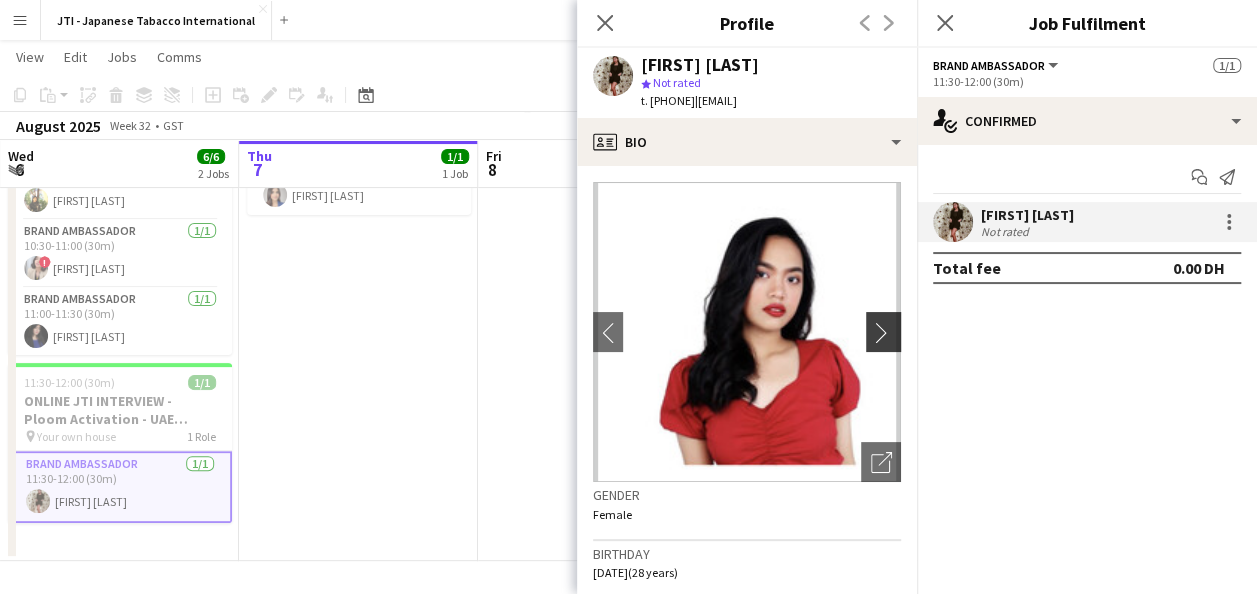 click on "chevron-right" 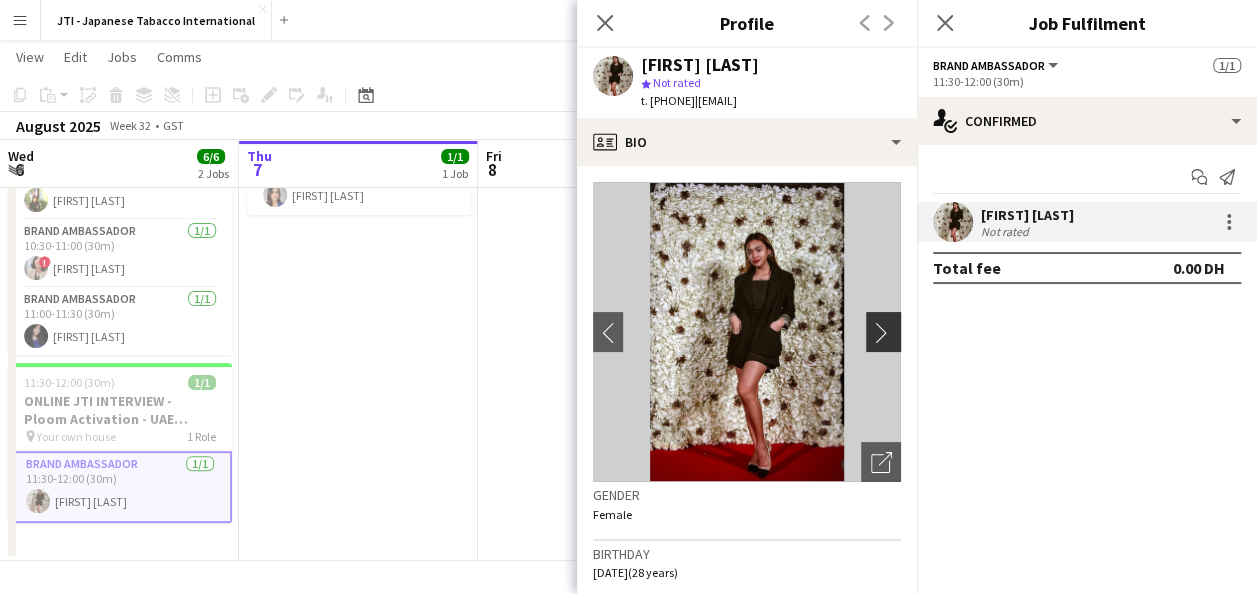 click on "chevron-right" 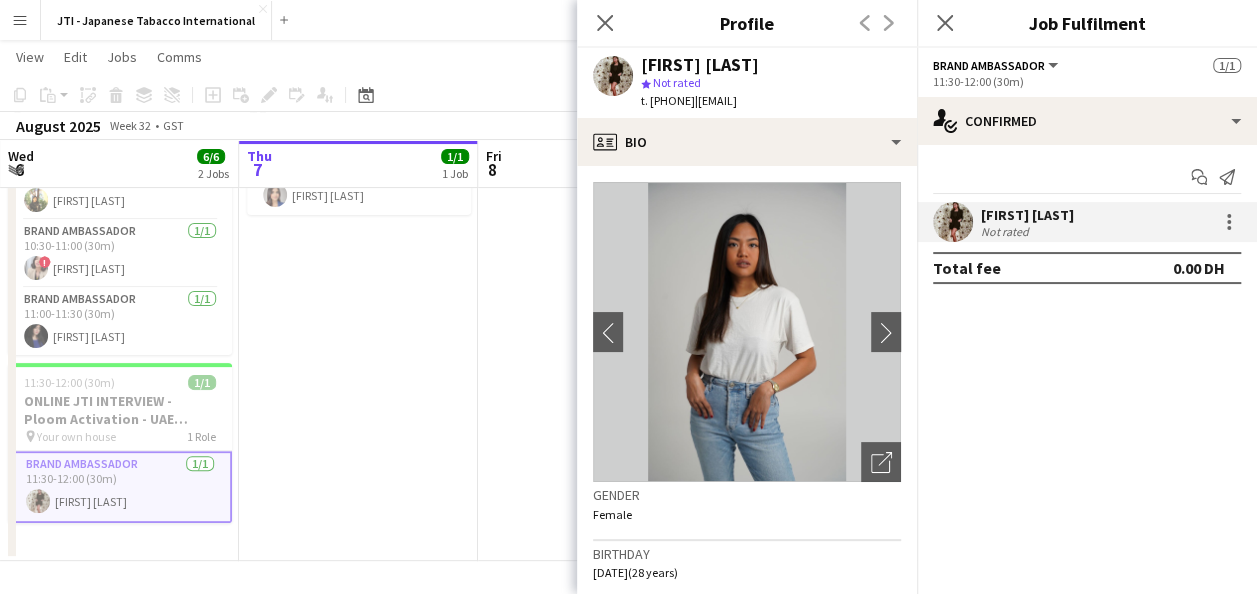 type 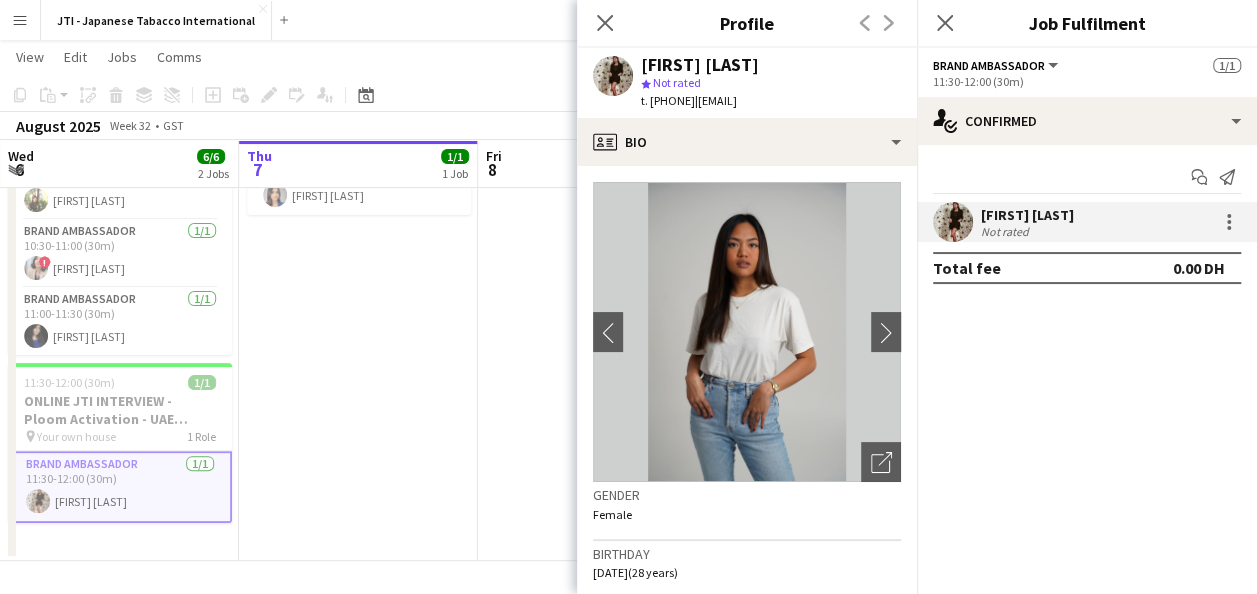 click on "11:00-12:30 (1h30m)    1/1   JTI INTERVIEW - Ploom Activation - UAE Launch Program
pin
THA Office I-Rise tower   1 Role   Brand Ambassador    1/1   11:00-12:30 (1h30m)
[FIRST] [LAST]" at bounding box center [358, 306] 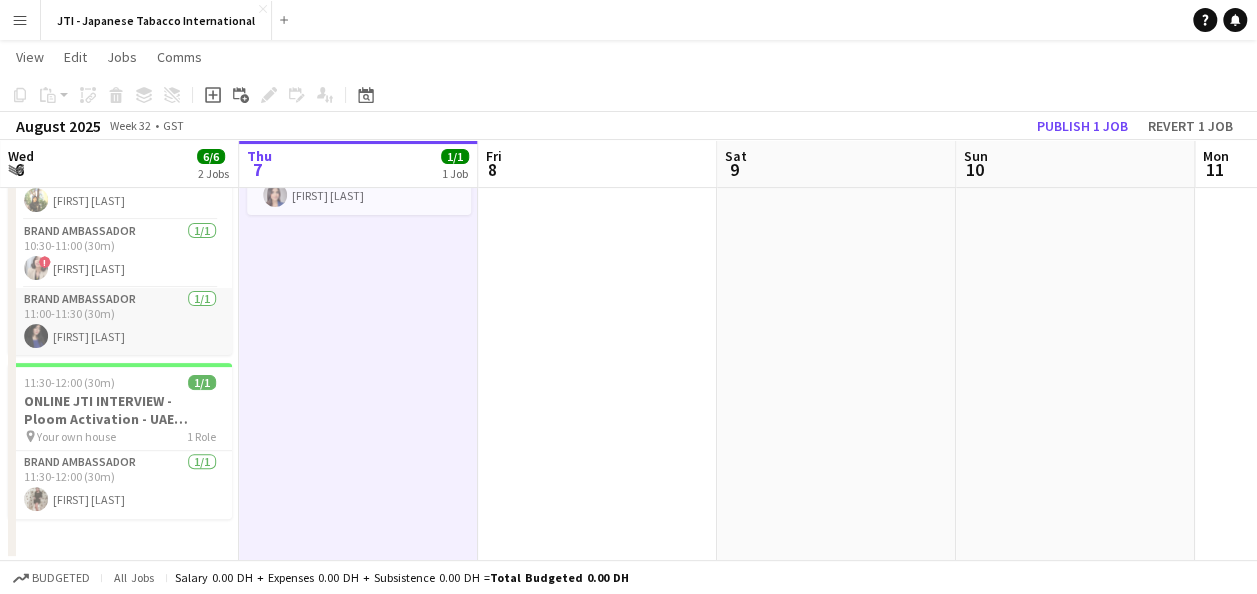 click on "Brand Ambassador    1/1   11:00-11:30 (30m)
[FIRST] [LAST]" at bounding box center [120, 322] 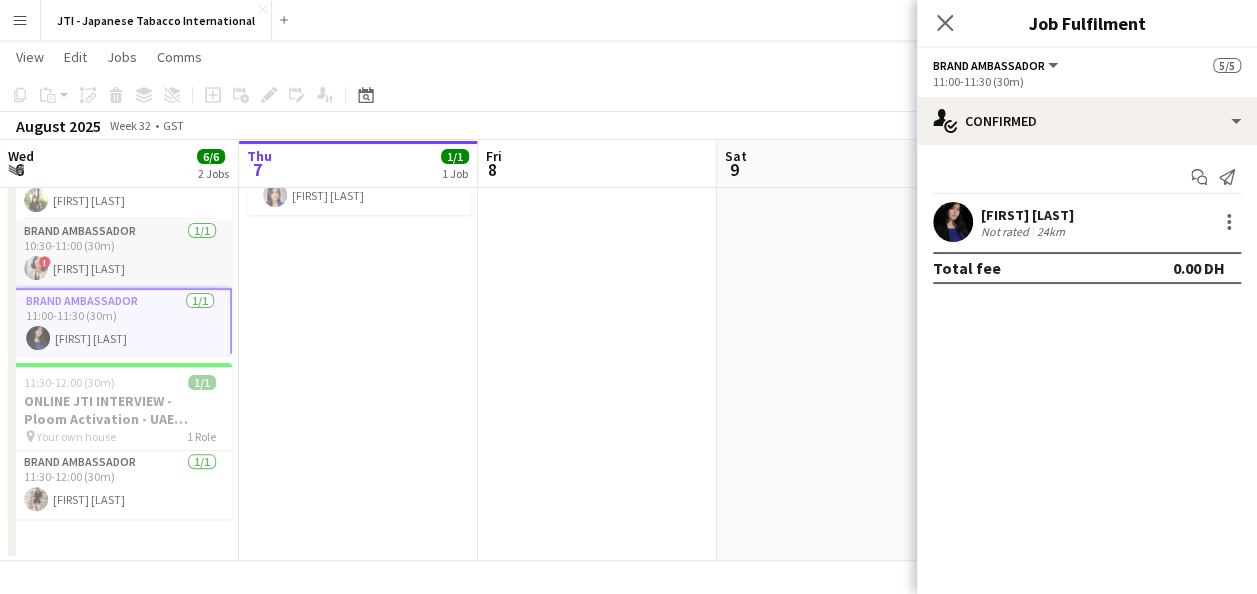 click on "Brand Ambassador    1/1   10:30-11:00 (30m)
! [FIRST] [LAST]" at bounding box center [120, 254] 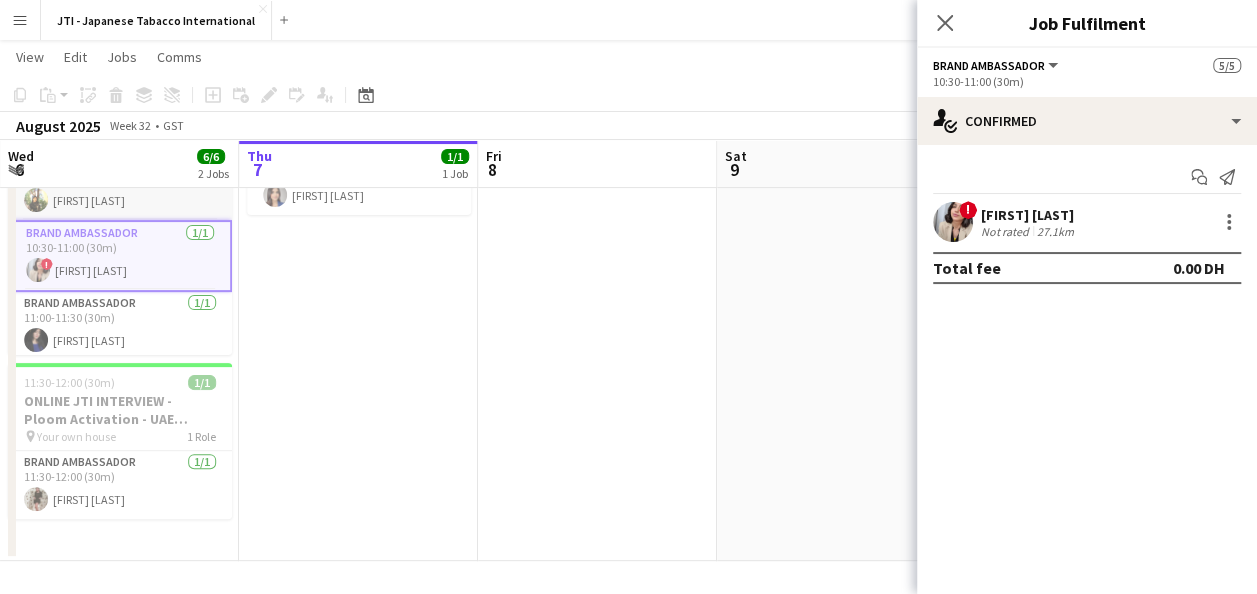 click on "Brand Ambassador    1/1   10:00-10:30 (30m)
[FIRST] [LAST]" at bounding box center (120, 186) 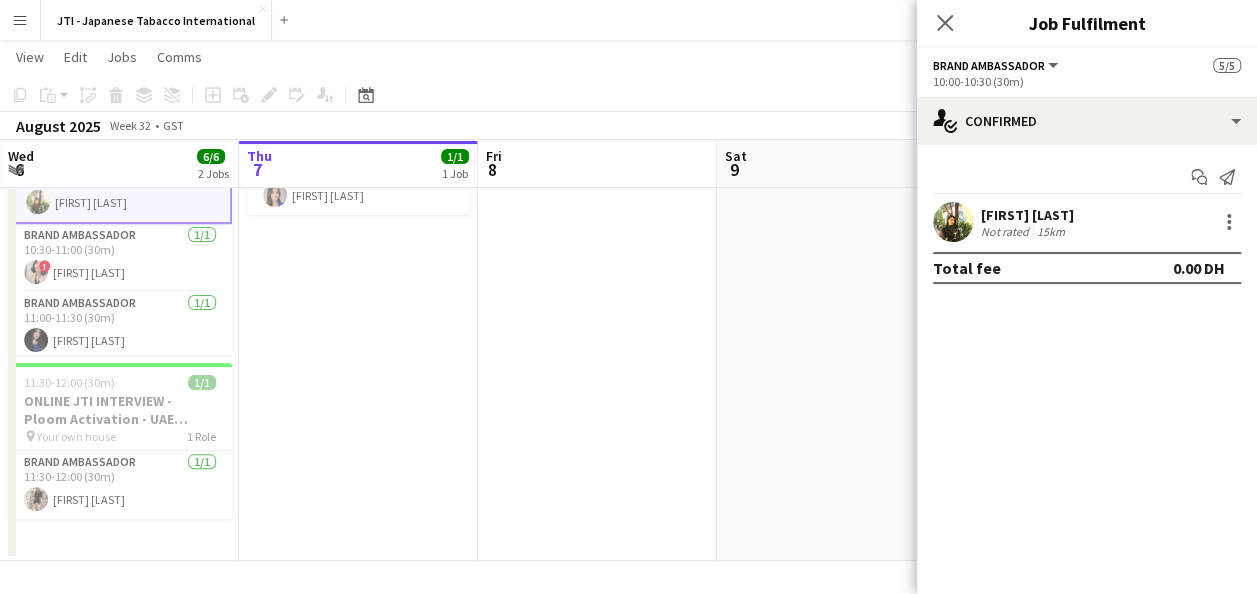 click on "[FIRST] [LAST]" at bounding box center (1027, 215) 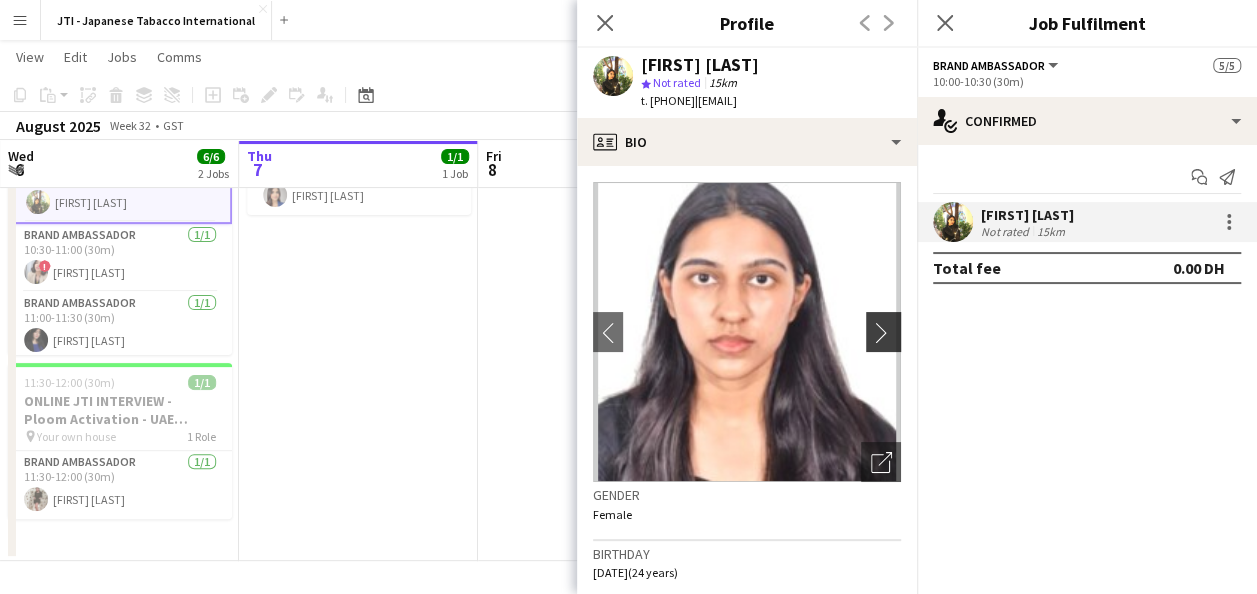 click on "chevron-right" 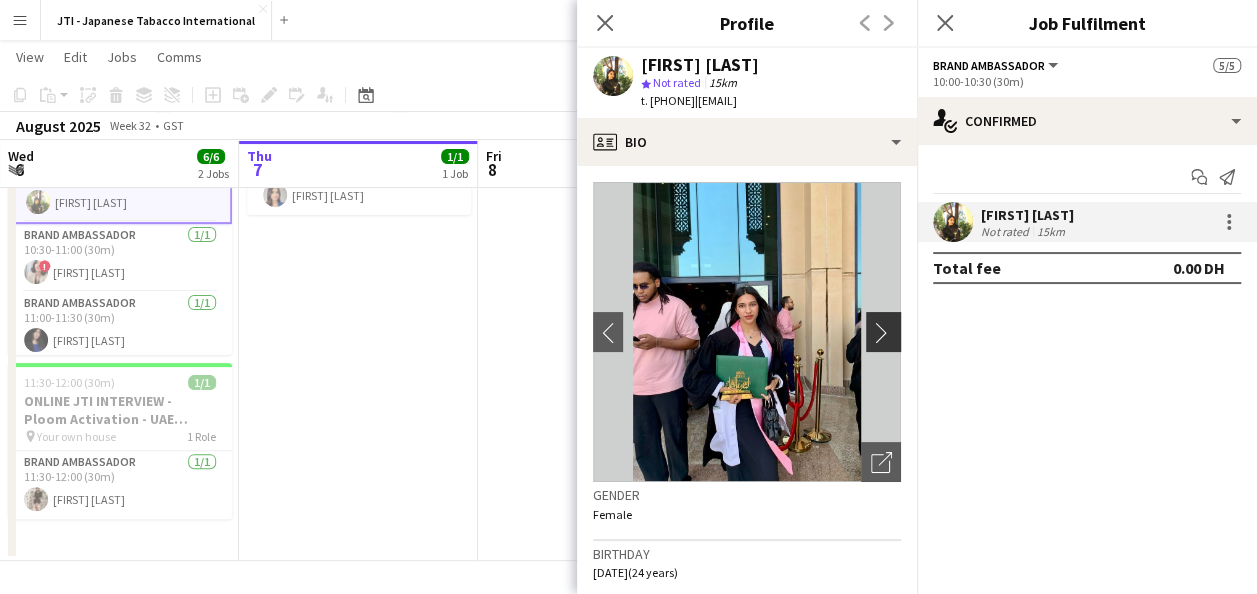 click on "chevron-right" 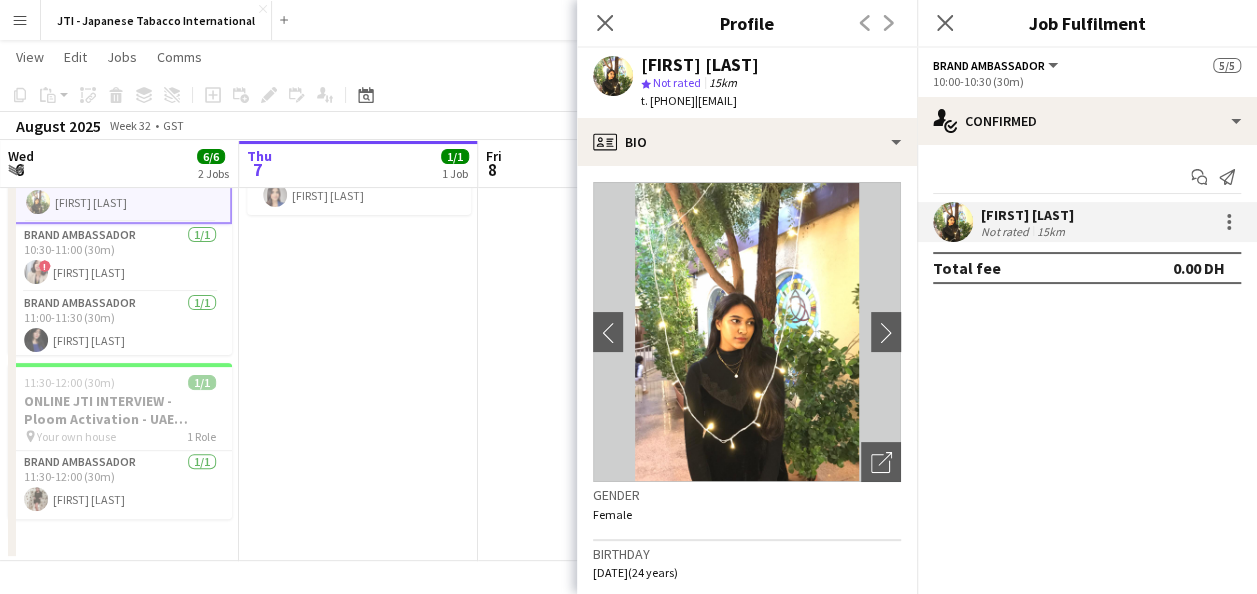 type 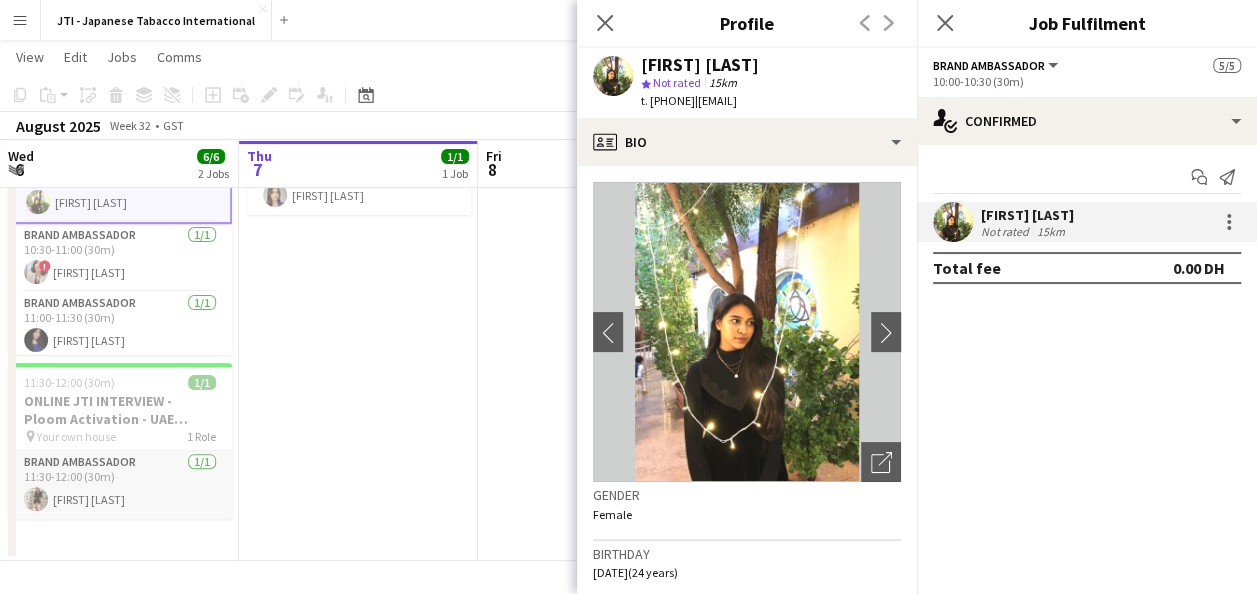 click on "Brand Ambassador    1/1   11:30-12:00 (30m)
[FIRST] [LAST]" at bounding box center [120, 485] 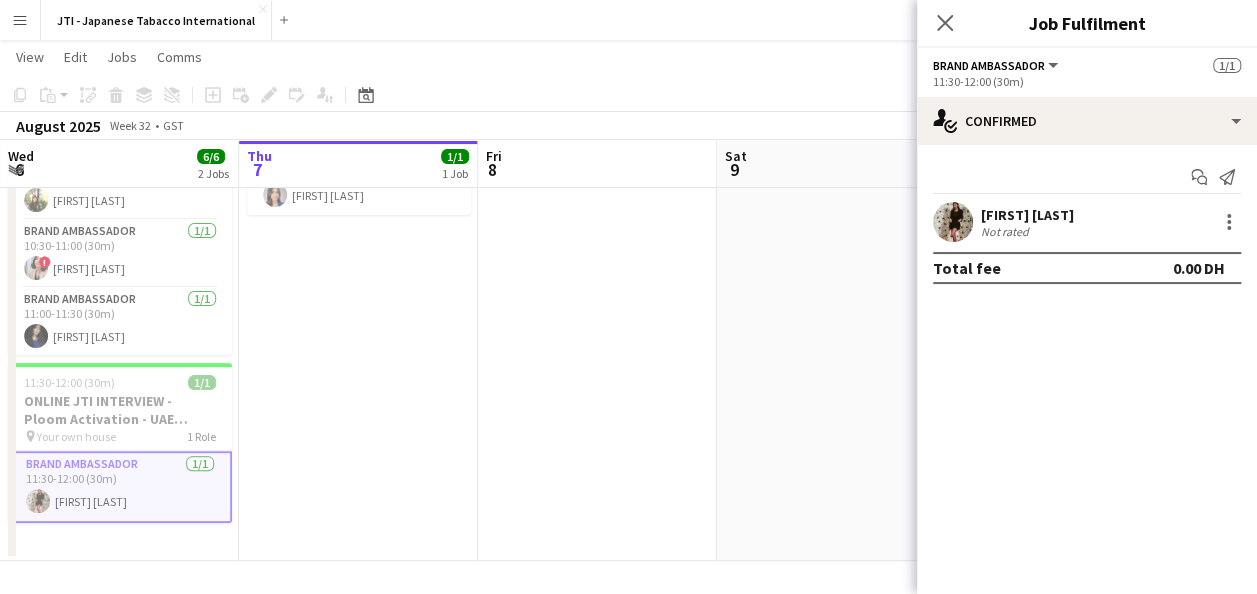 click on "Not rated" at bounding box center [1027, 231] 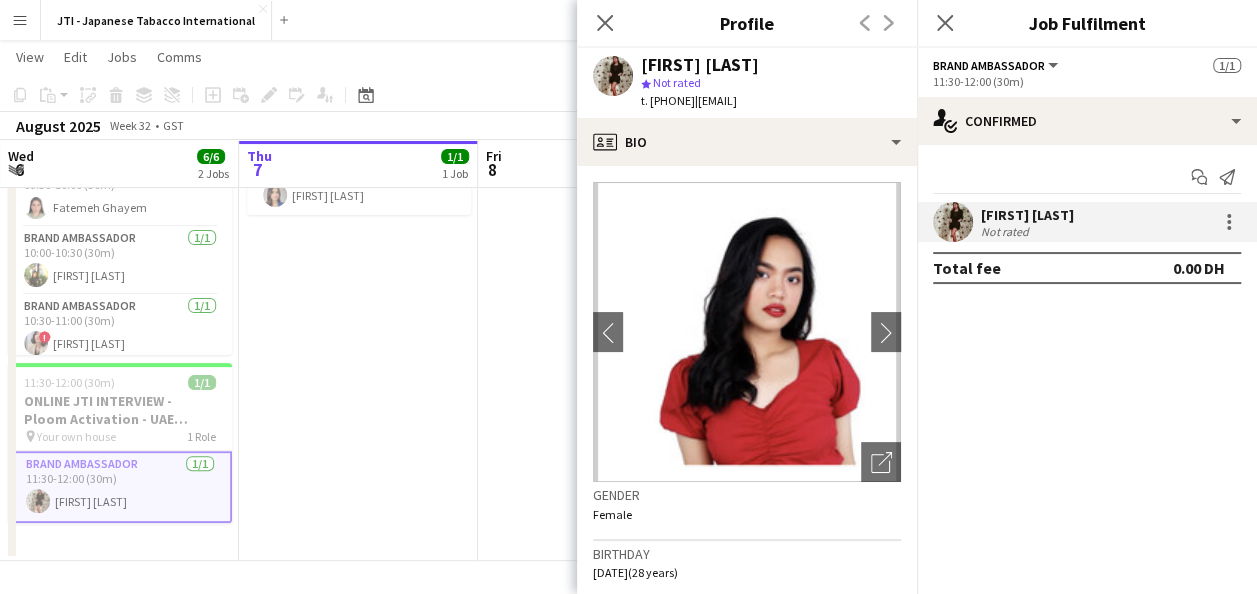 scroll, scrollTop: 0, scrollLeft: 0, axis: both 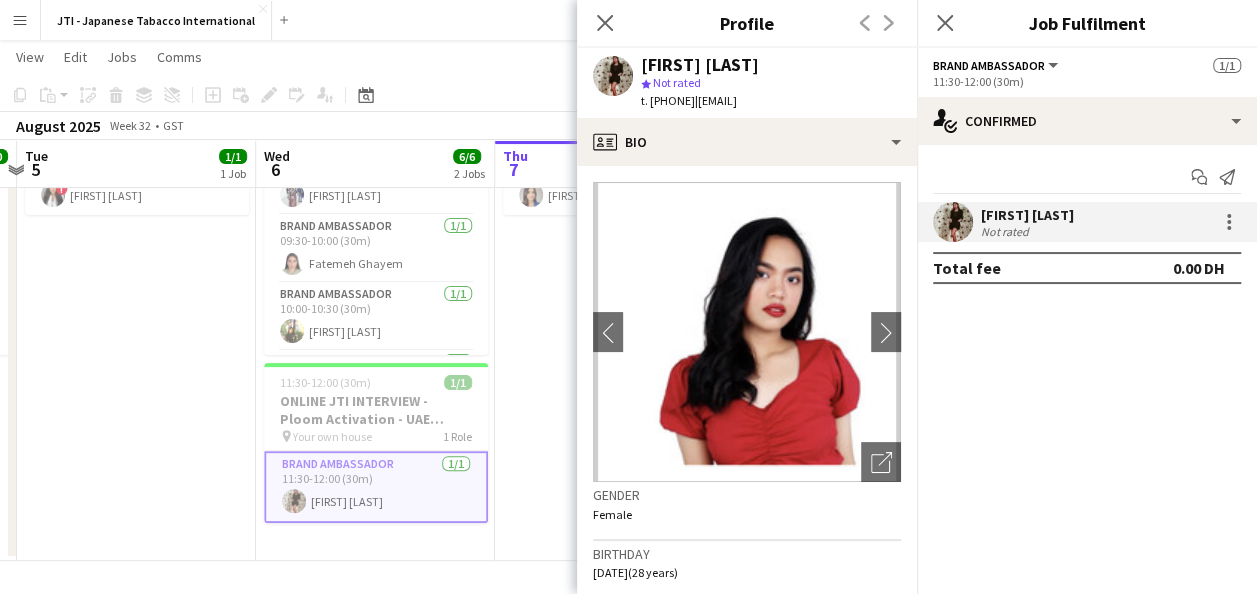 drag, startPoint x: 280, startPoint y: 454, endPoint x: 536, endPoint y: 444, distance: 256.19525 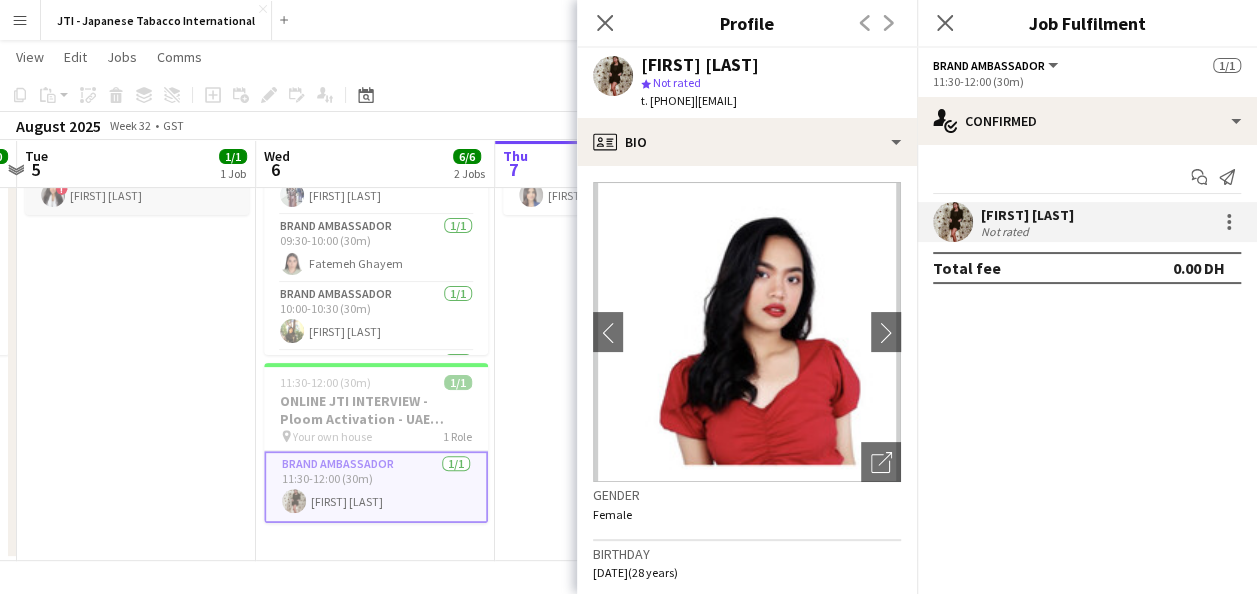 click on "Brand Ambassador    1/1   17:30-18:00 (30m)
! [FIRST] [LAST]" at bounding box center [137, 181] 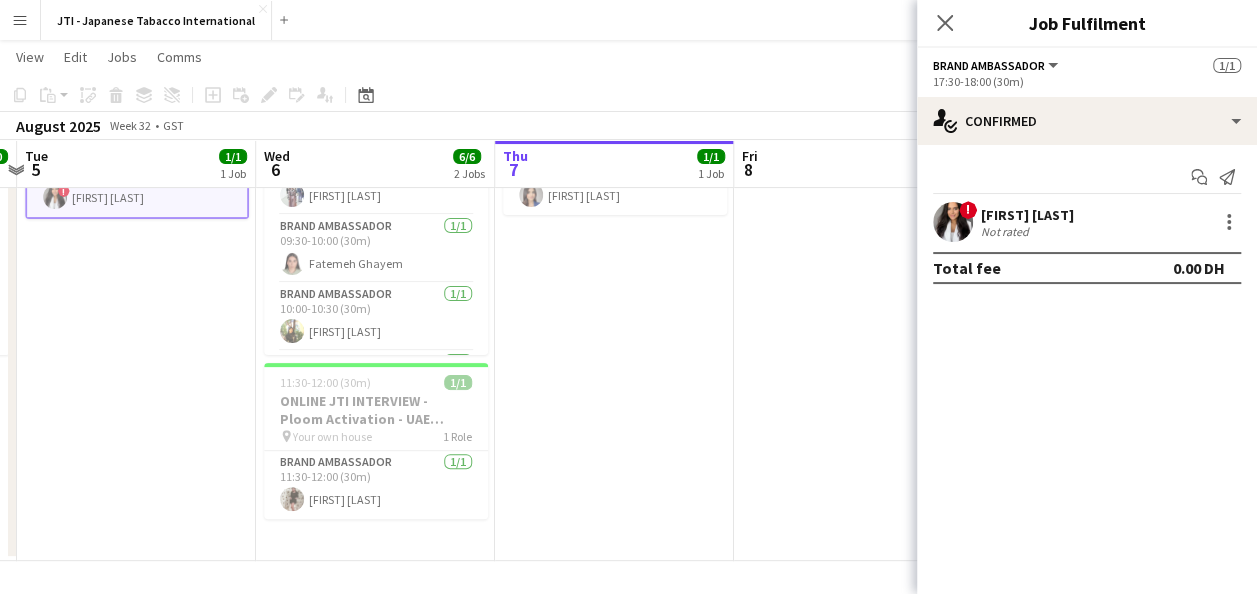 click on "Not rated" at bounding box center [1027, 231] 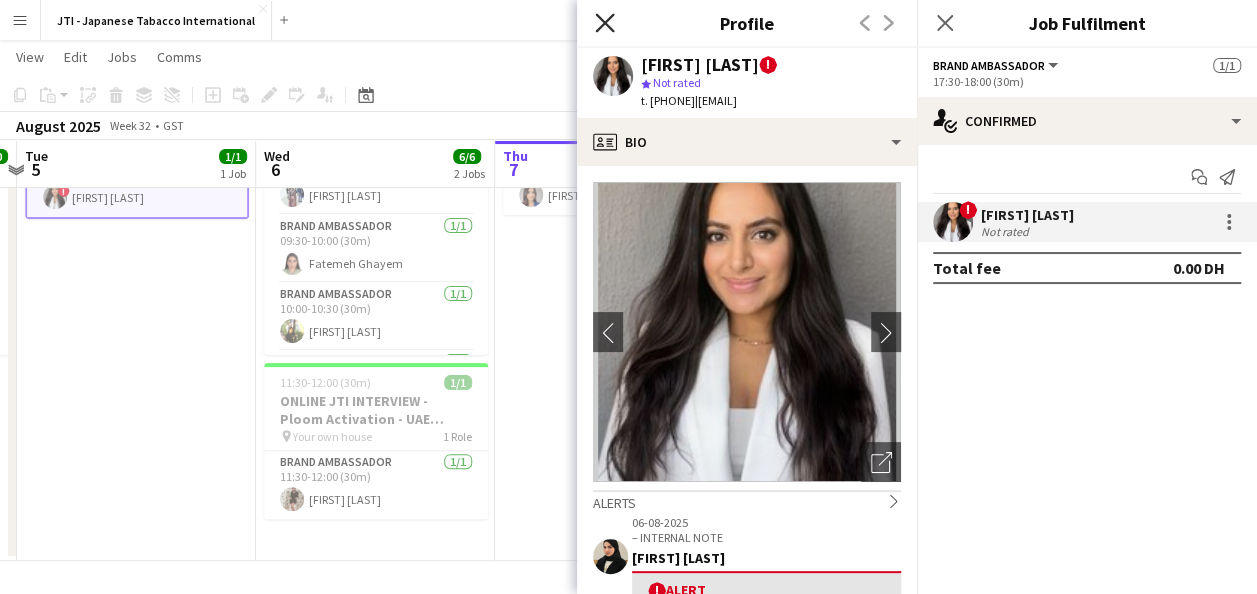 click on "Close pop-in" 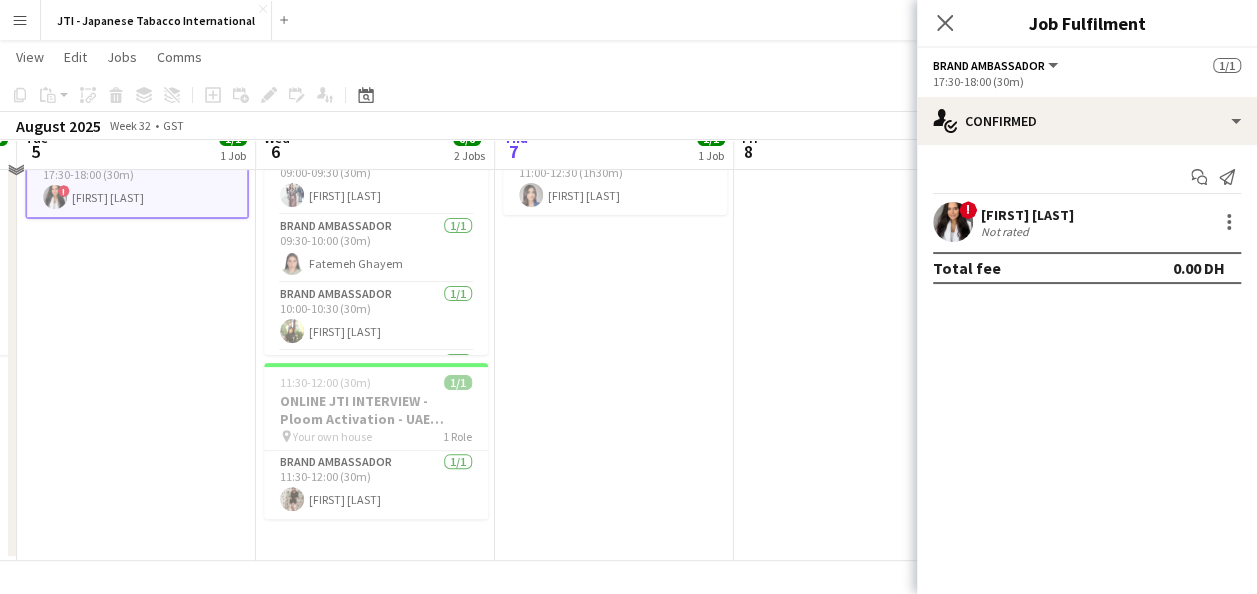 scroll, scrollTop: 0, scrollLeft: 0, axis: both 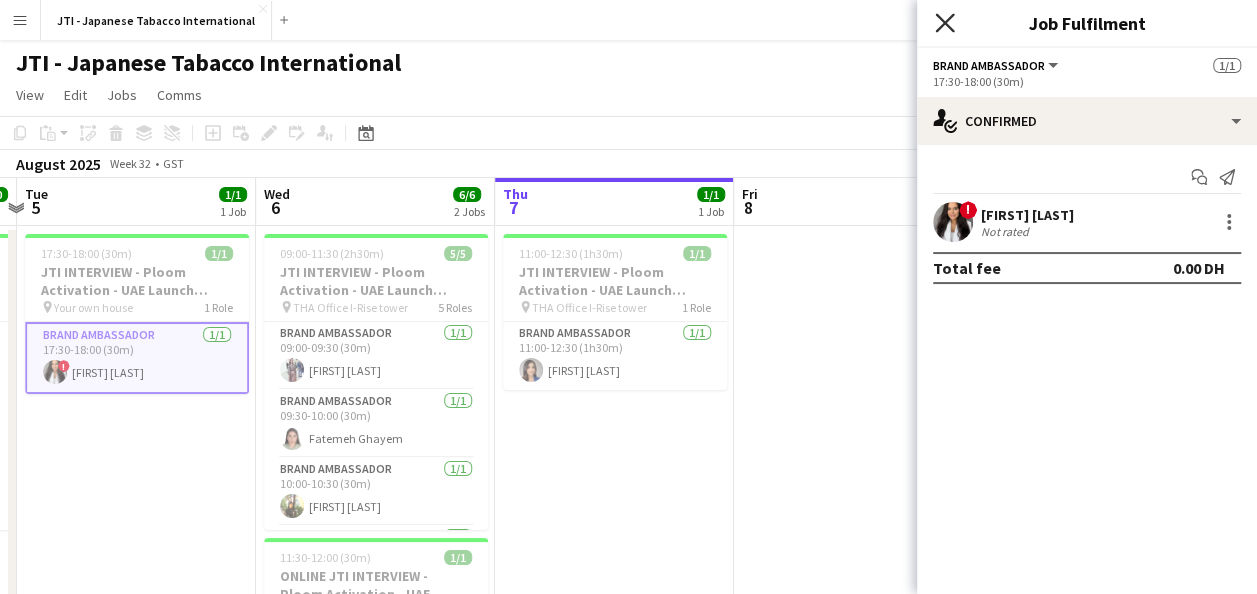 click on "Close pop-in" 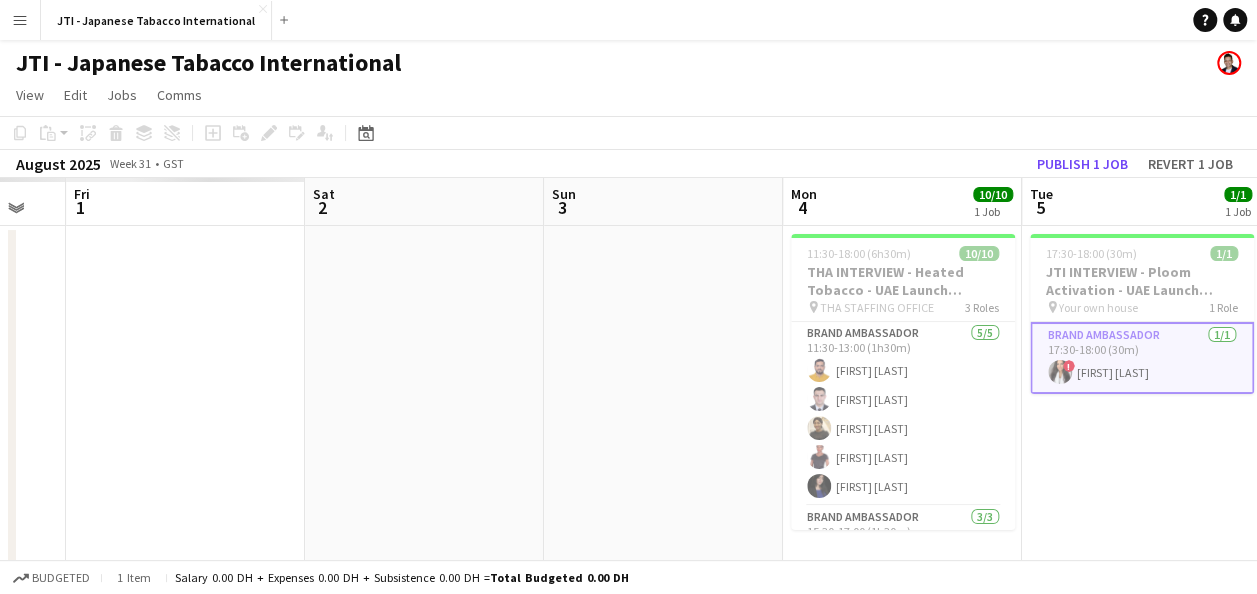 drag, startPoint x: 223, startPoint y: 393, endPoint x: 1271, endPoint y: 386, distance: 1048.0234 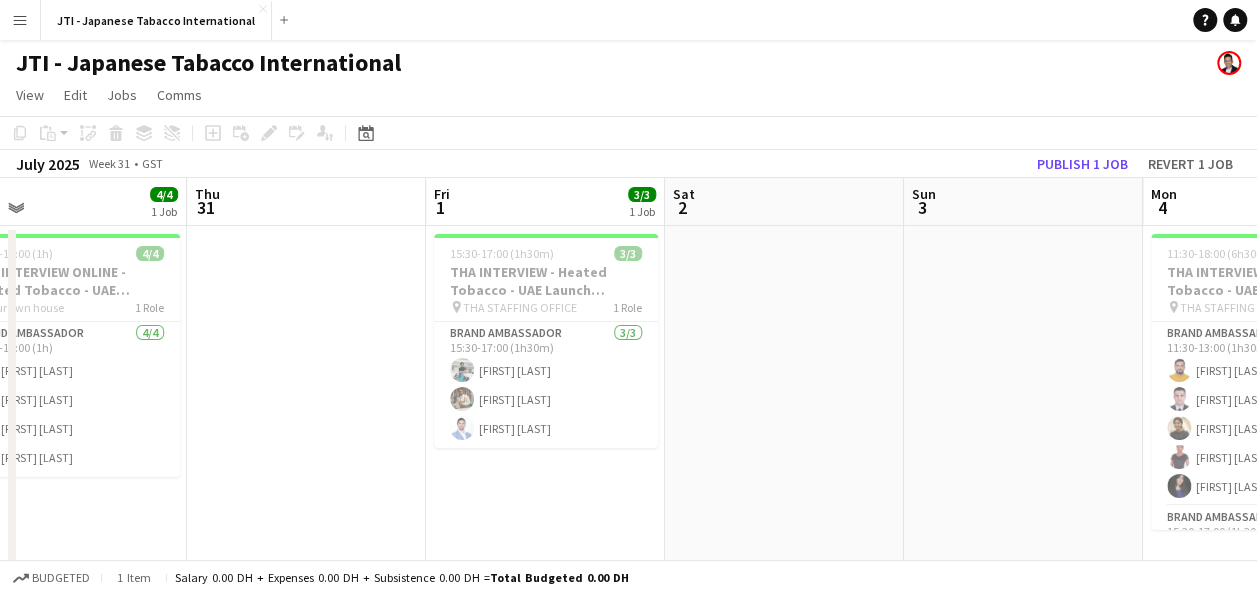 drag, startPoint x: 436, startPoint y: 442, endPoint x: 1271, endPoint y: 428, distance: 835.1174 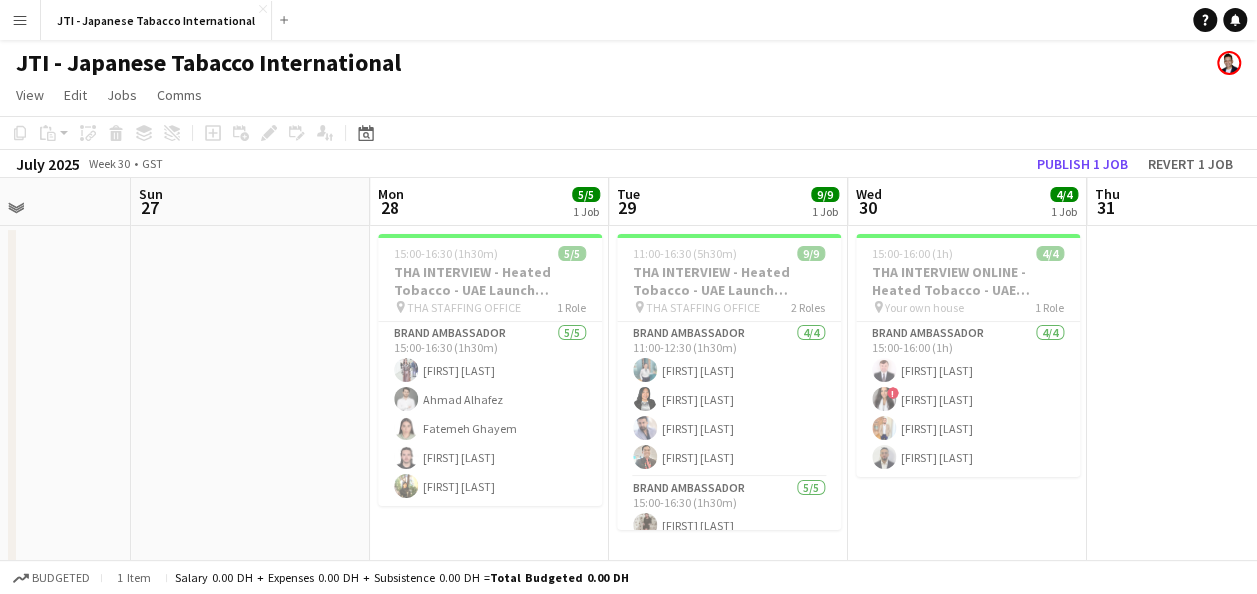 drag, startPoint x: 153, startPoint y: 445, endPoint x: 1062, endPoint y: 364, distance: 912.60175 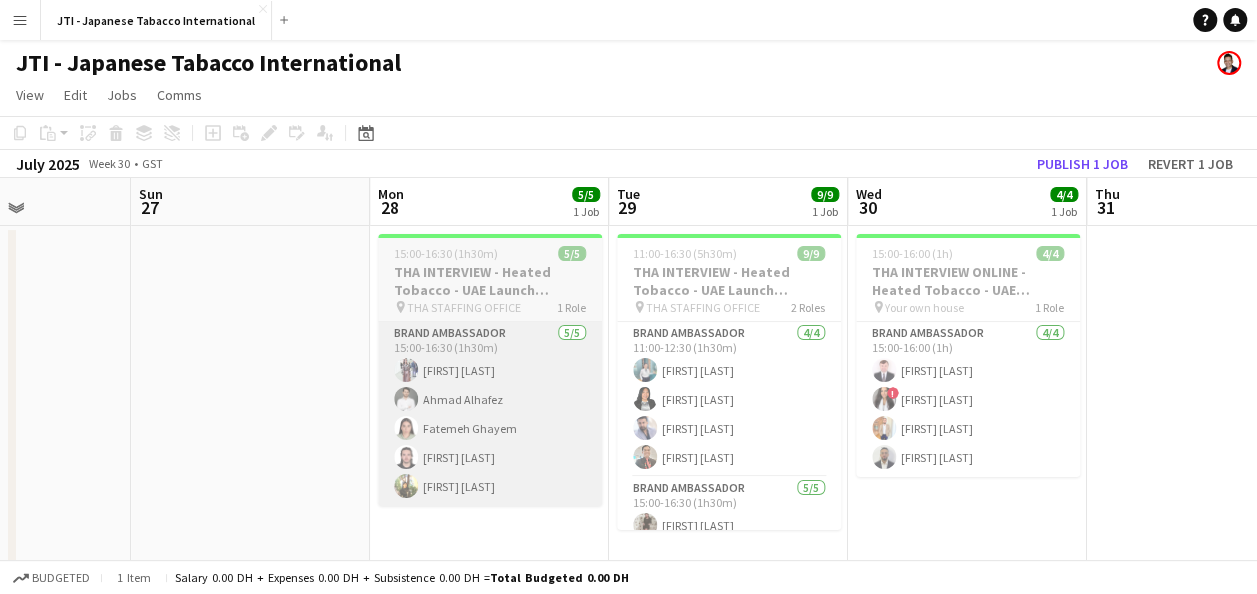 scroll, scrollTop: 0, scrollLeft: 578, axis: horizontal 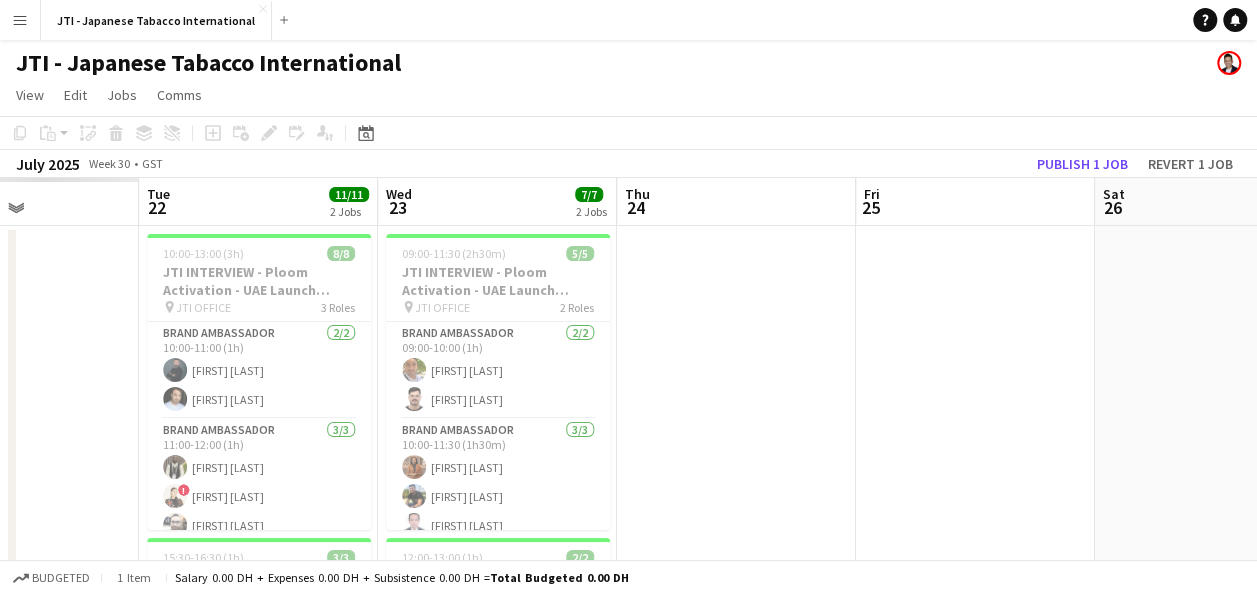 drag, startPoint x: 169, startPoint y: 408, endPoint x: 986, endPoint y: 326, distance: 821.10474 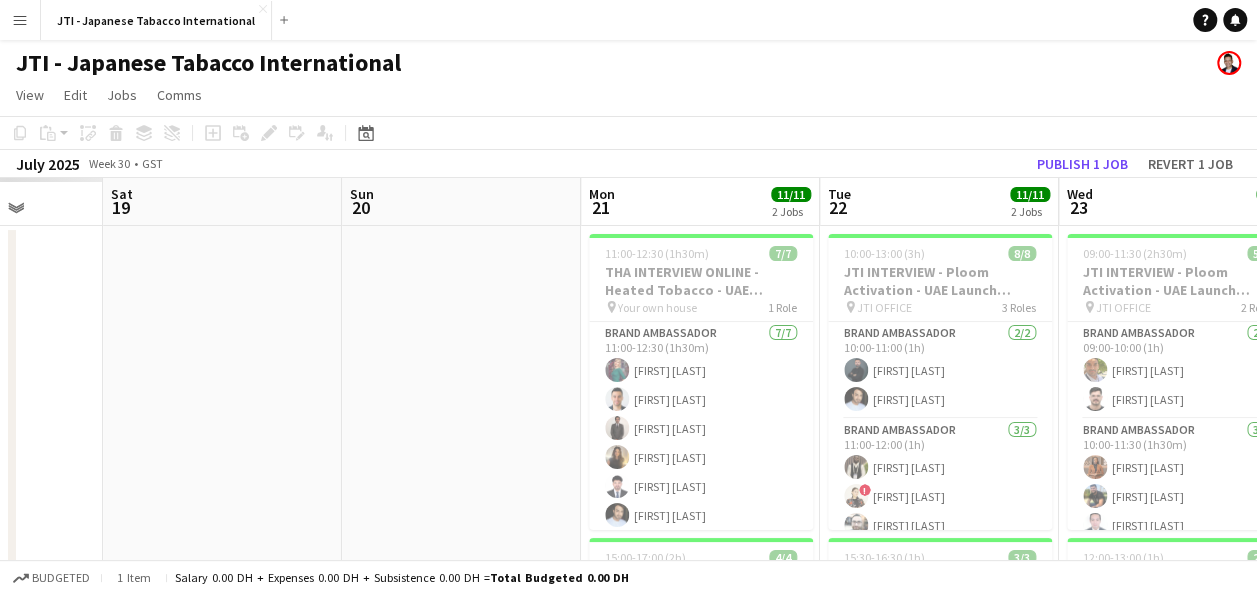drag, startPoint x: 119, startPoint y: 339, endPoint x: 1271, endPoint y: 330, distance: 1152.0352 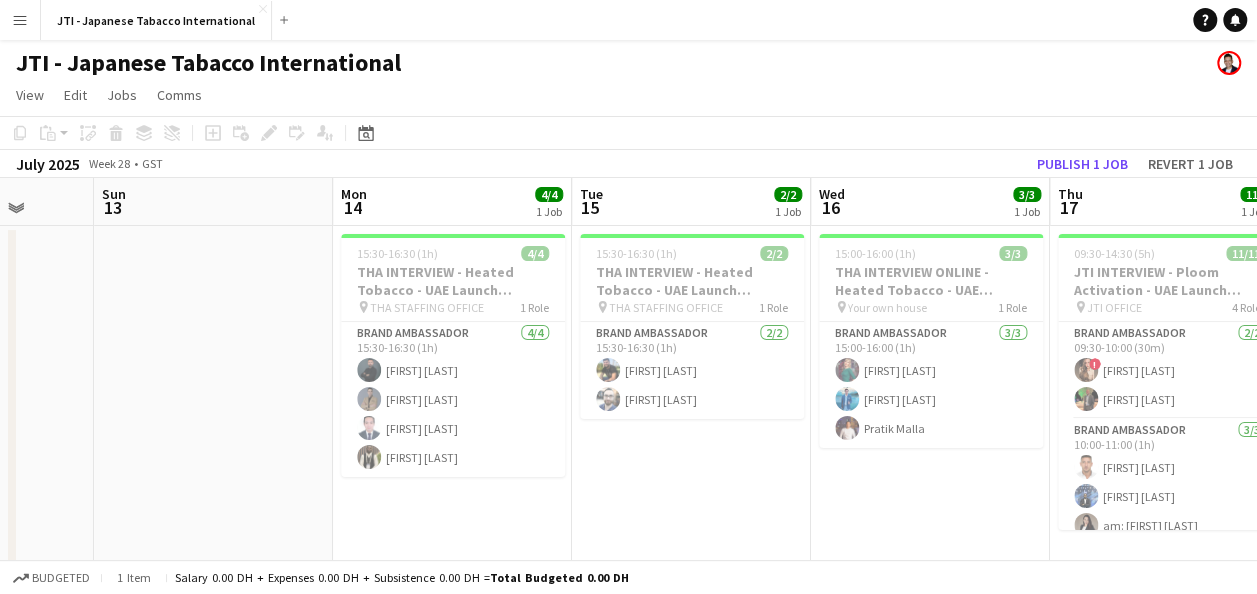 drag, startPoint x: 301, startPoint y: 362, endPoint x: 1275, endPoint y: 383, distance: 974.2264 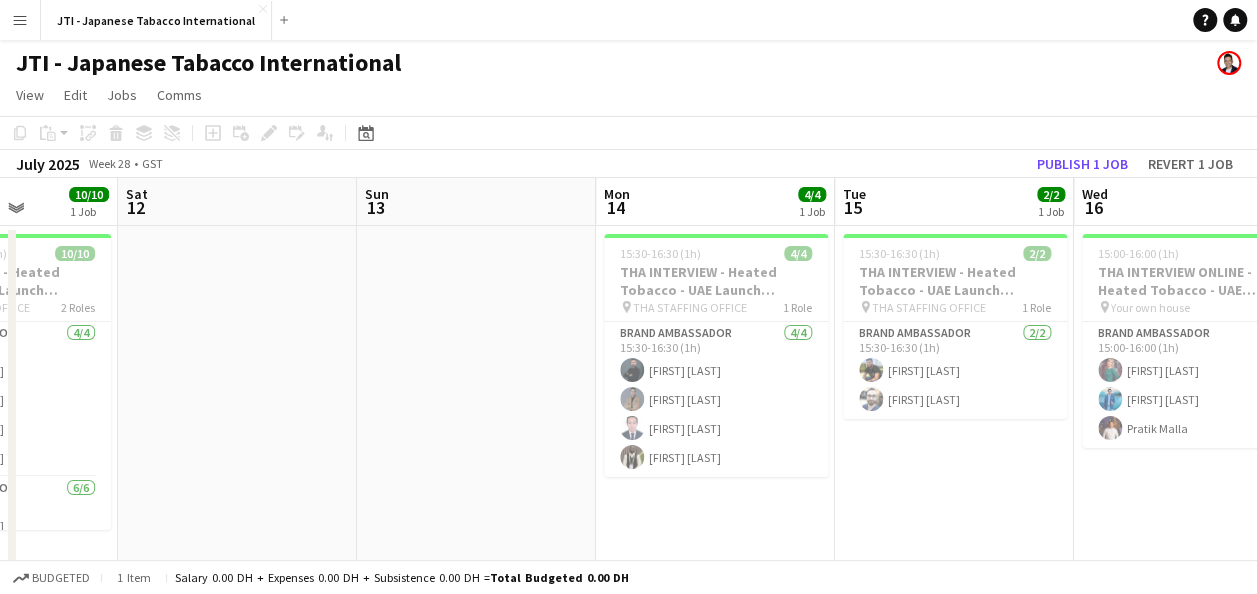 drag, startPoint x: 430, startPoint y: 384, endPoint x: 1270, endPoint y: 386, distance: 840.0024 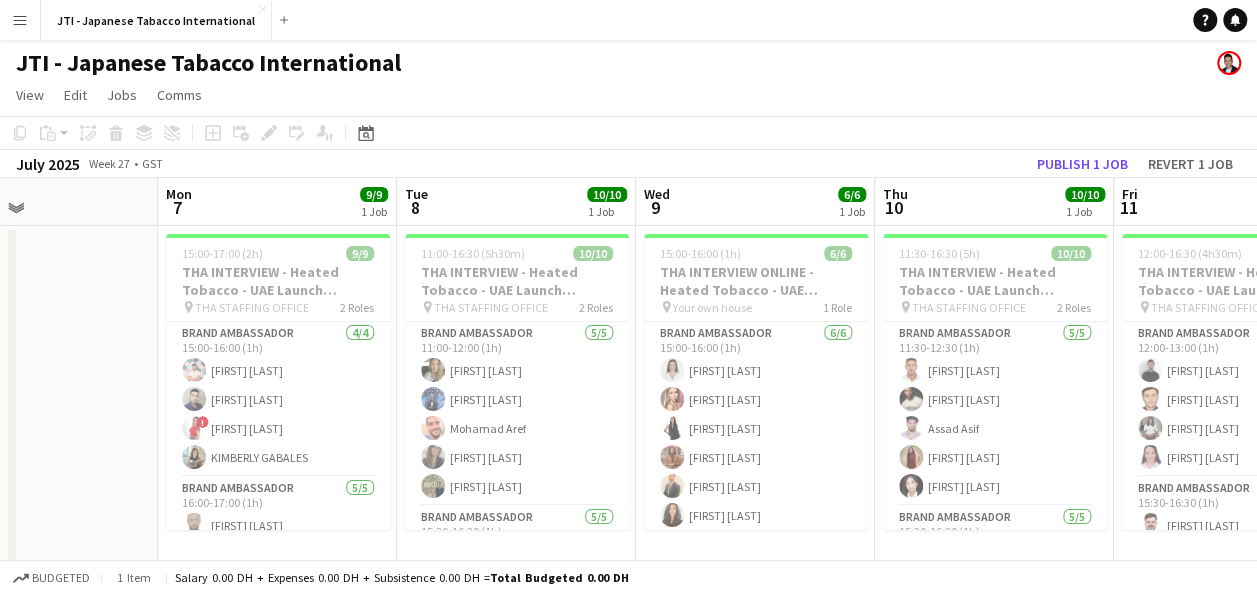 scroll, scrollTop: 0, scrollLeft: 549, axis: horizontal 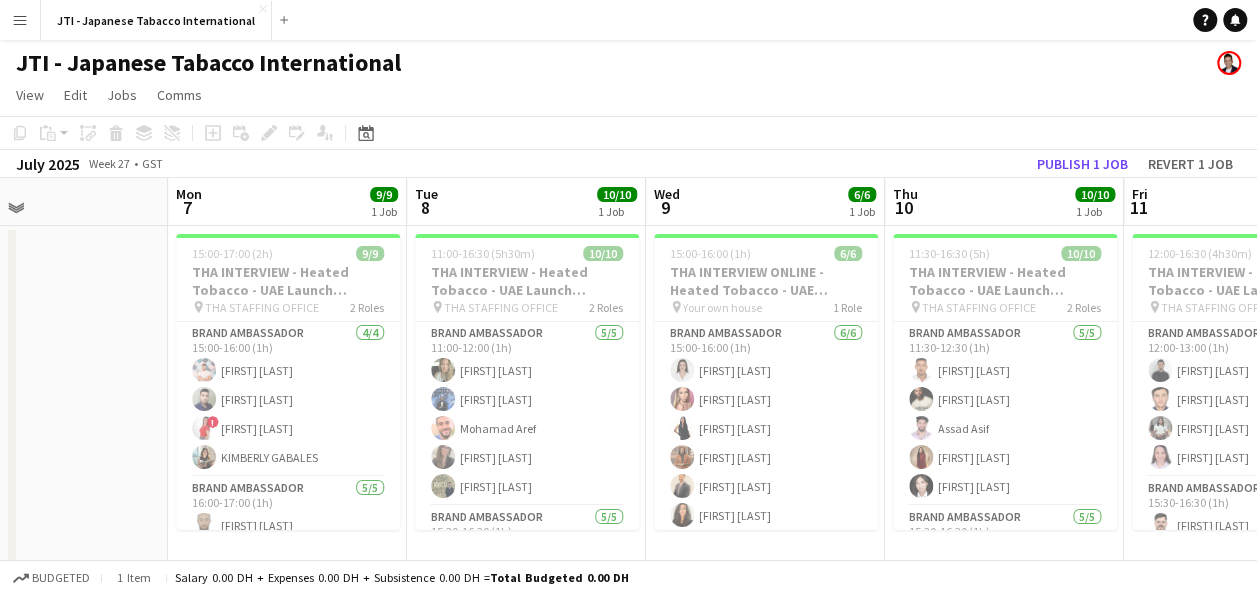 drag, startPoint x: 246, startPoint y: 407, endPoint x: 1013, endPoint y: 422, distance: 767.14667 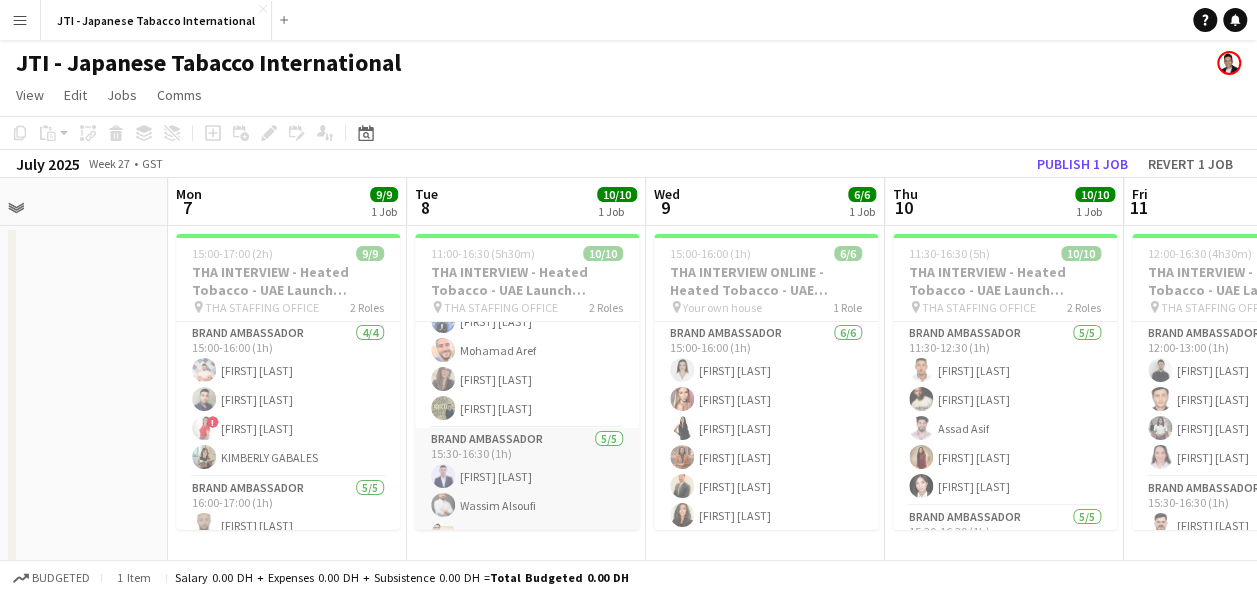 scroll, scrollTop: 159, scrollLeft: 0, axis: vertical 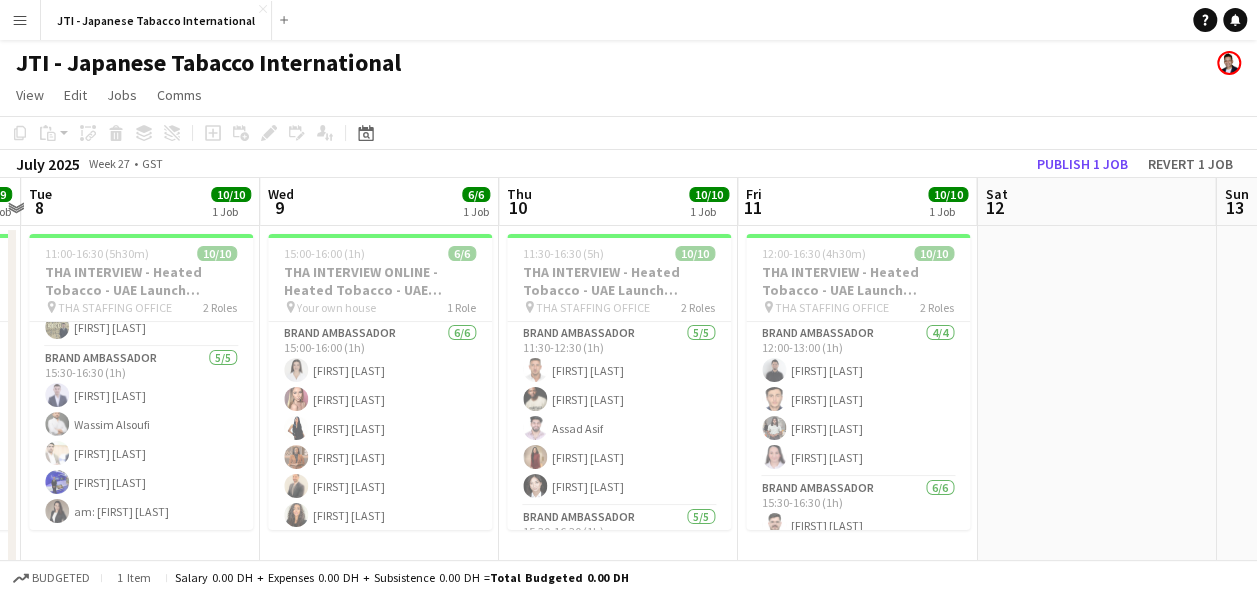 drag, startPoint x: 894, startPoint y: 418, endPoint x: 508, endPoint y: 408, distance: 386.12952 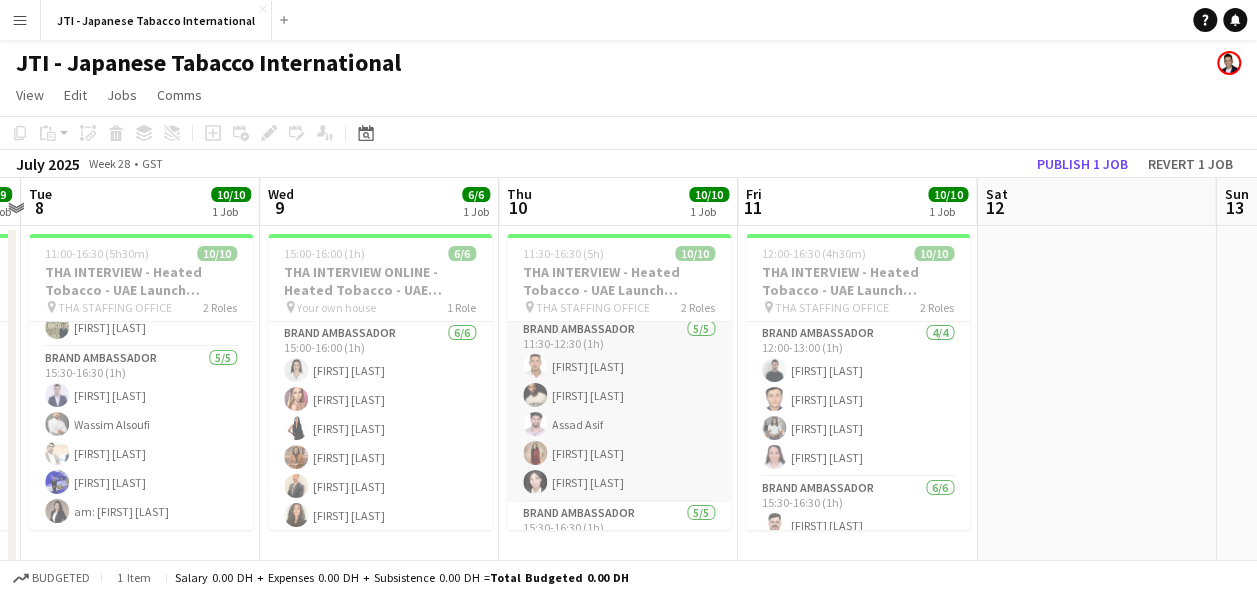 scroll, scrollTop: 0, scrollLeft: 0, axis: both 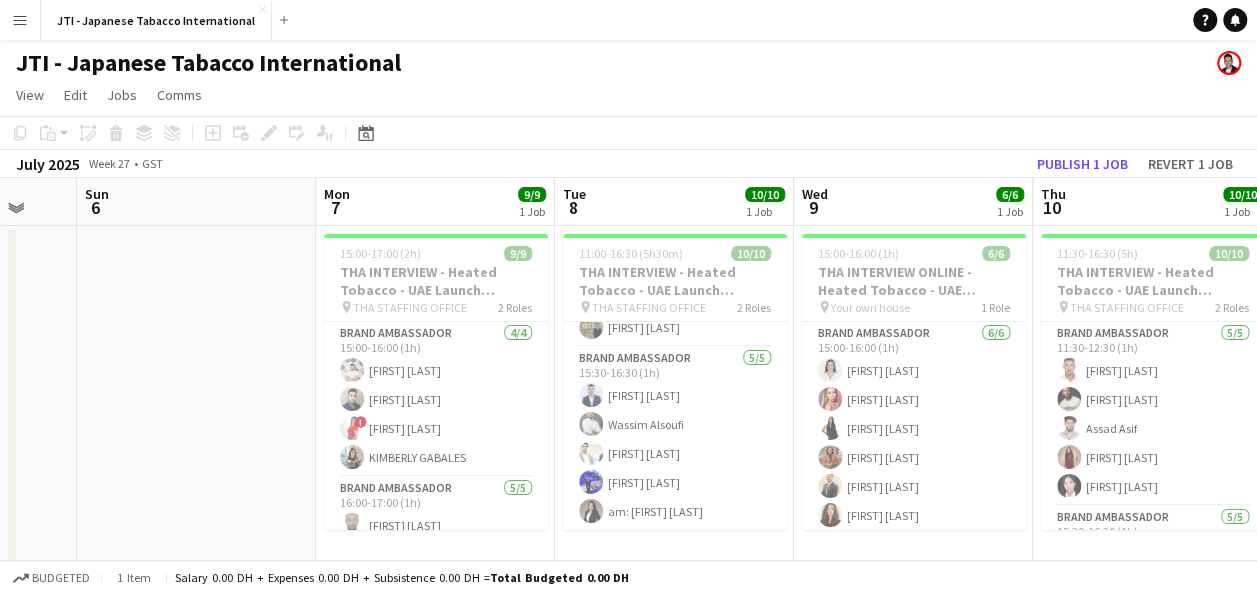 drag, startPoint x: 228, startPoint y: 389, endPoint x: 1271, endPoint y: 274, distance: 1049.3207 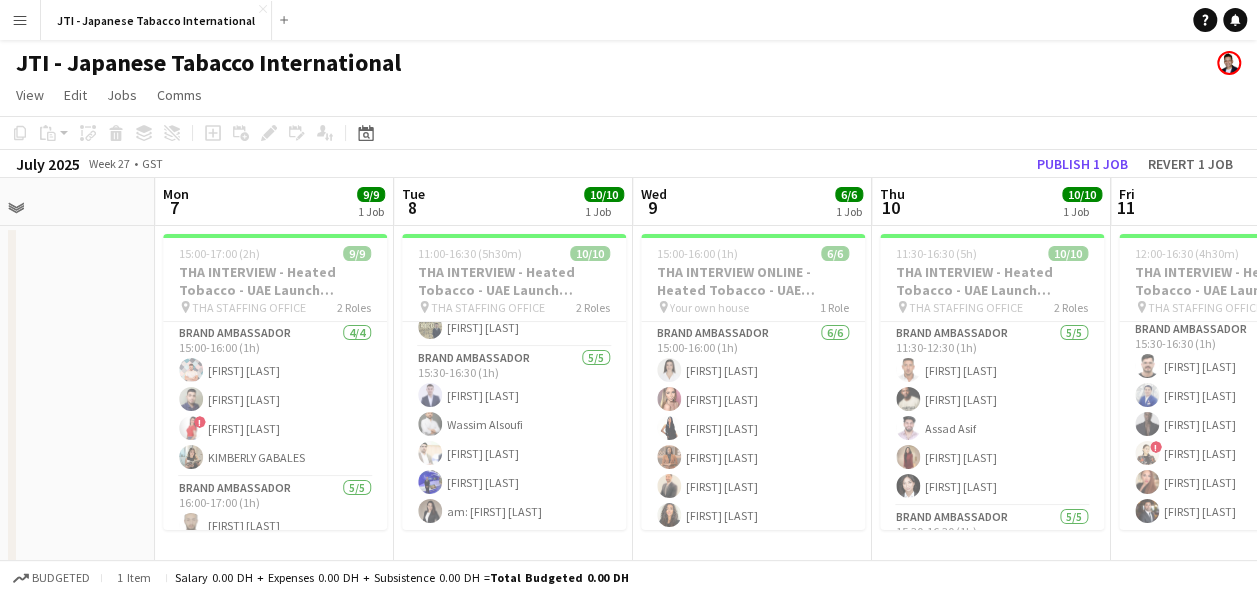 scroll, scrollTop: 0, scrollLeft: 567, axis: horizontal 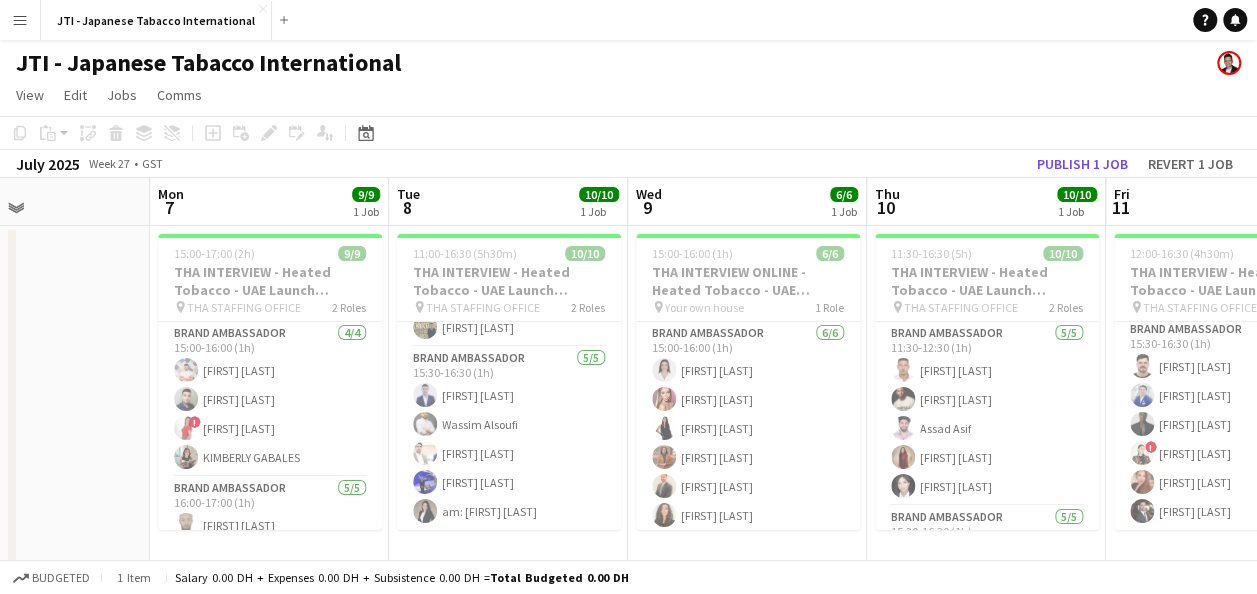 drag, startPoint x: 1092, startPoint y: 432, endPoint x: 448, endPoint y: 418, distance: 644.15216 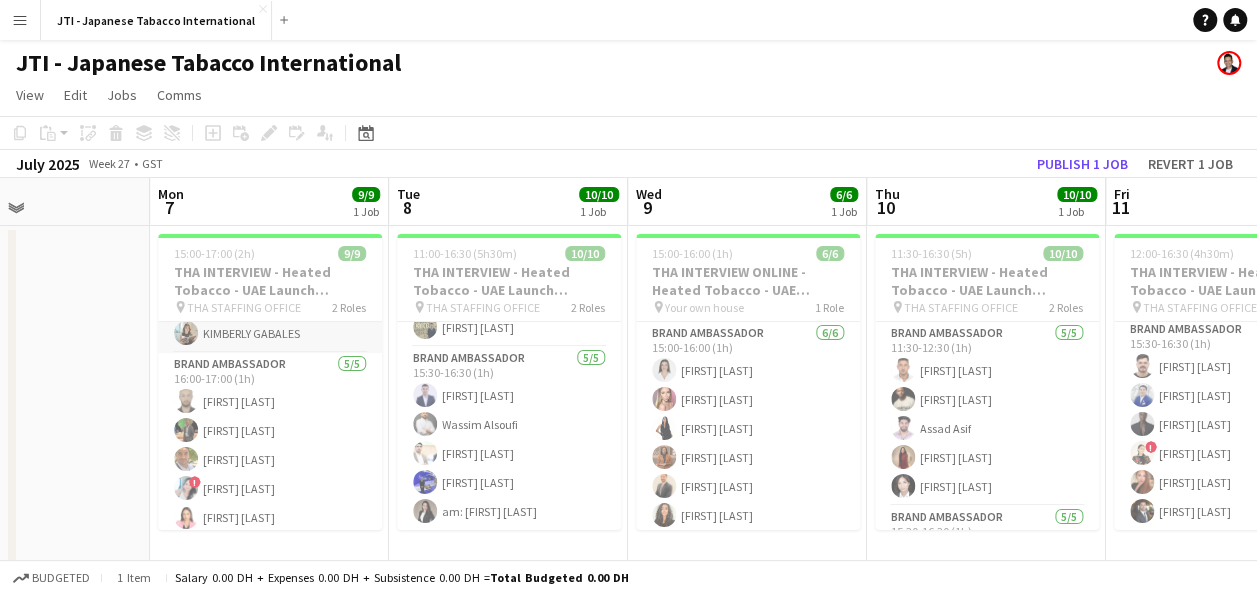 scroll, scrollTop: 130, scrollLeft: 0, axis: vertical 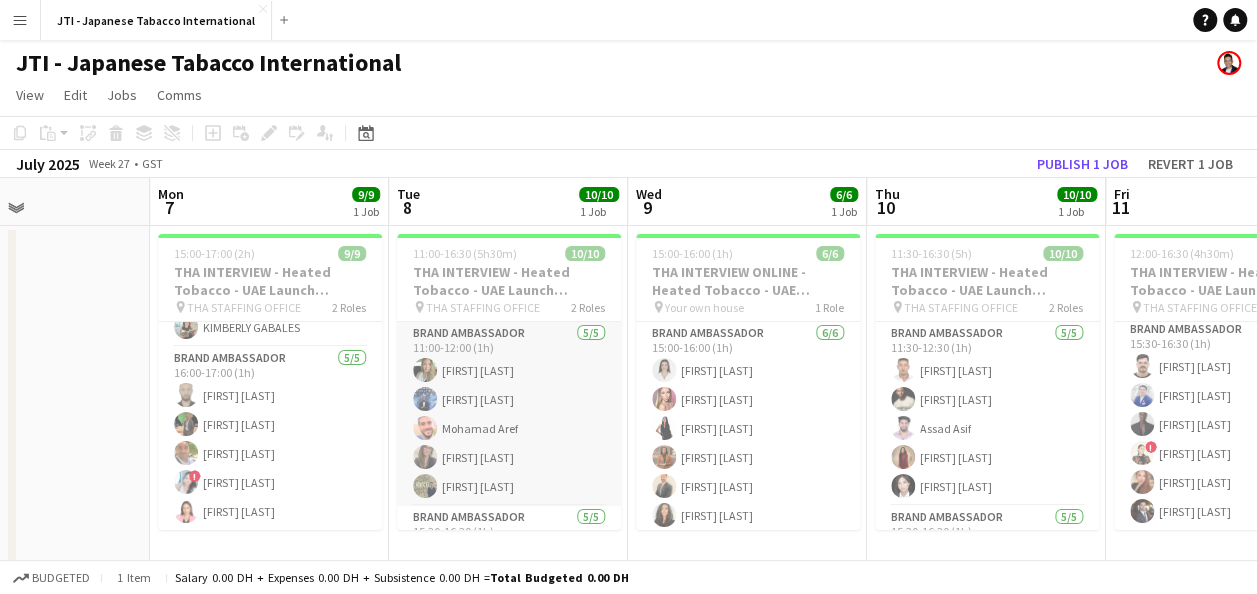 click on "Brand Ambassador    5/5   11:00-12:00 (1h)
[FIRST] [LAST] [FIRST] [LAST] [FIRST] [LAST] [FIRST] [LAST] [FIRST] [LAST]" at bounding box center [509, 414] 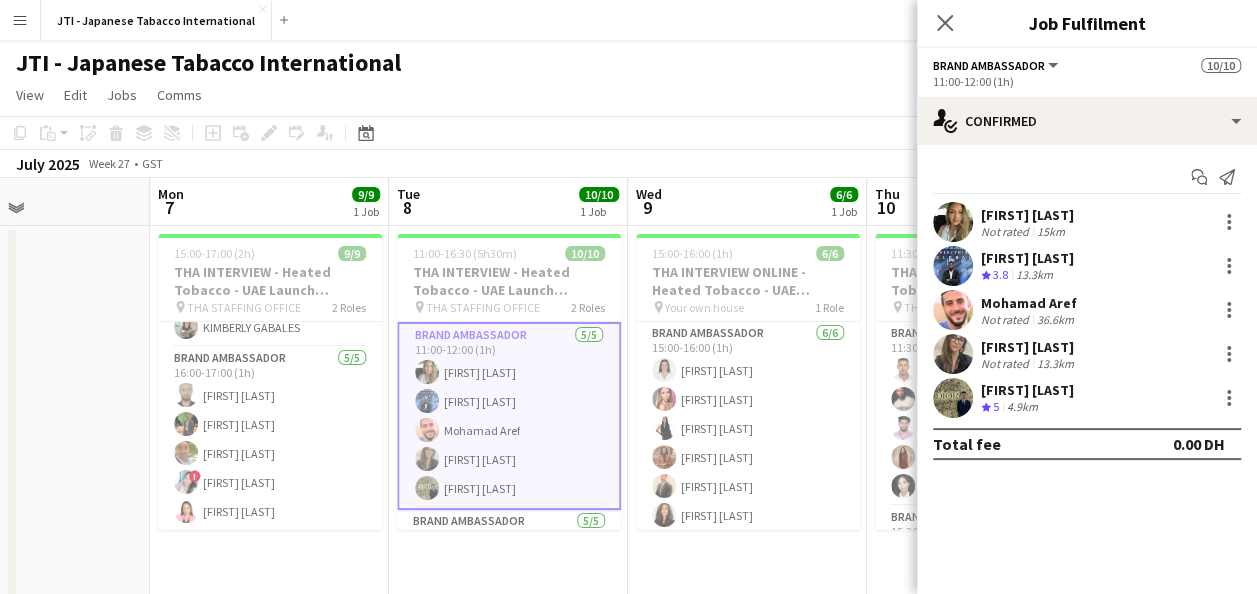 click on "[FIRST] [LAST]" at bounding box center [1027, 258] 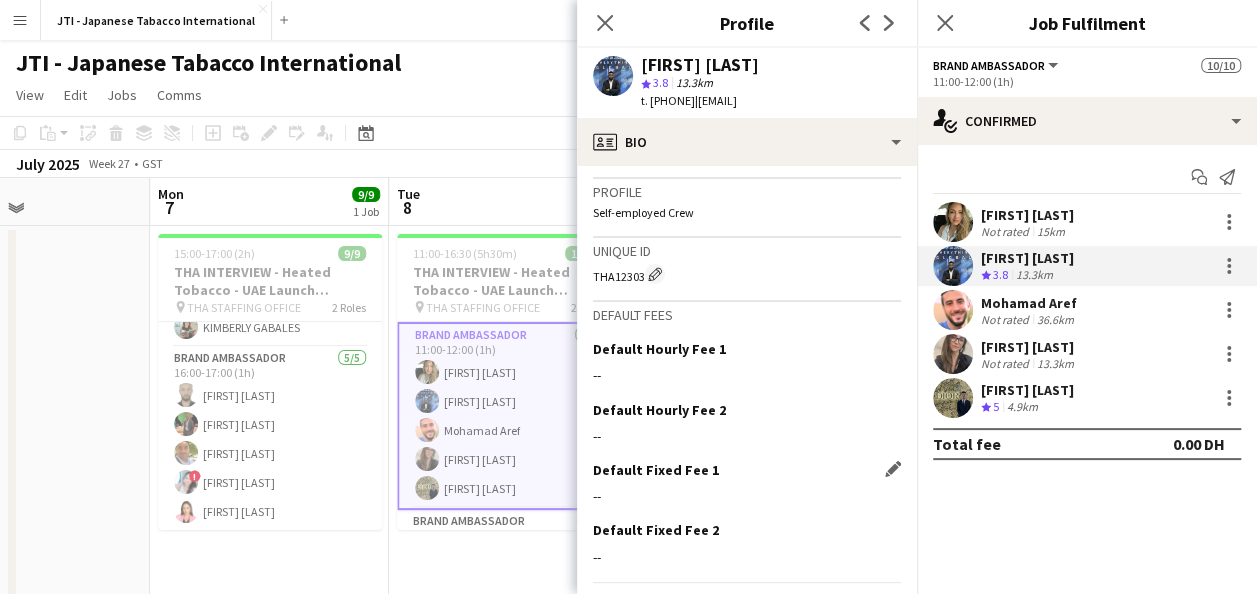 scroll, scrollTop: 2250, scrollLeft: 0, axis: vertical 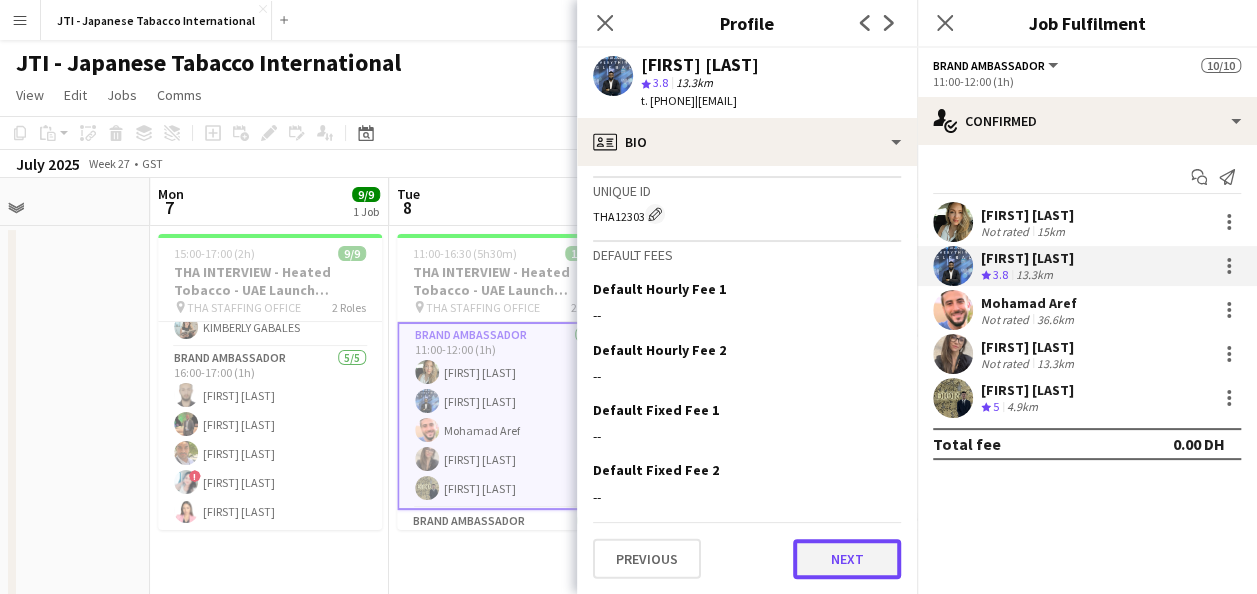 click on "Next" 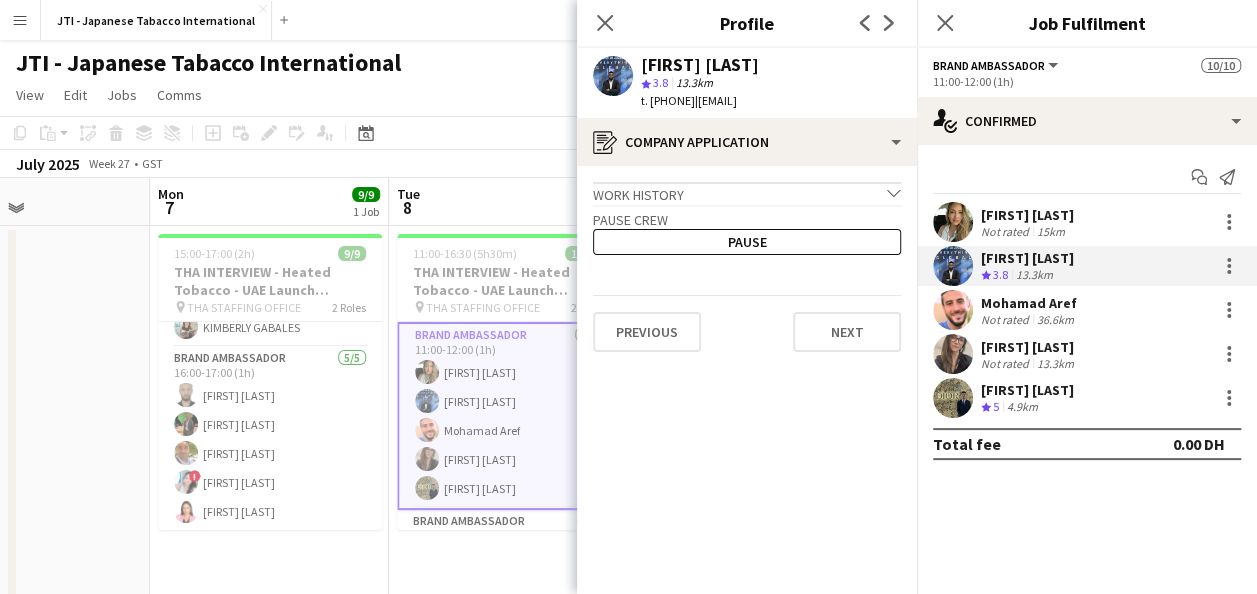 click on "Work history
chevron-down
Incomplete   Pause crew   Pause   Previous   Next" 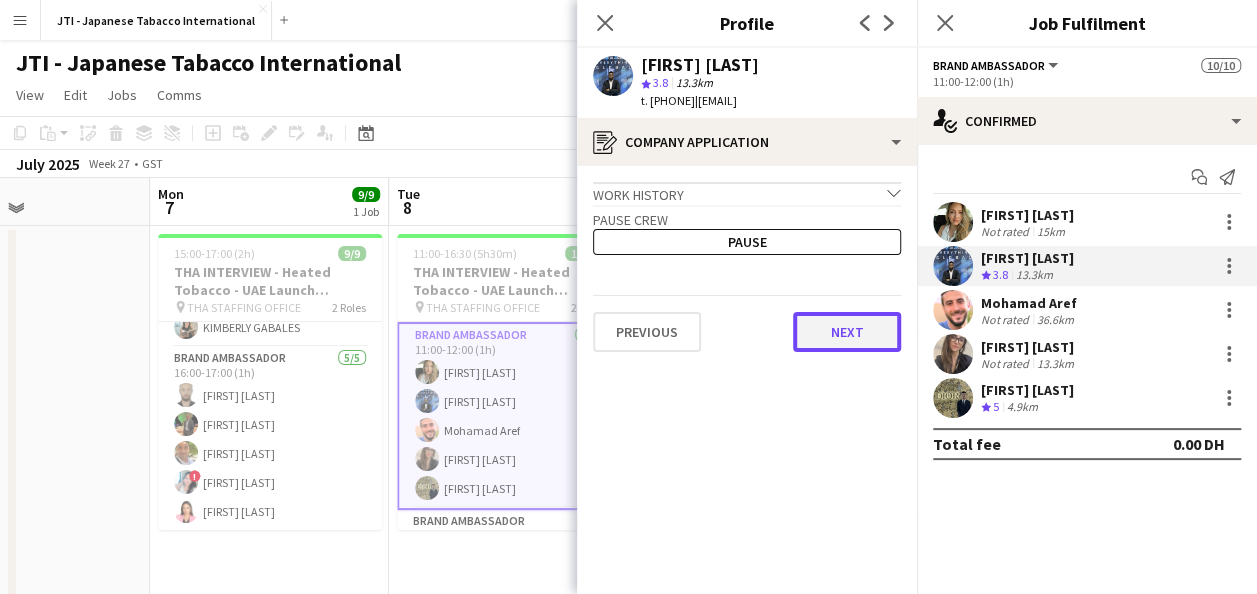drag, startPoint x: 864, startPoint y: 554, endPoint x: 854, endPoint y: 334, distance: 220.22716 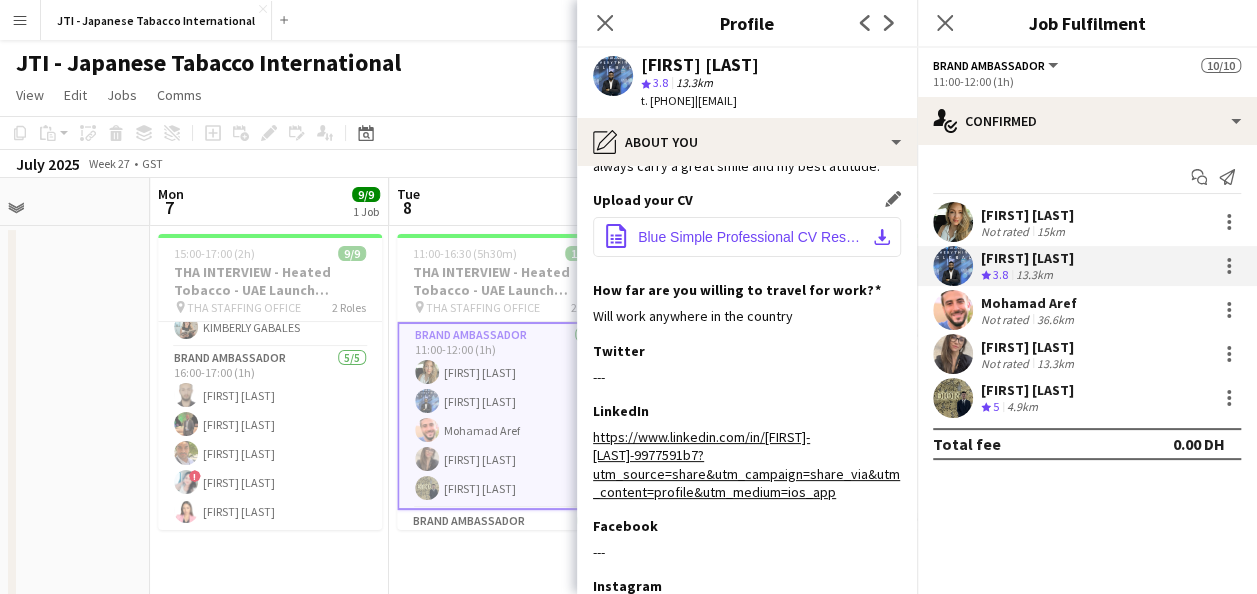 scroll, scrollTop: 426, scrollLeft: 0, axis: vertical 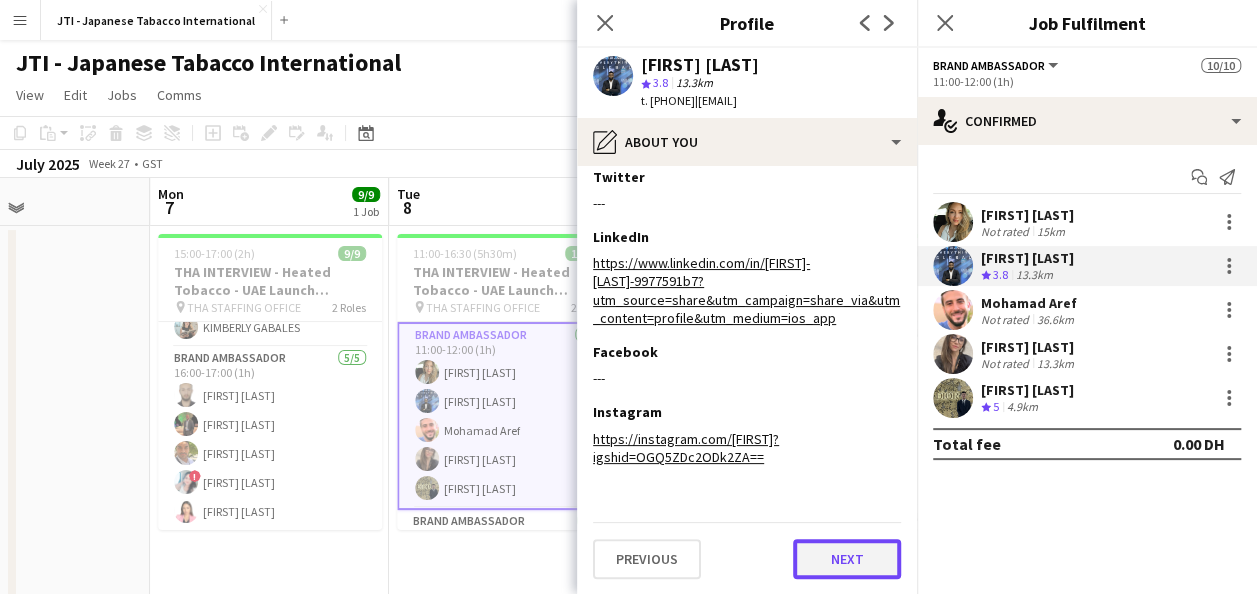 click on "Next" 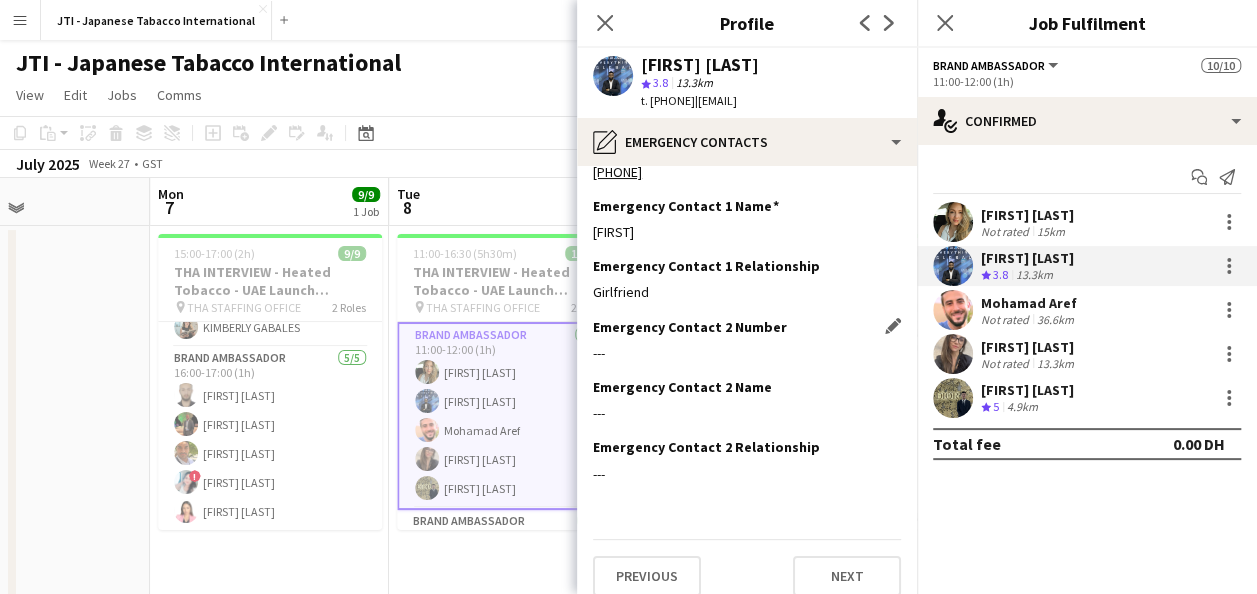 scroll, scrollTop: 63, scrollLeft: 0, axis: vertical 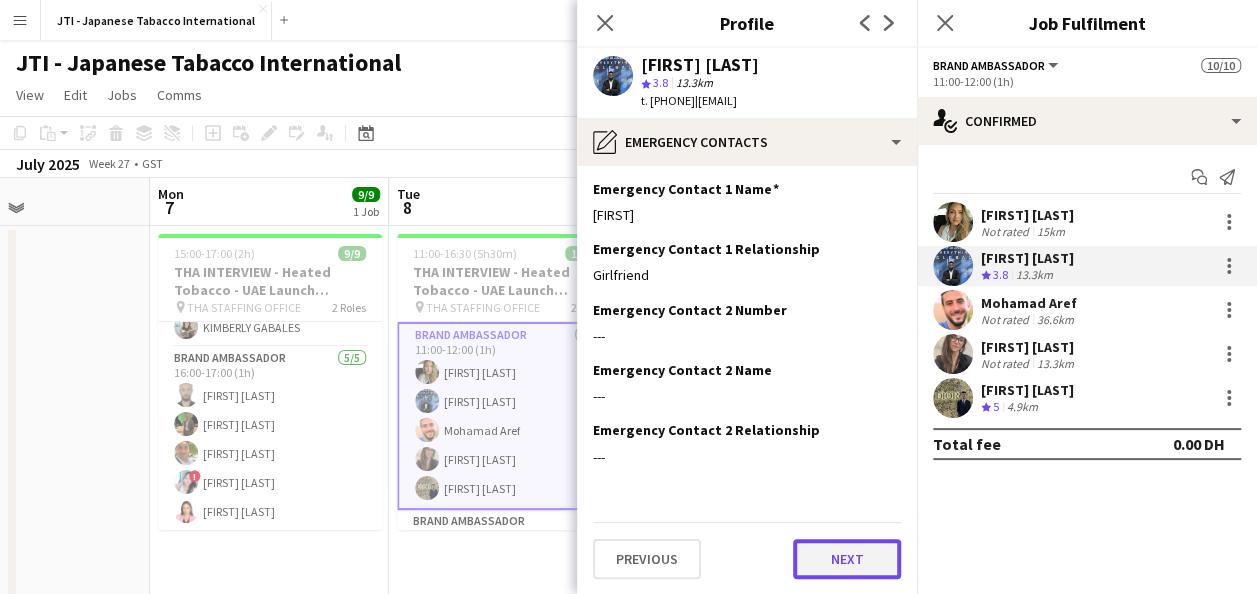 click on "Next" 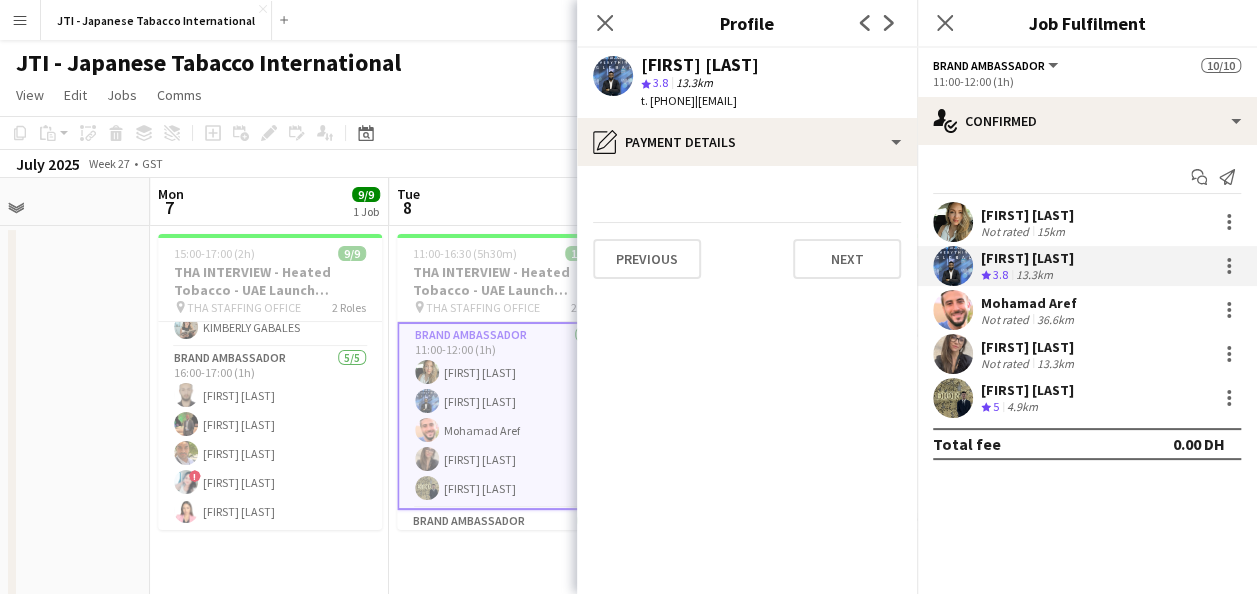 scroll, scrollTop: 0, scrollLeft: 0, axis: both 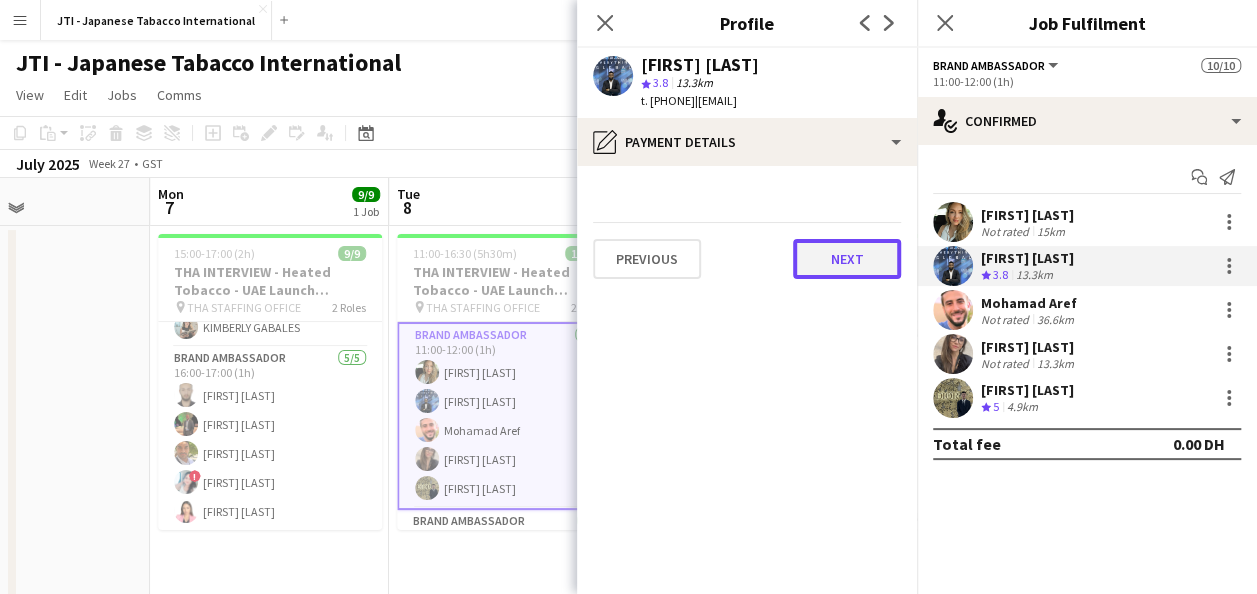 click on "Next" 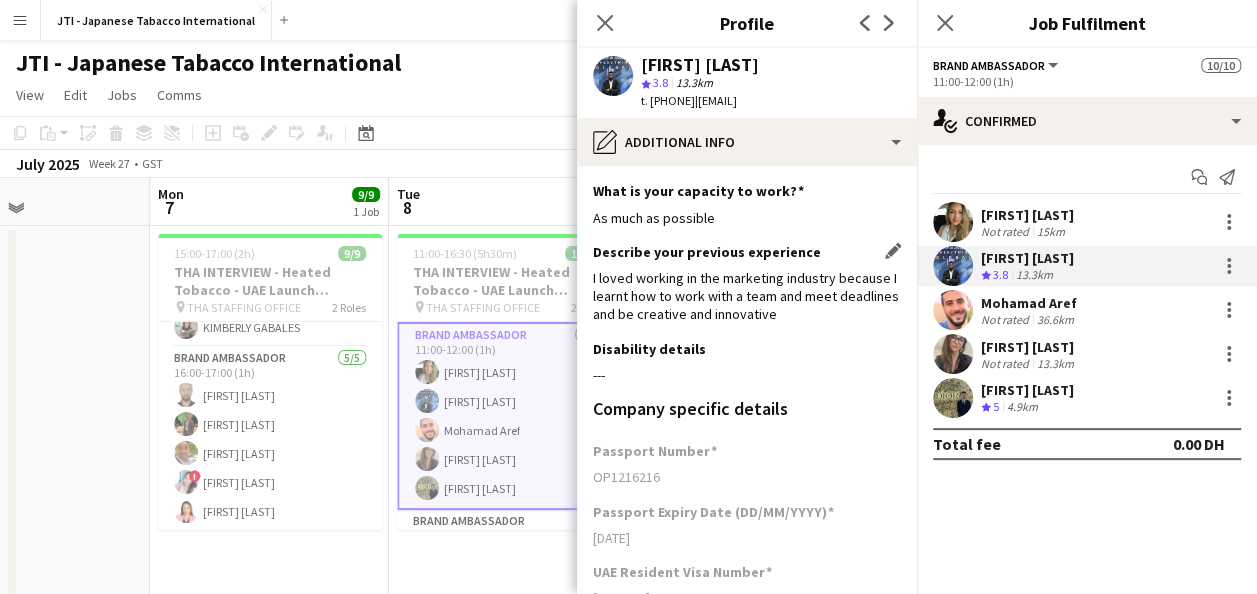 scroll, scrollTop: 323, scrollLeft: 0, axis: vertical 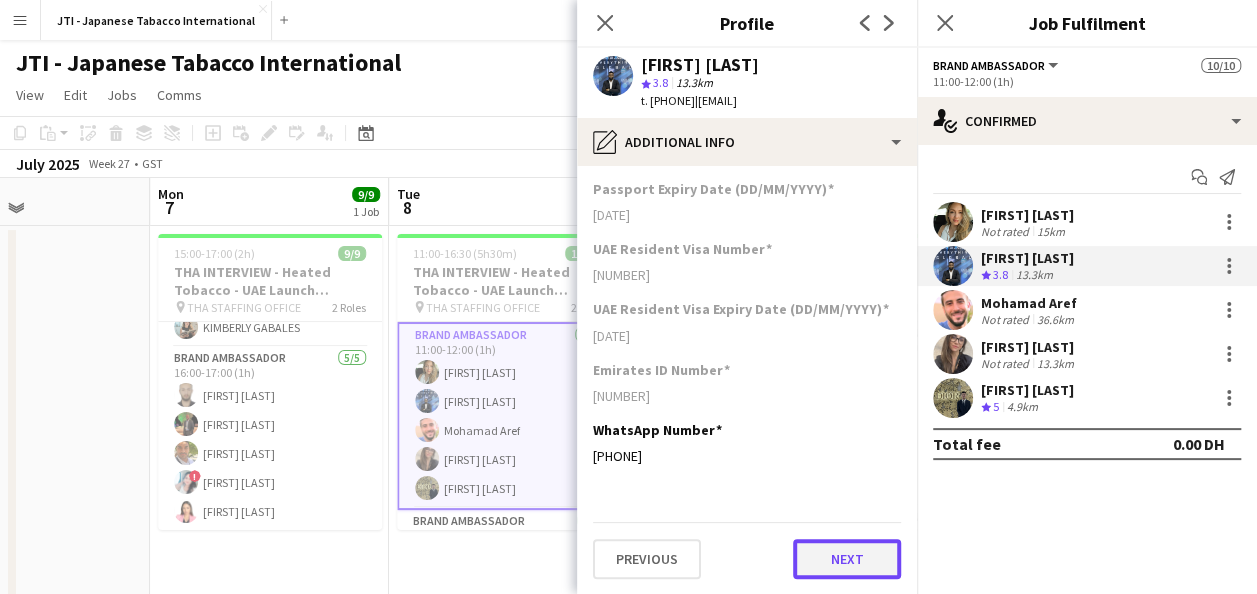 click on "Next" 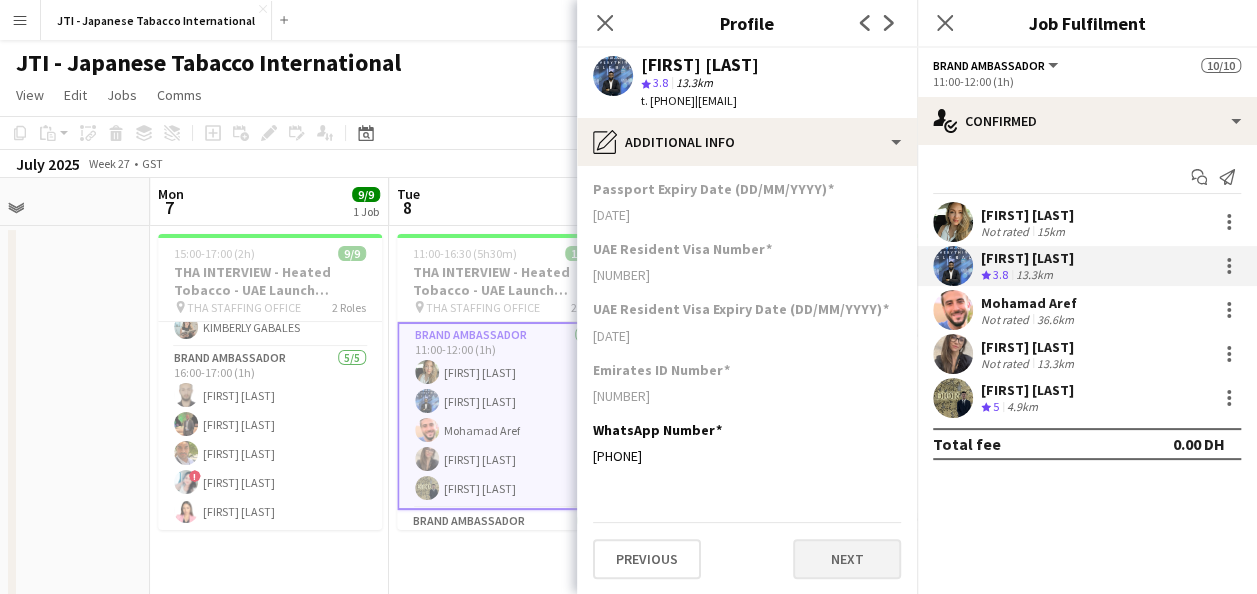 scroll, scrollTop: 0, scrollLeft: 0, axis: both 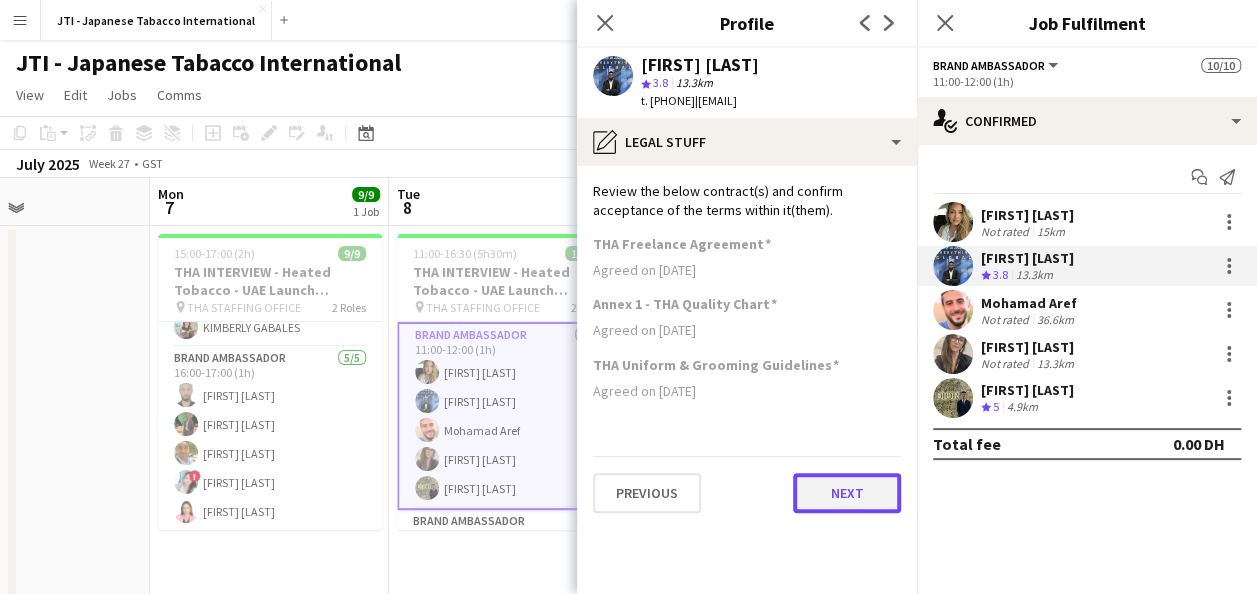 click on "Next" 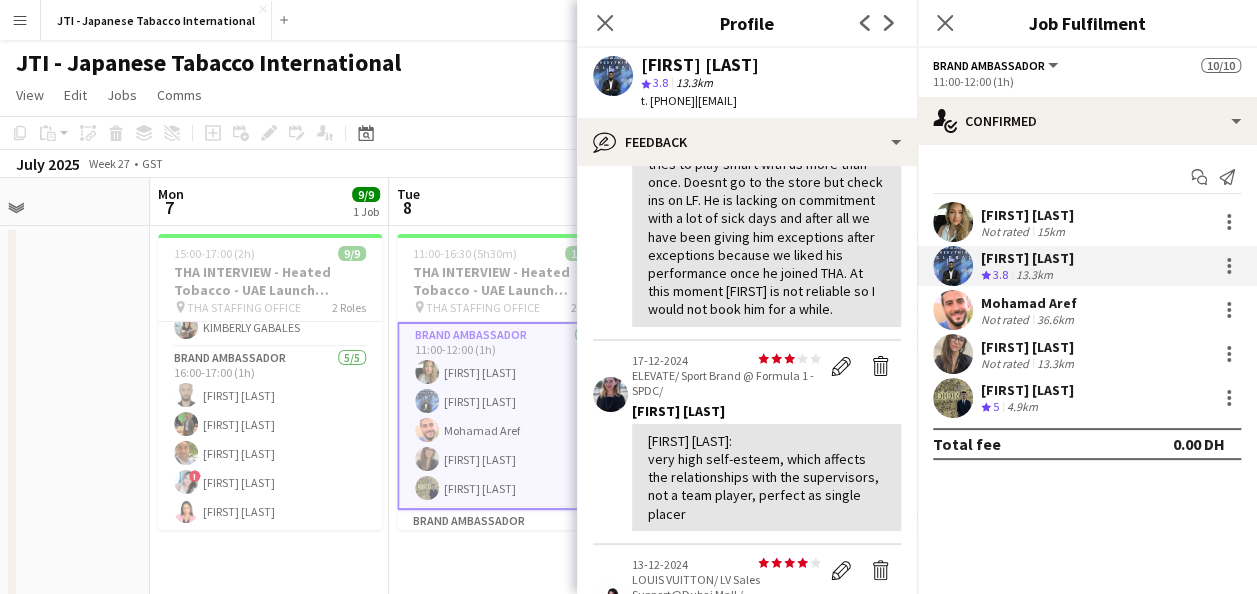 scroll, scrollTop: 0, scrollLeft: 0, axis: both 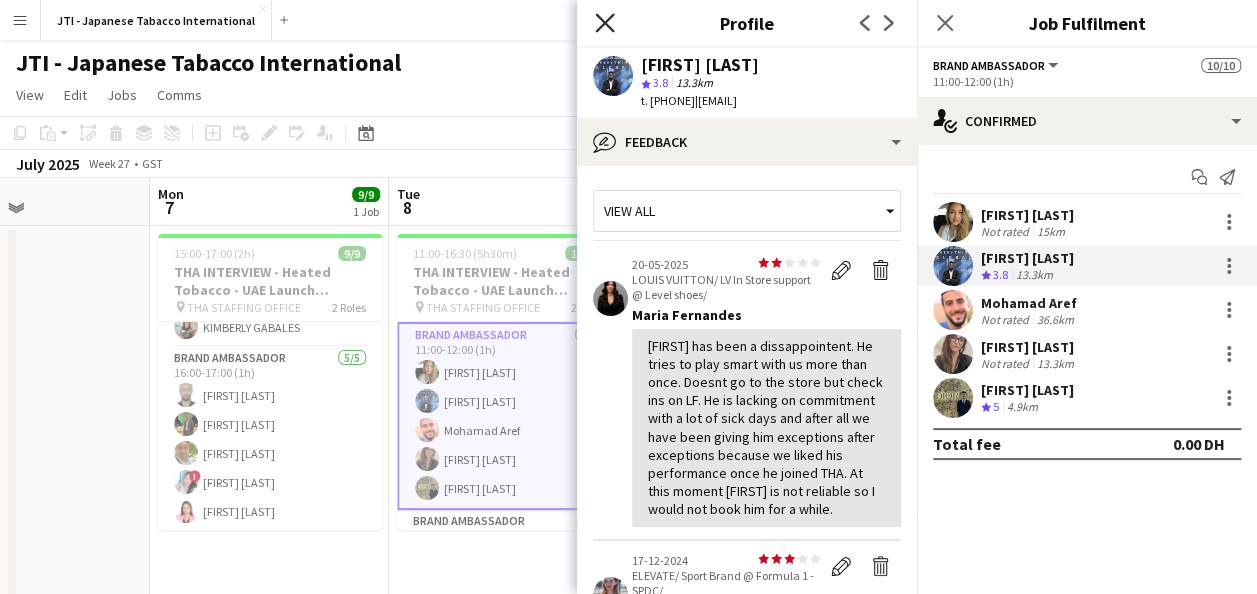 click 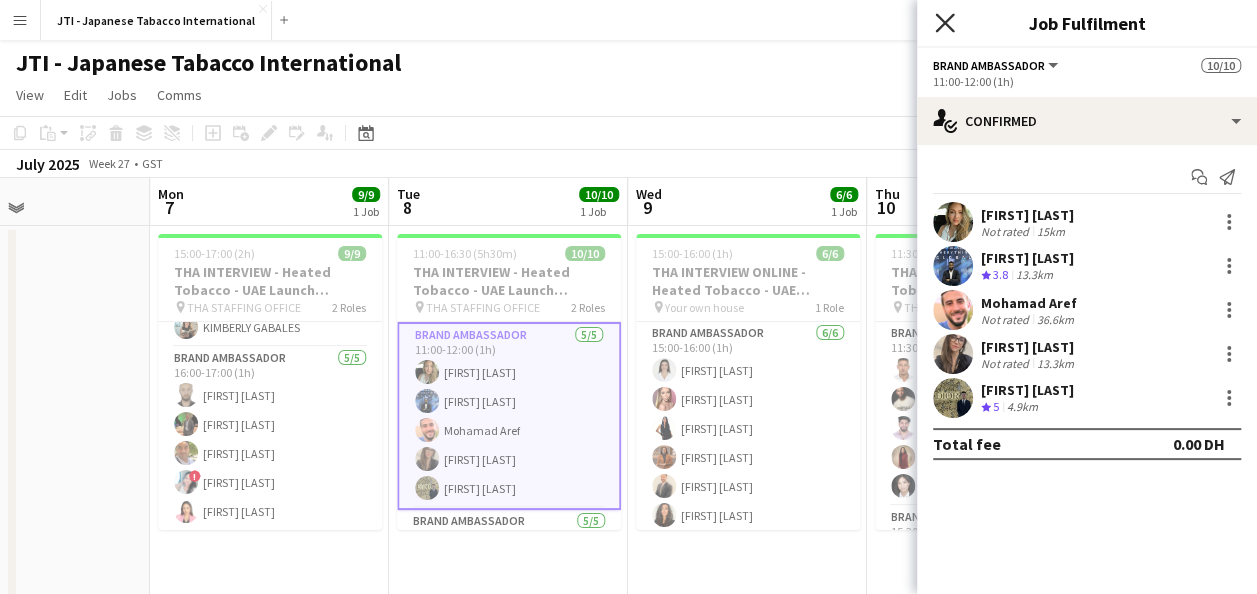 click on "Close pop-in" 